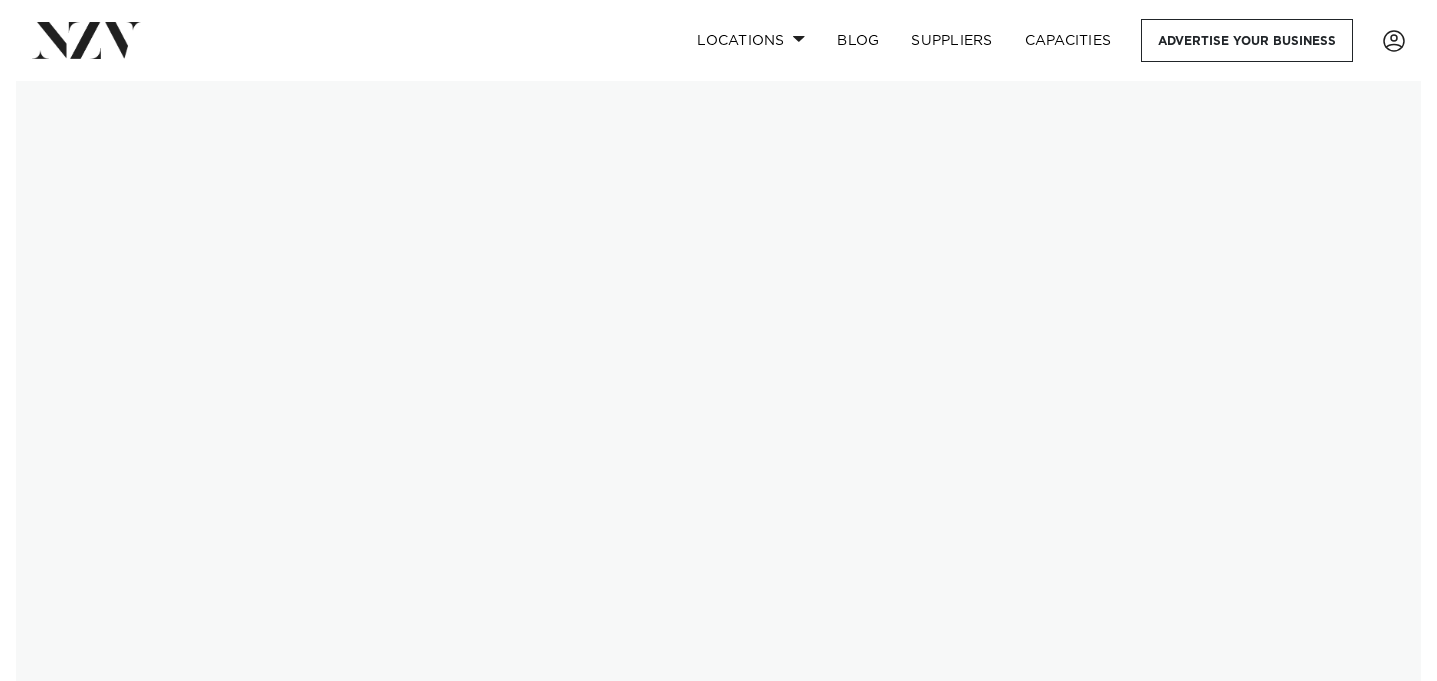 scroll, scrollTop: 0, scrollLeft: 0, axis: both 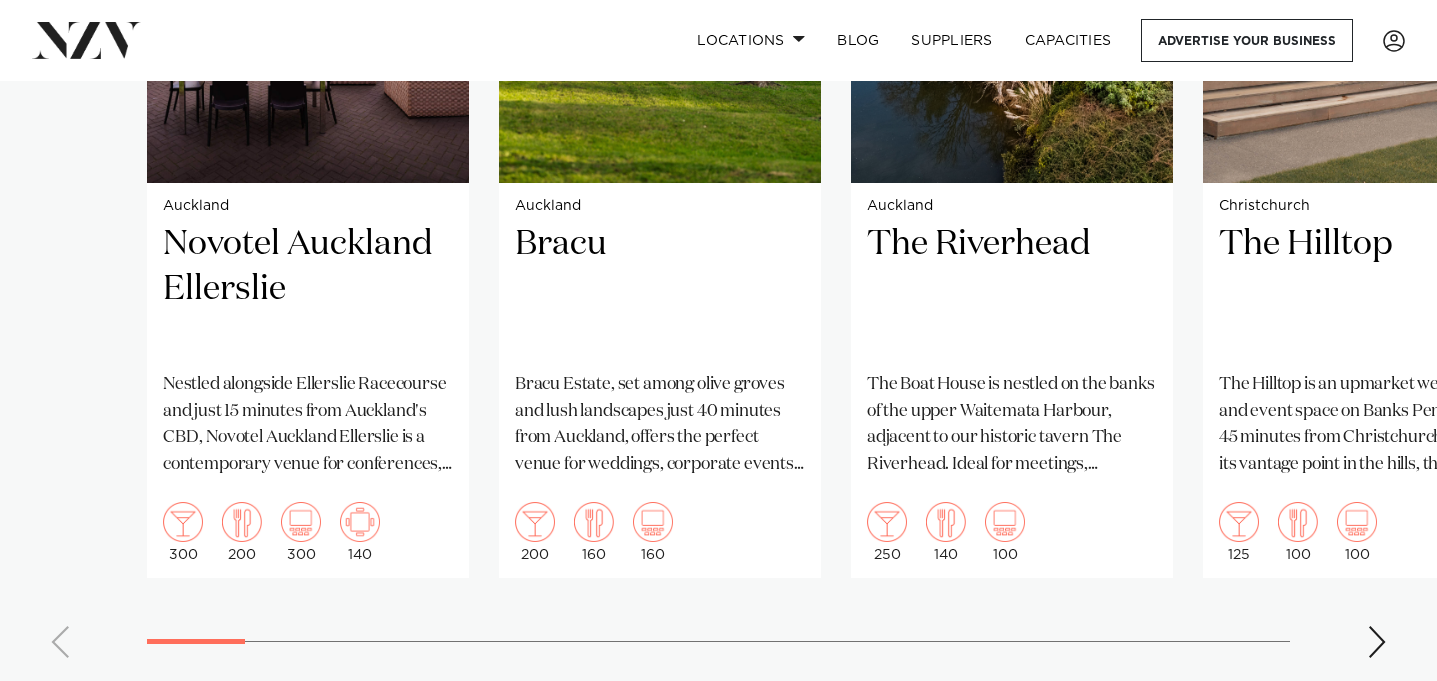 click at bounding box center [1377, 642] 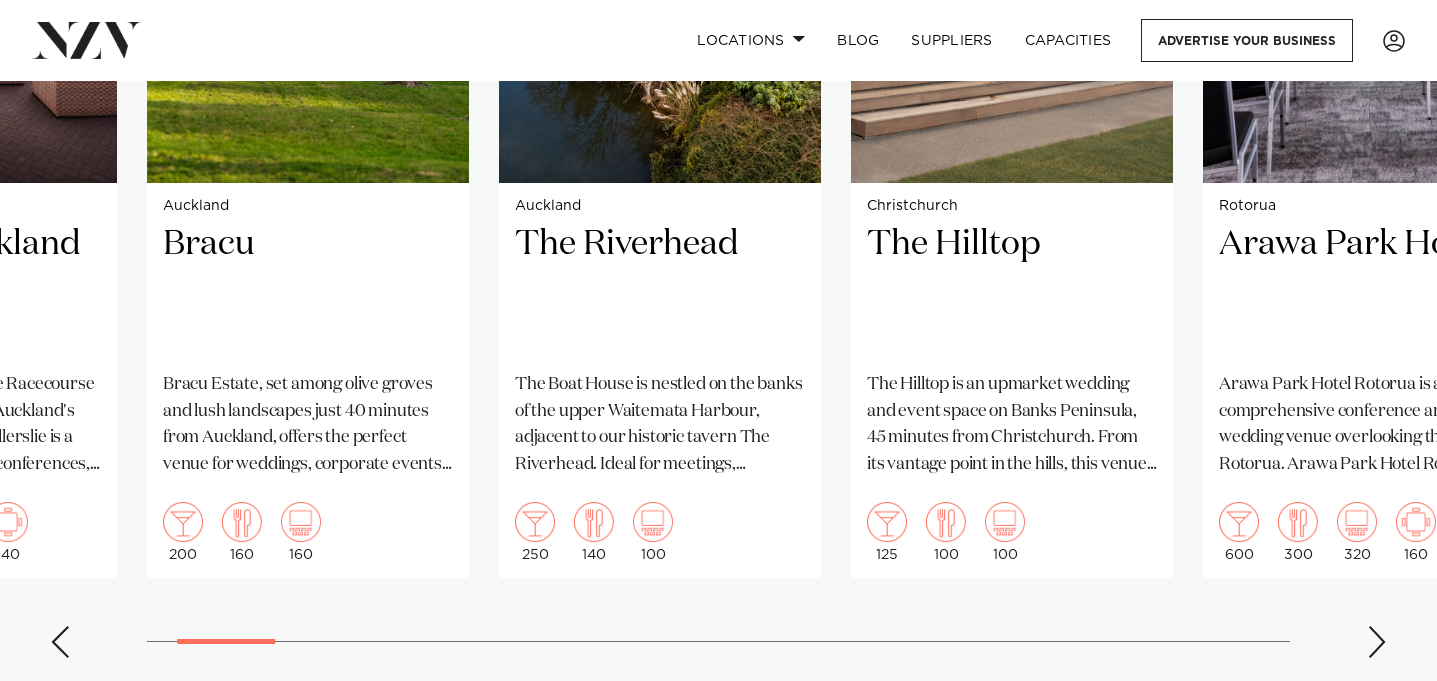 click at bounding box center (1377, 642) 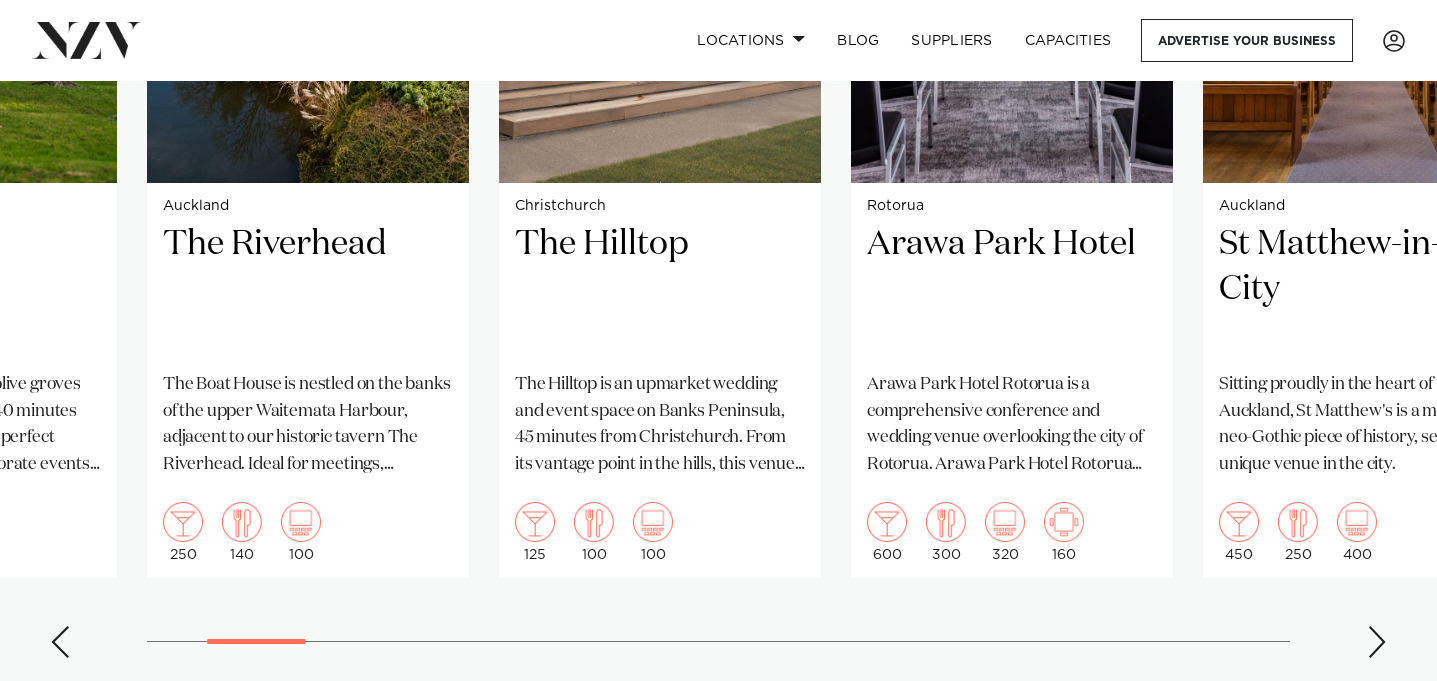click at bounding box center [1377, 642] 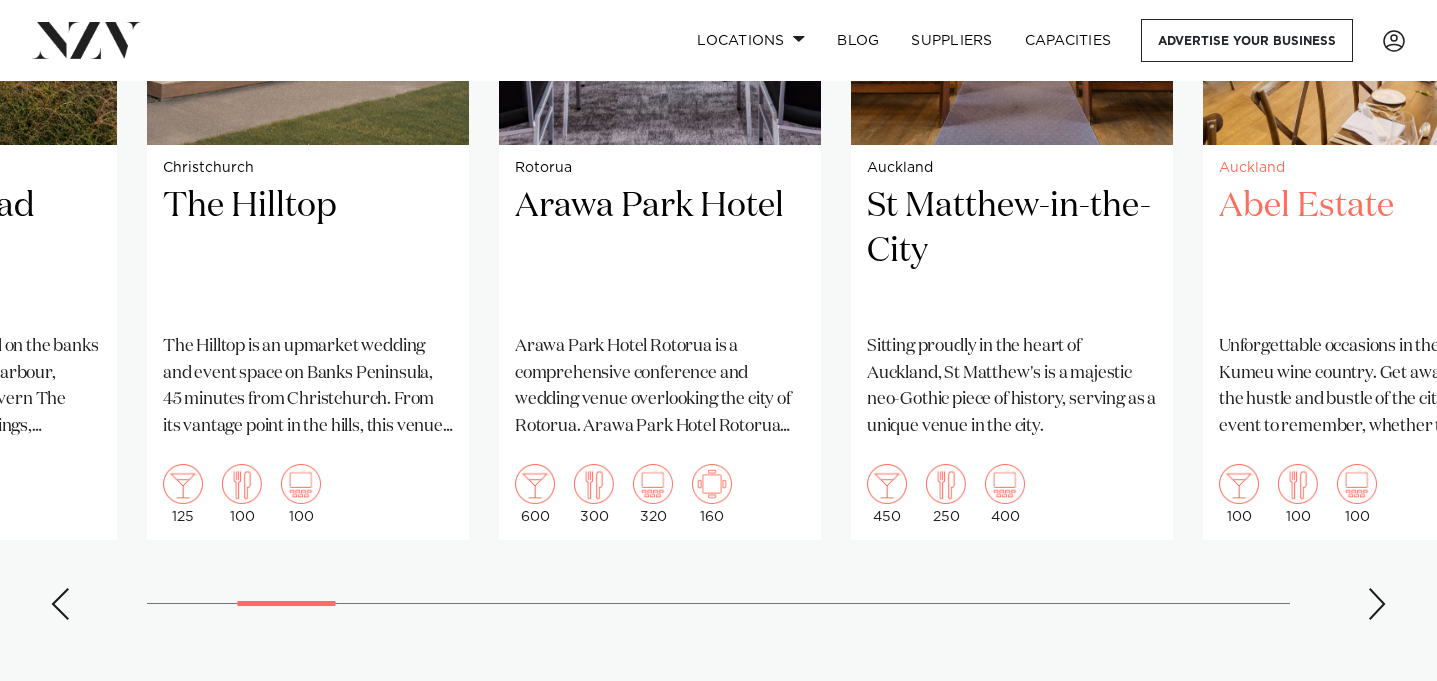 scroll, scrollTop: 1789, scrollLeft: 0, axis: vertical 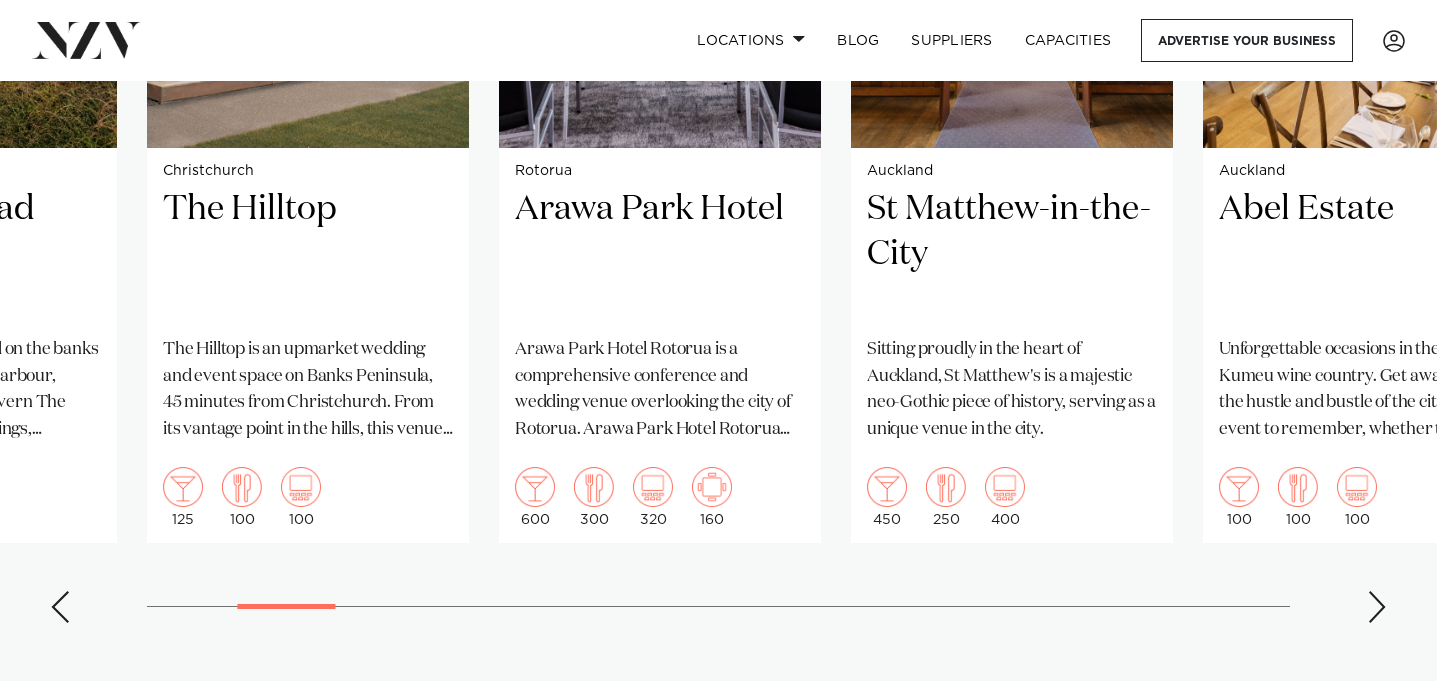 click at bounding box center (1377, 607) 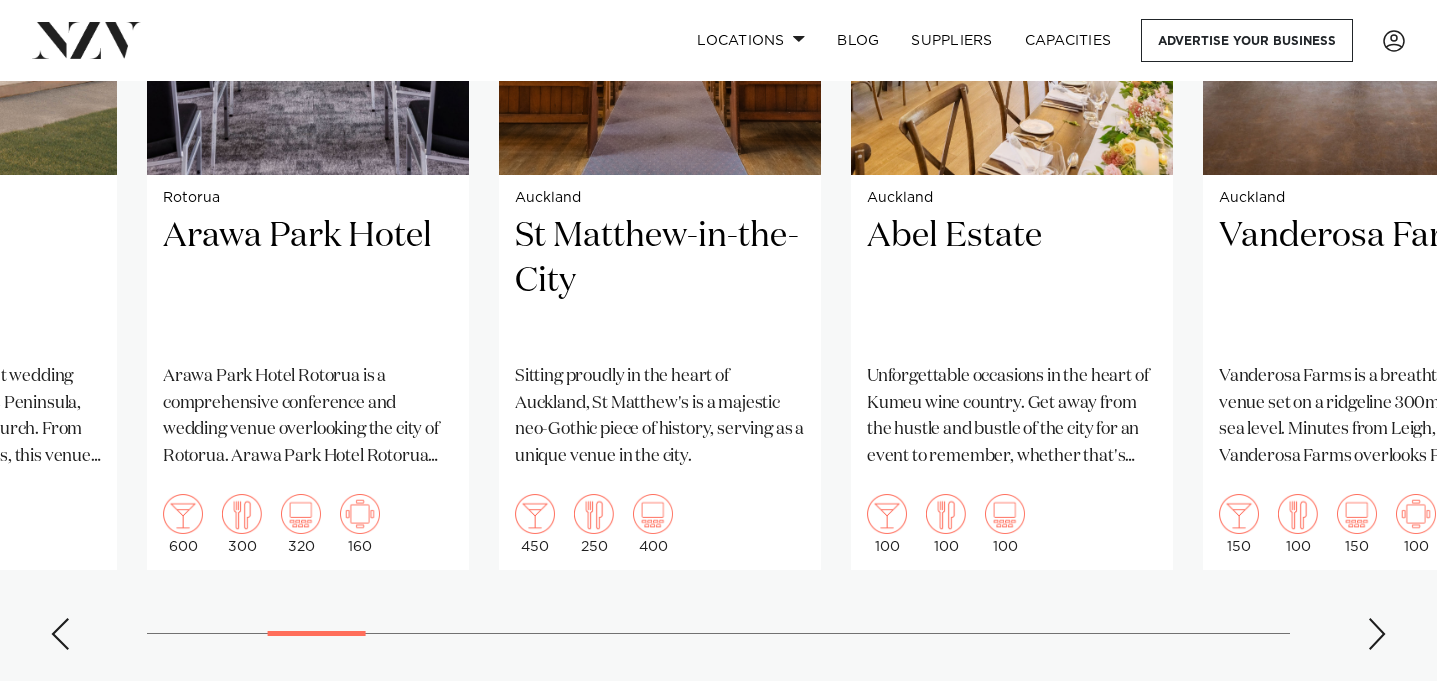 scroll, scrollTop: 1761, scrollLeft: 0, axis: vertical 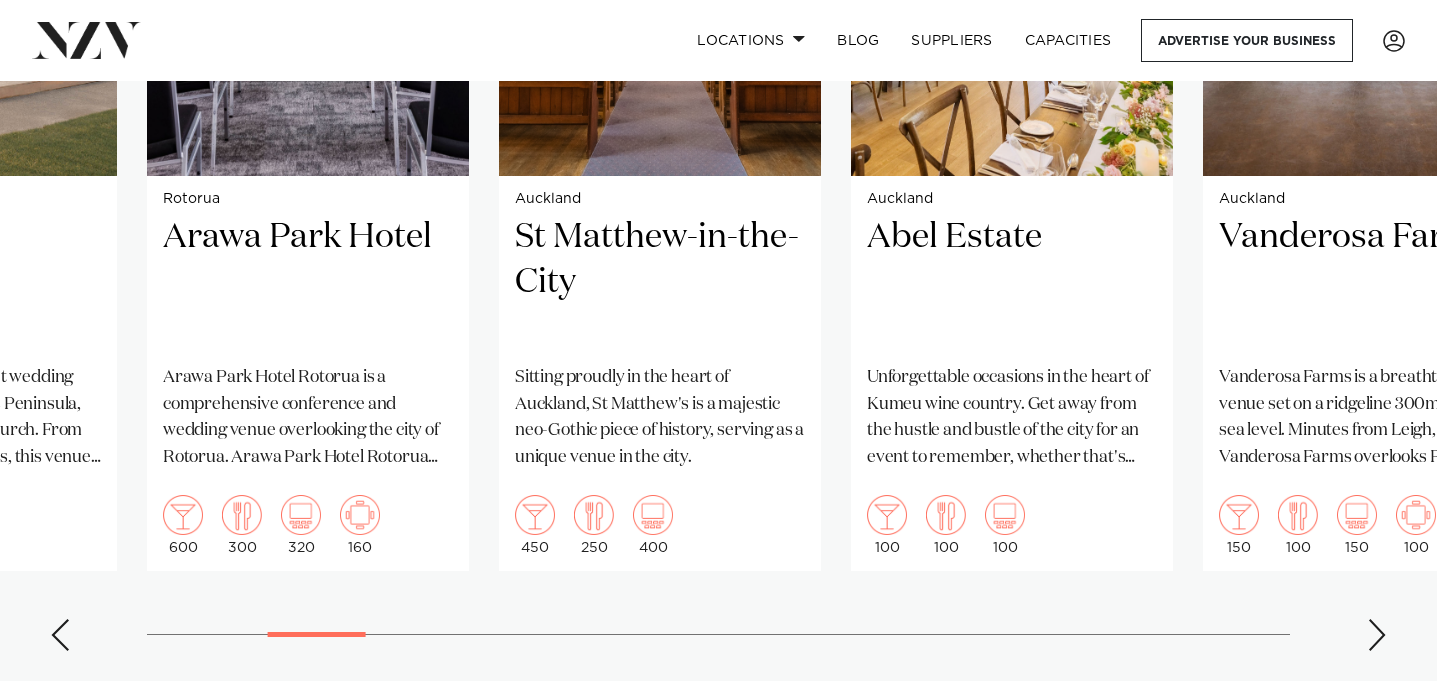 click at bounding box center [1377, 635] 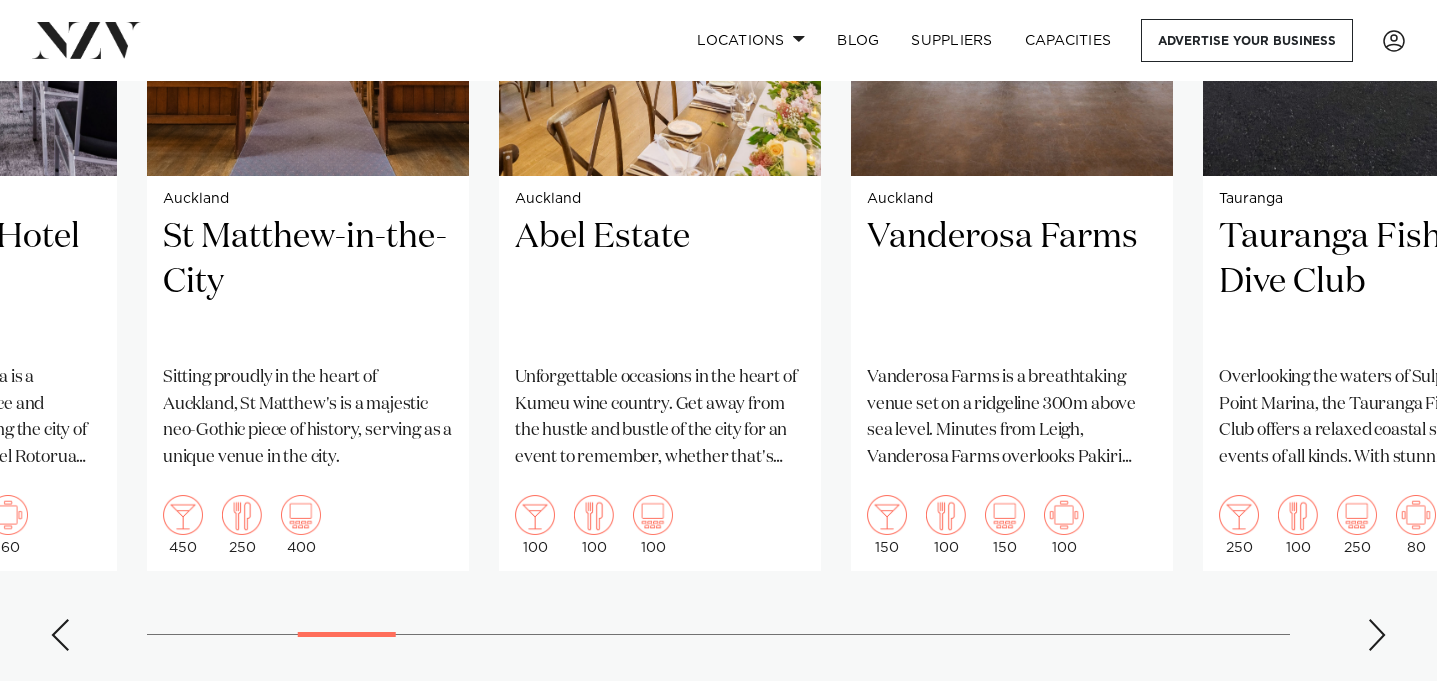 click at bounding box center (1377, 635) 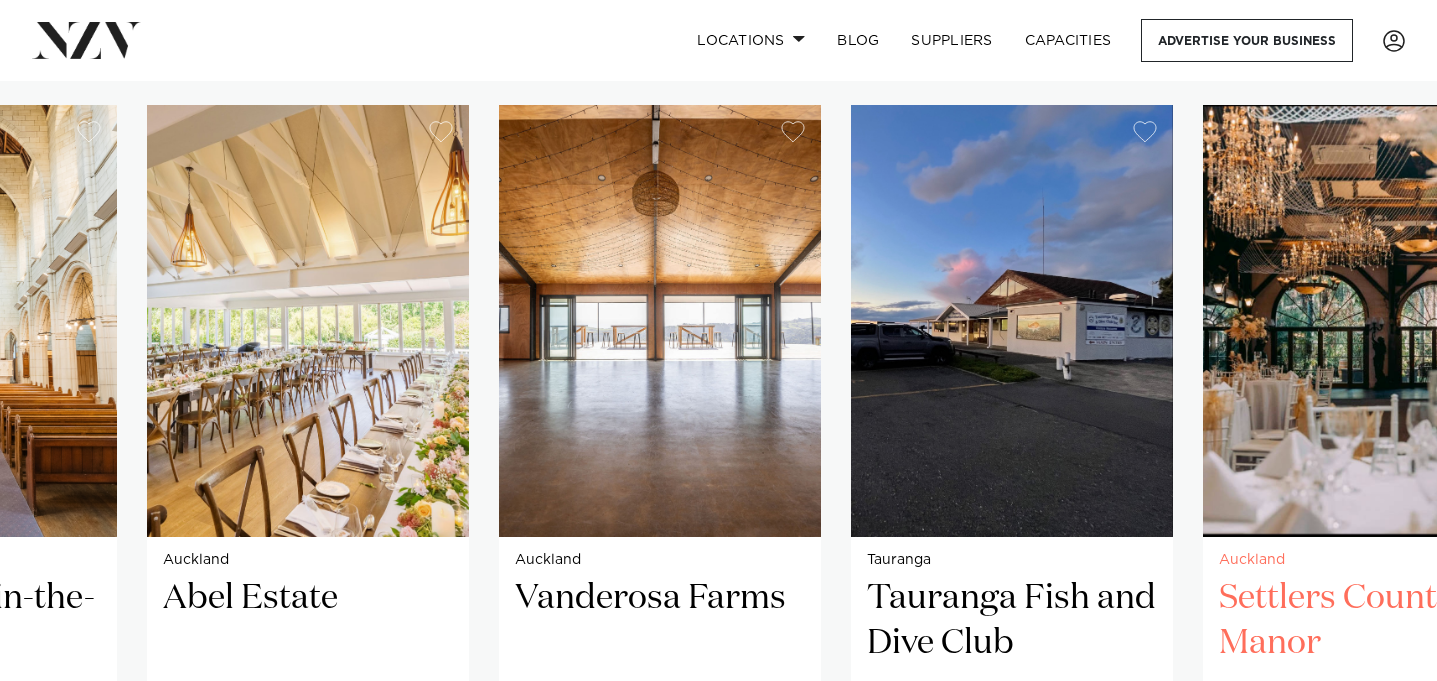 scroll, scrollTop: 1470, scrollLeft: 0, axis: vertical 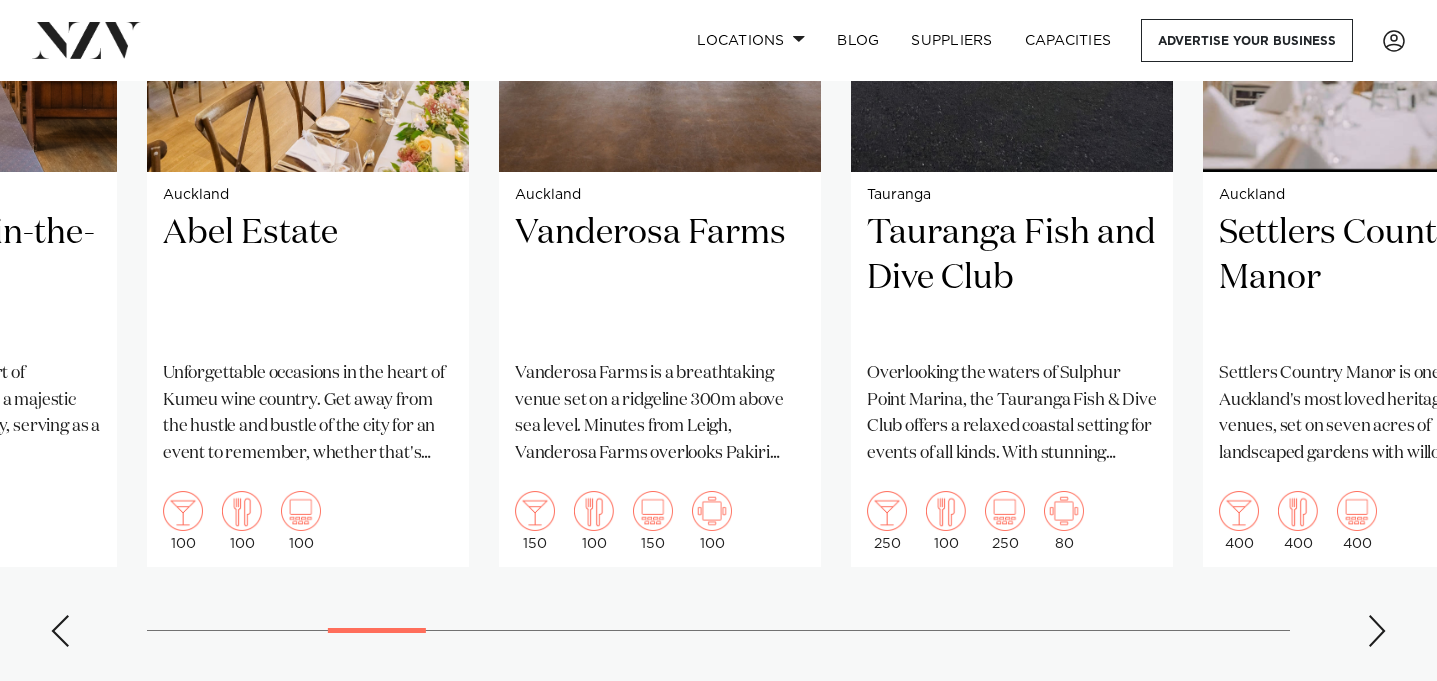 click at bounding box center (1377, 631) 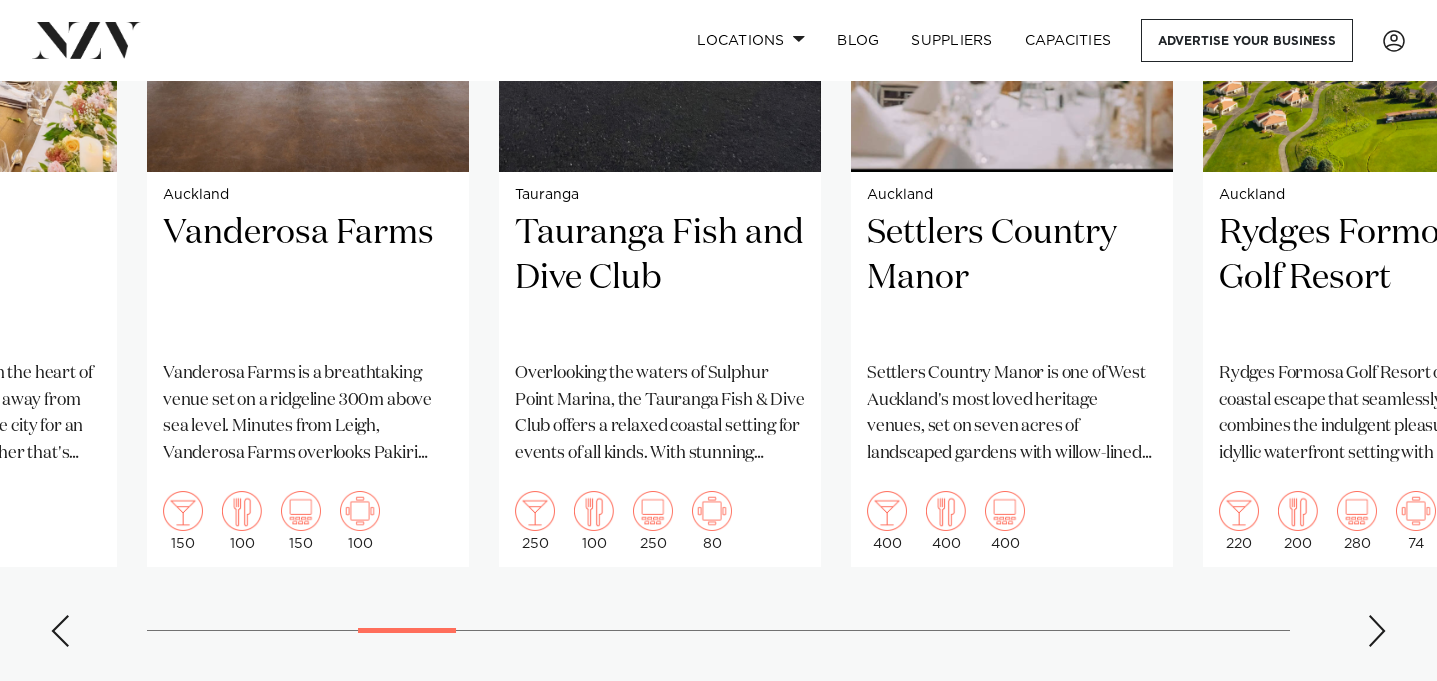 click at bounding box center (1377, 631) 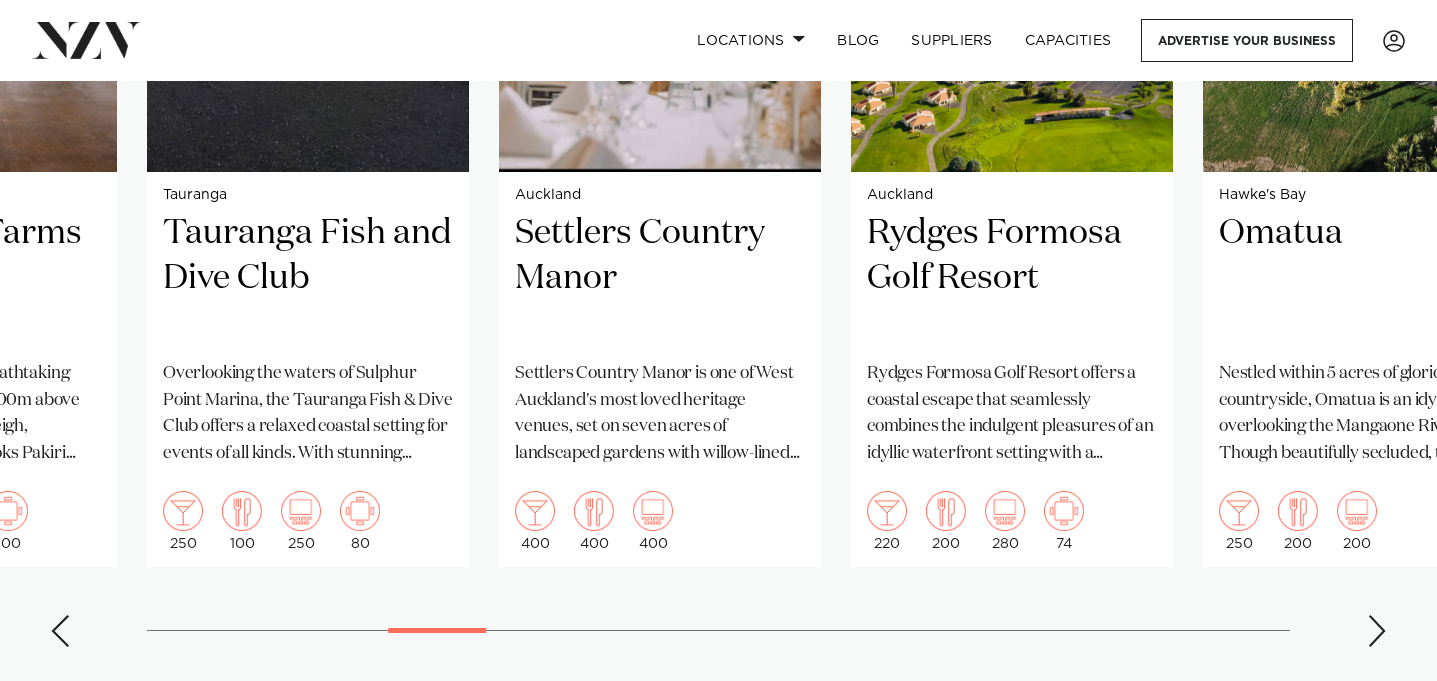 click at bounding box center [1377, 631] 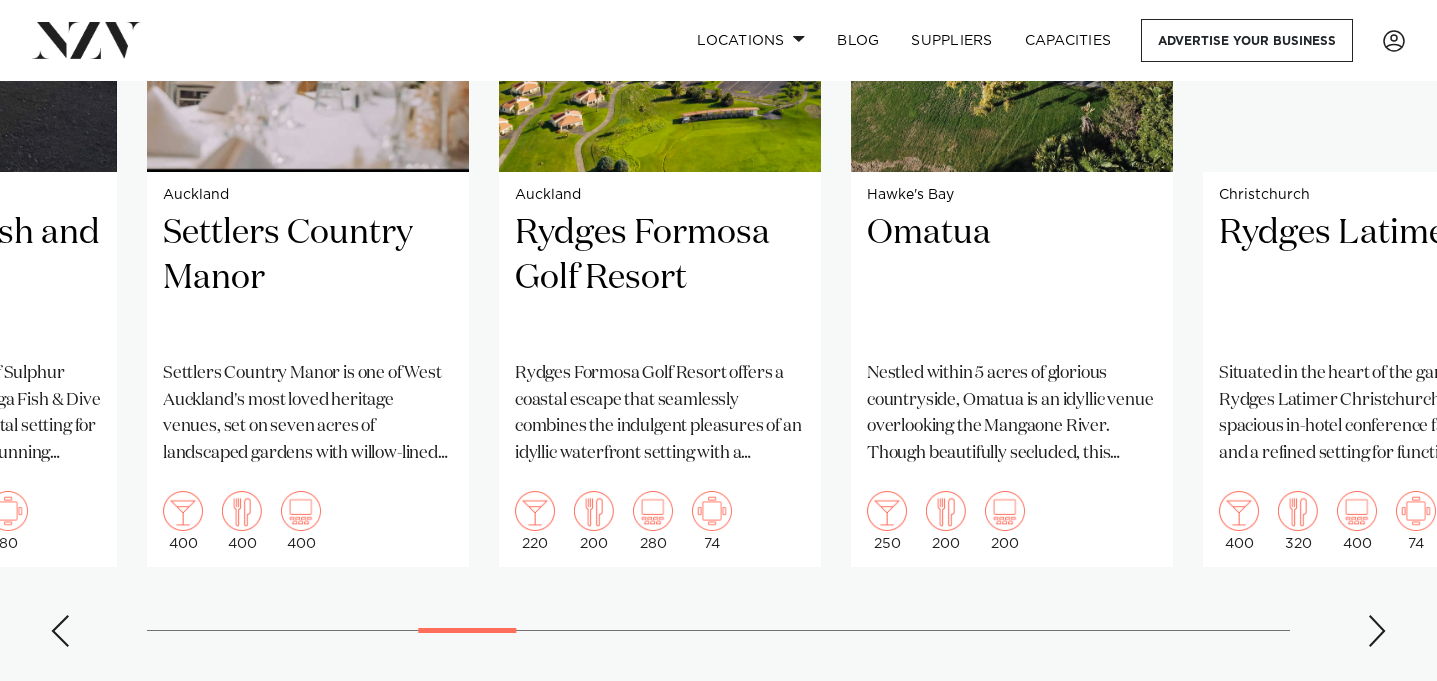 click at bounding box center [1377, 631] 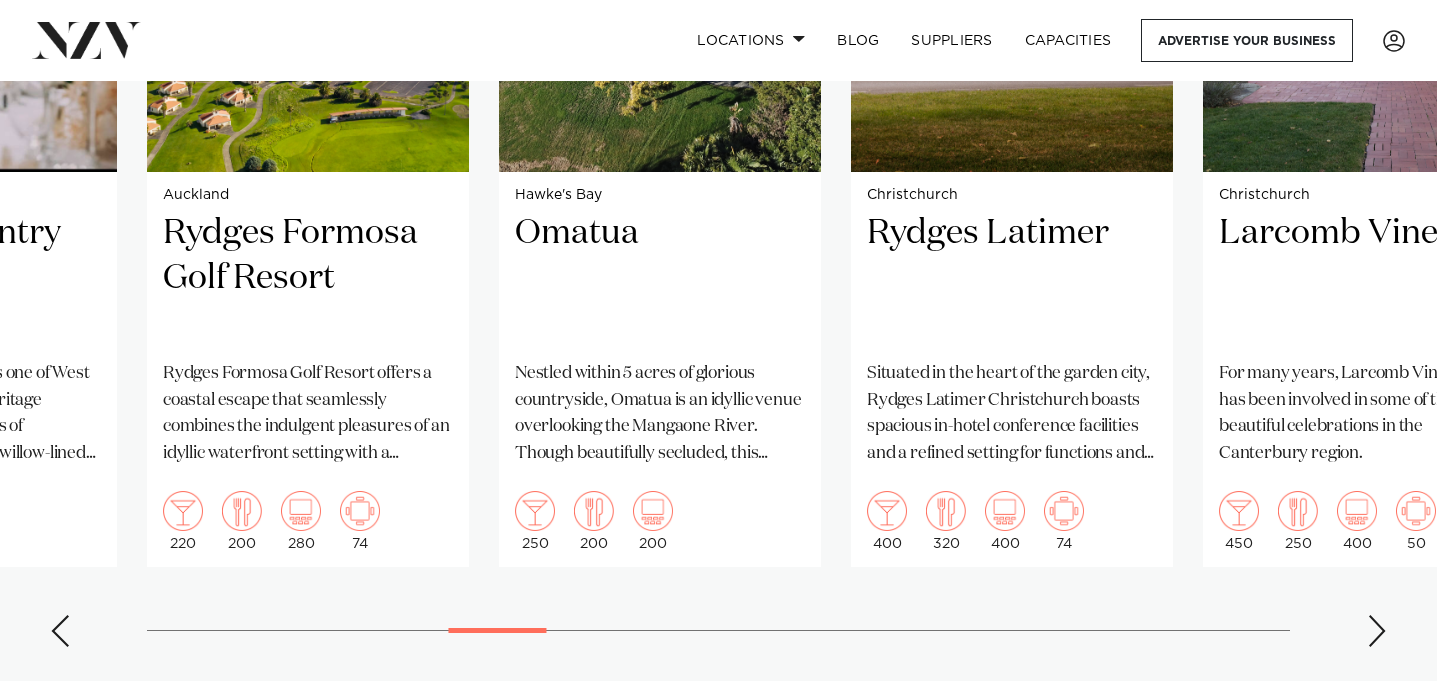 click at bounding box center [1377, 631] 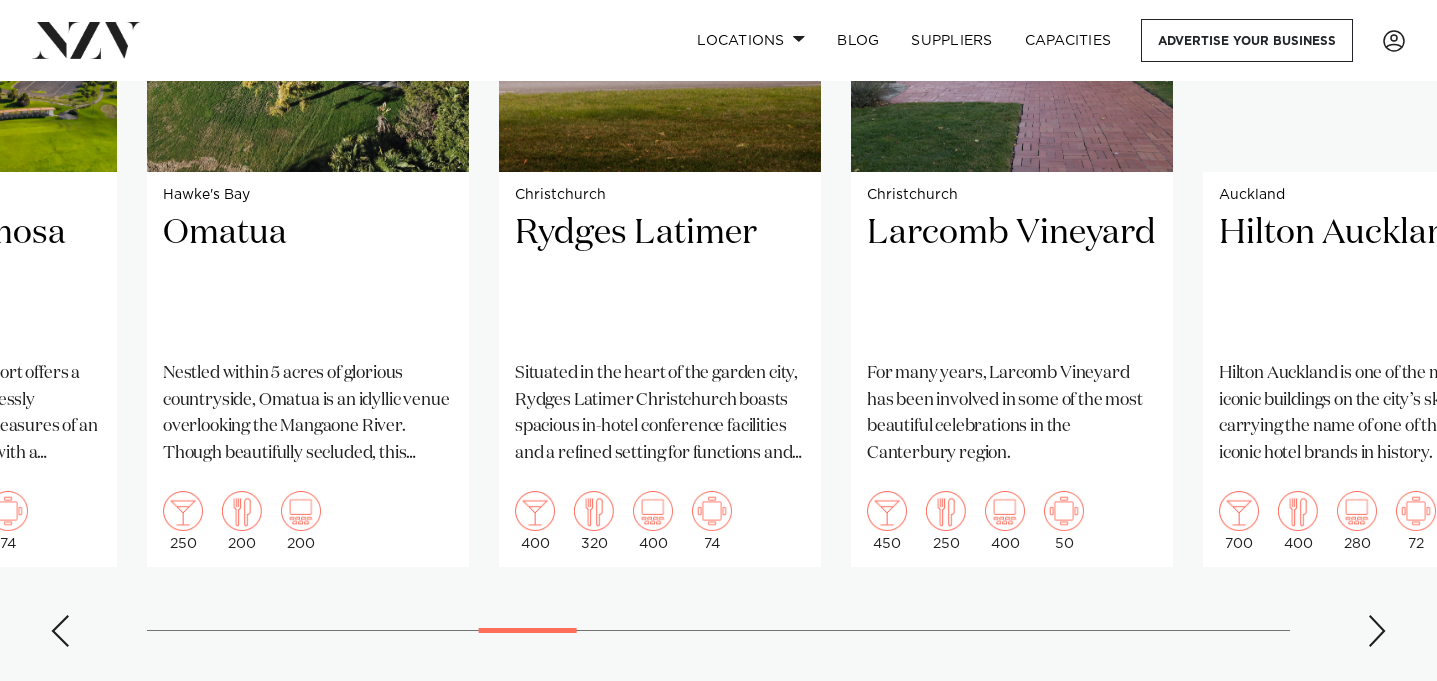 click at bounding box center (1377, 631) 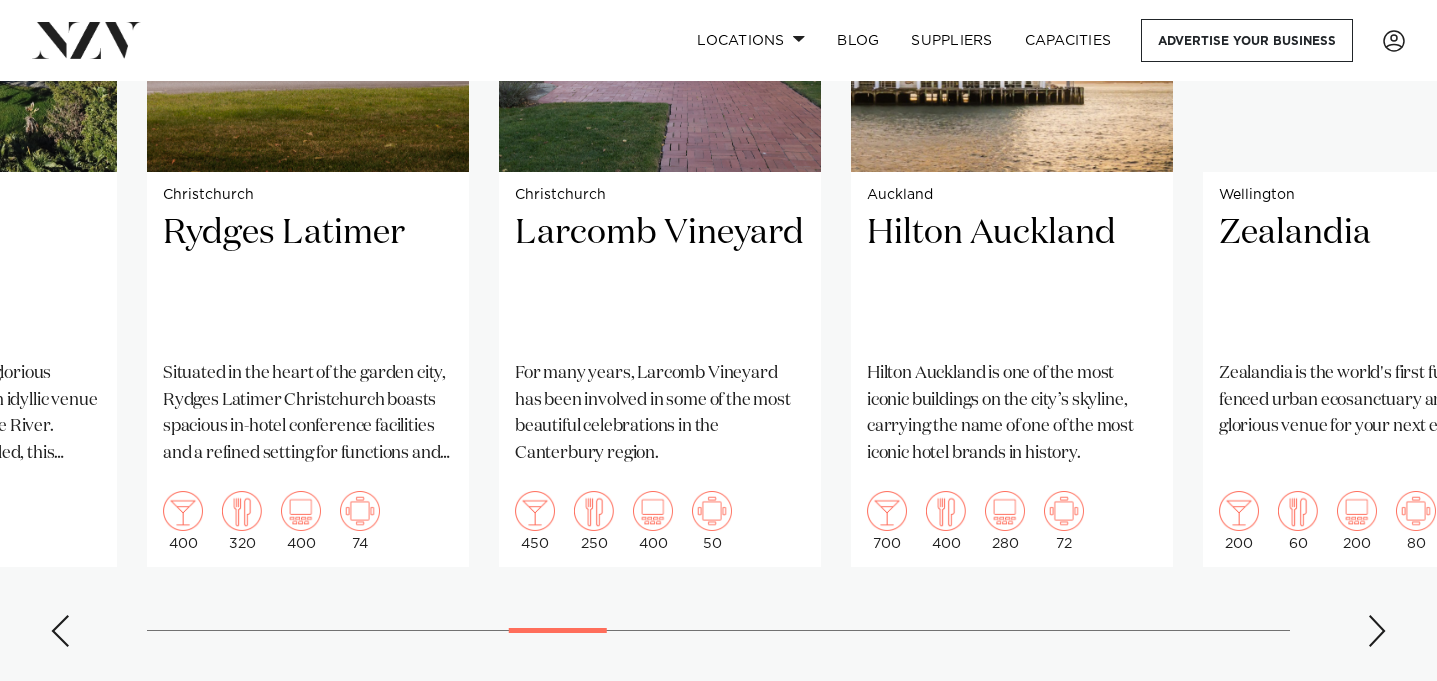 click at bounding box center [1377, 631] 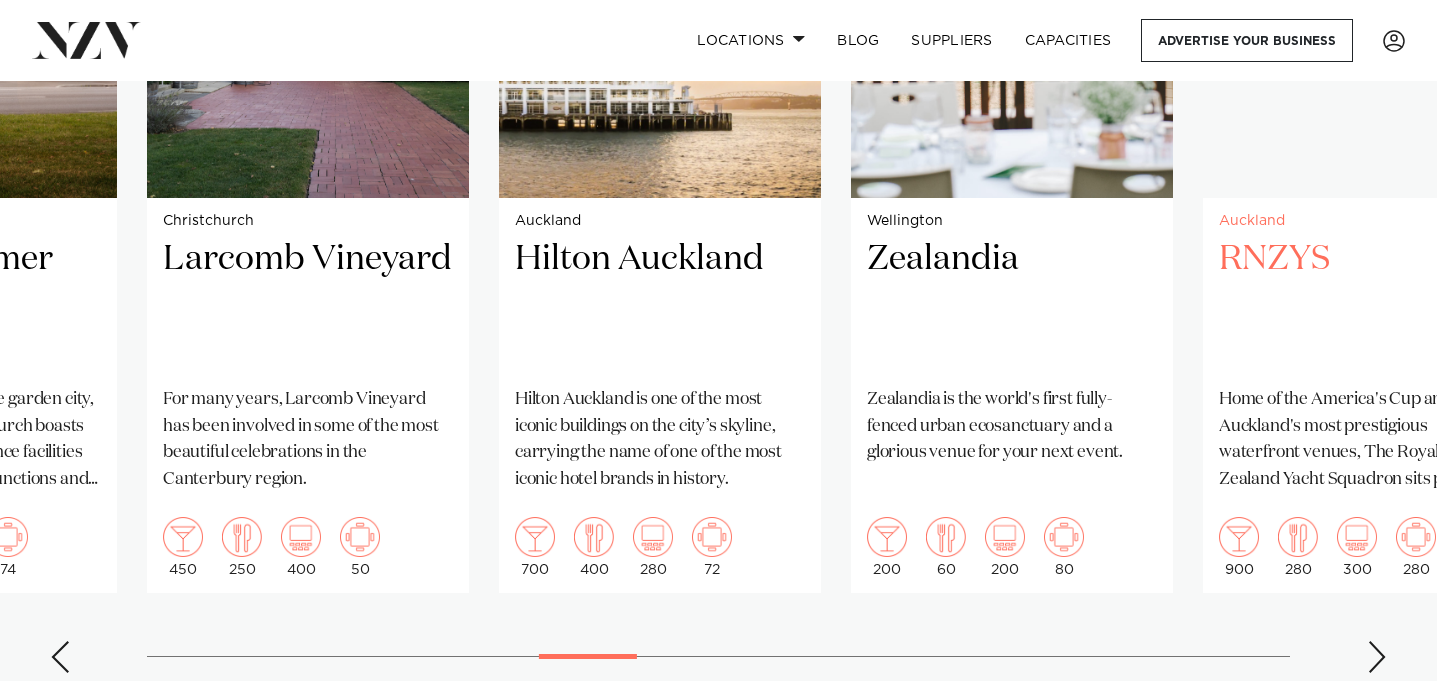 scroll, scrollTop: 1767, scrollLeft: 0, axis: vertical 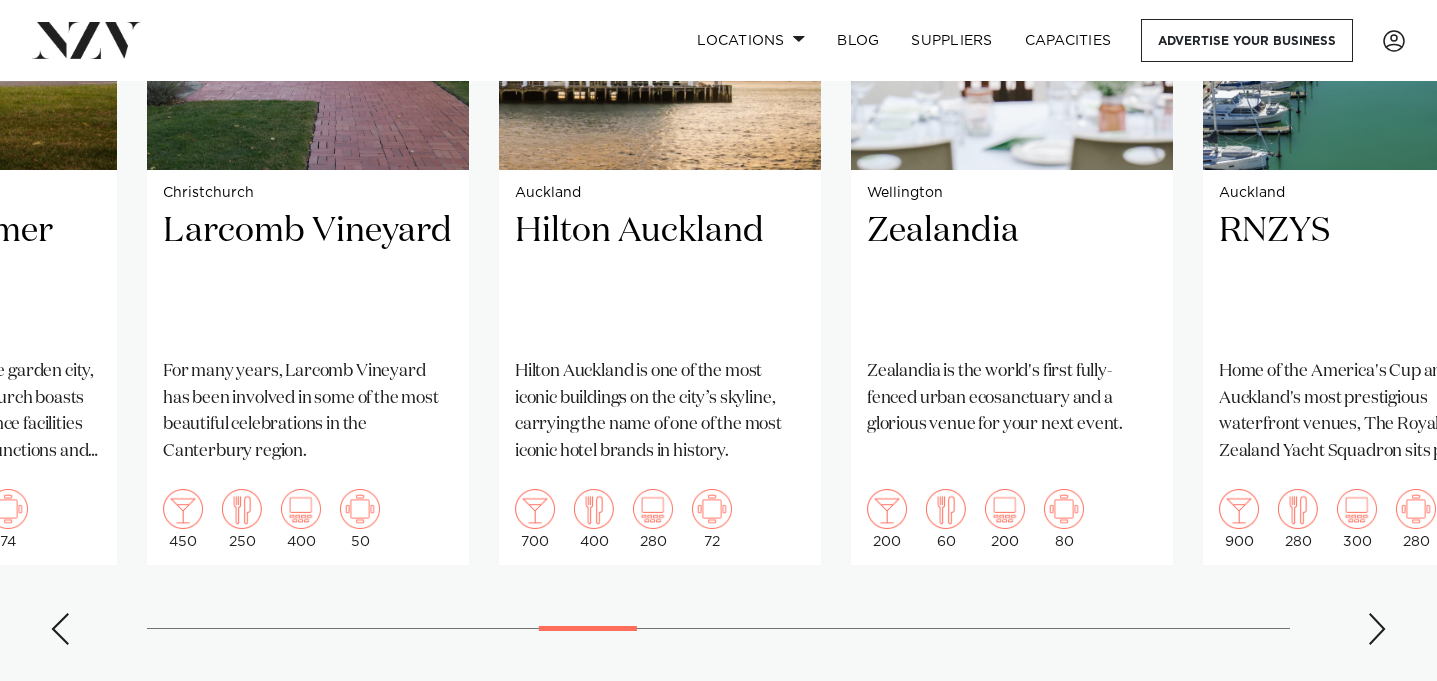 click at bounding box center (1377, 629) 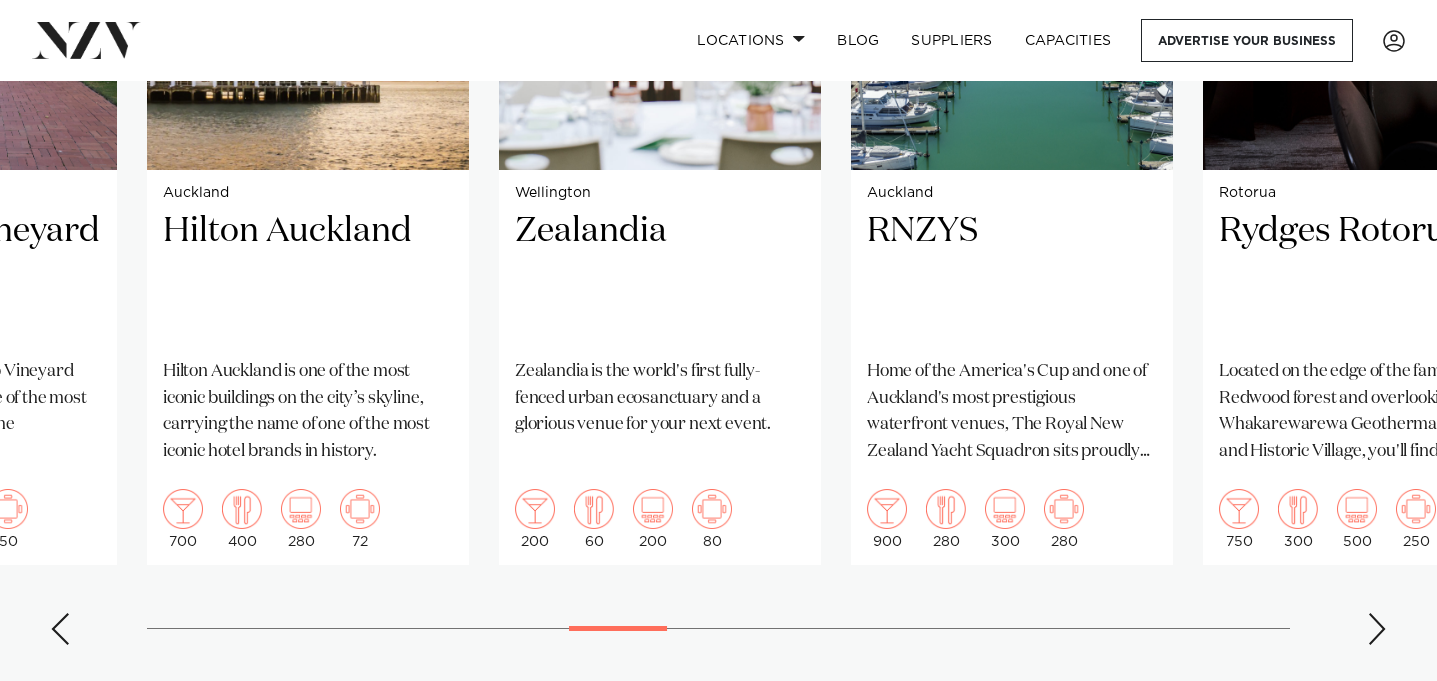 click at bounding box center [1377, 629] 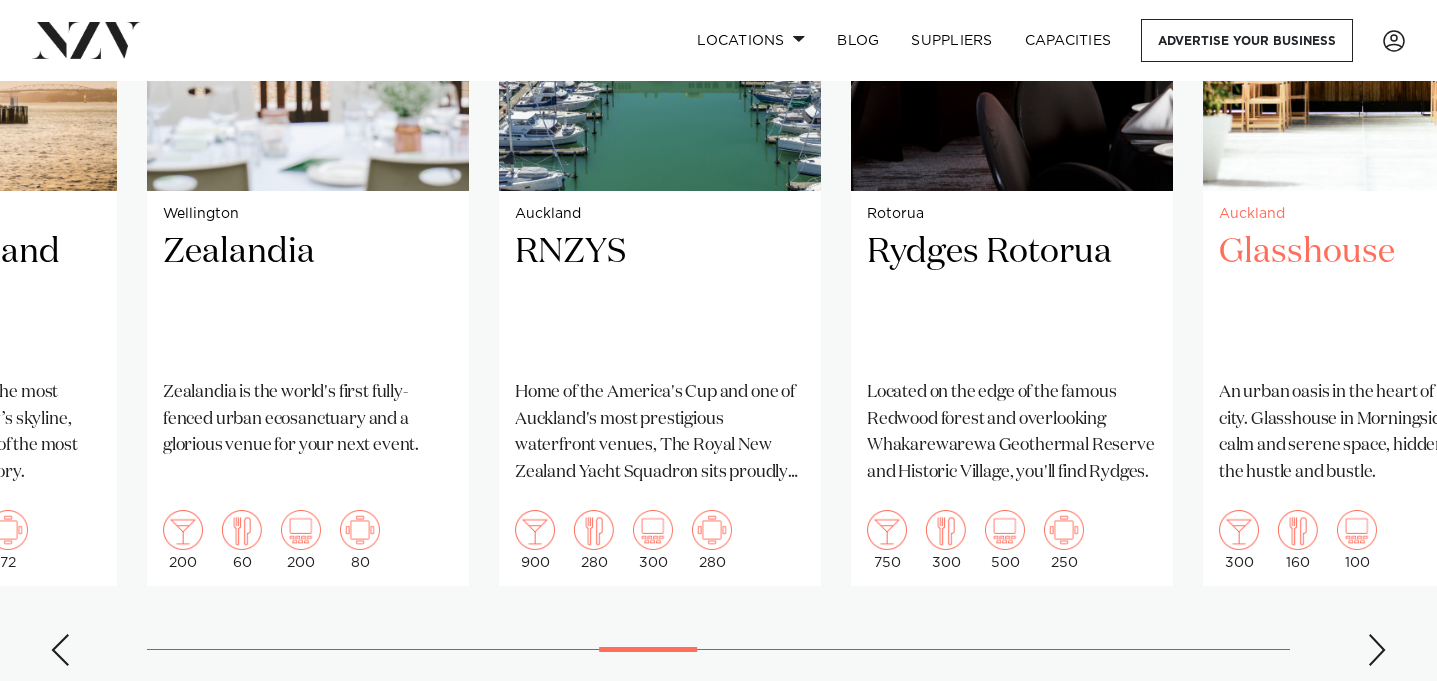 scroll, scrollTop: 1779, scrollLeft: 0, axis: vertical 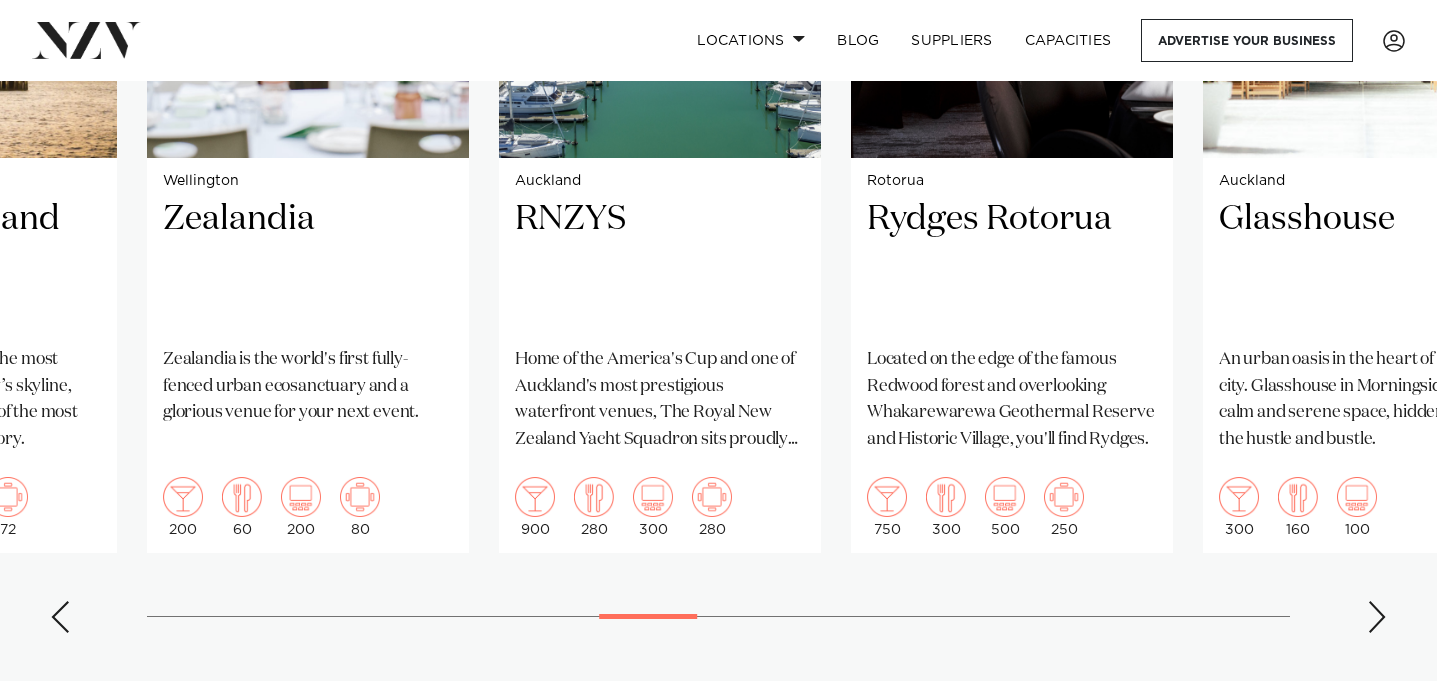 click at bounding box center (1377, 617) 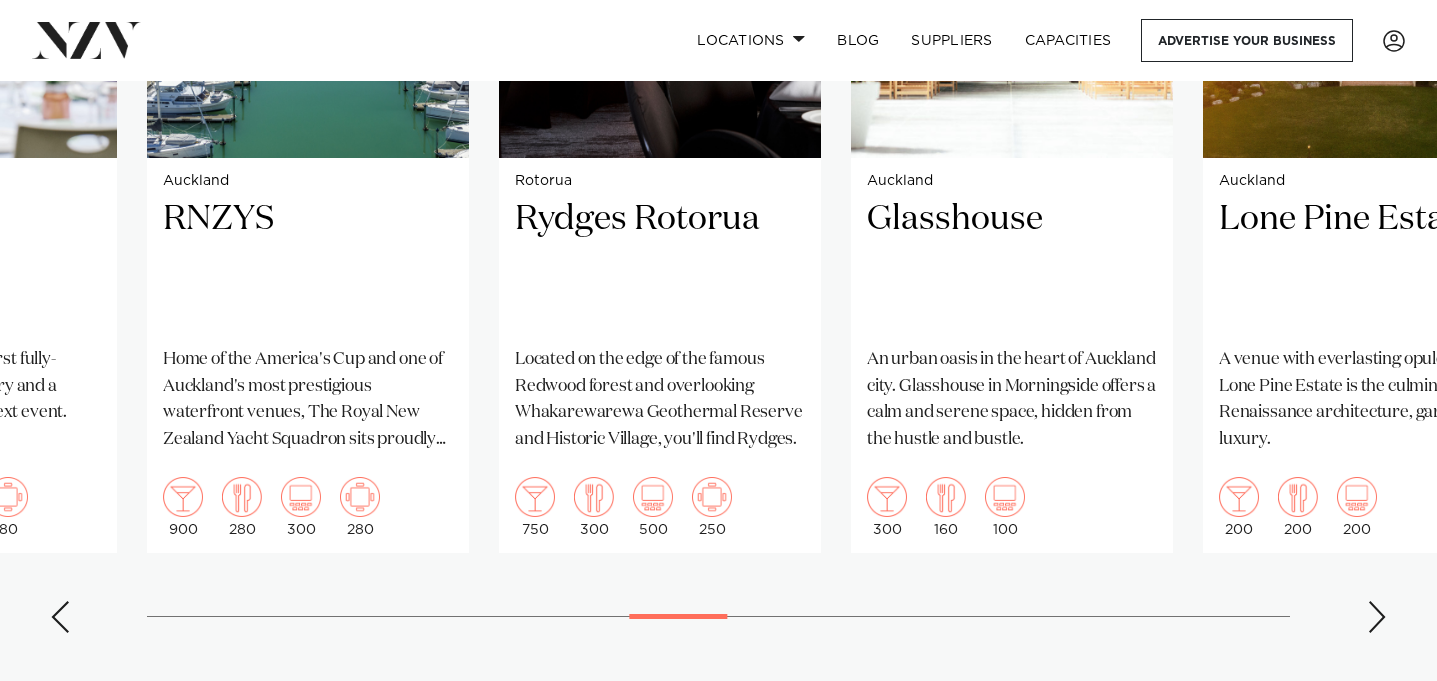 click at bounding box center (1377, 617) 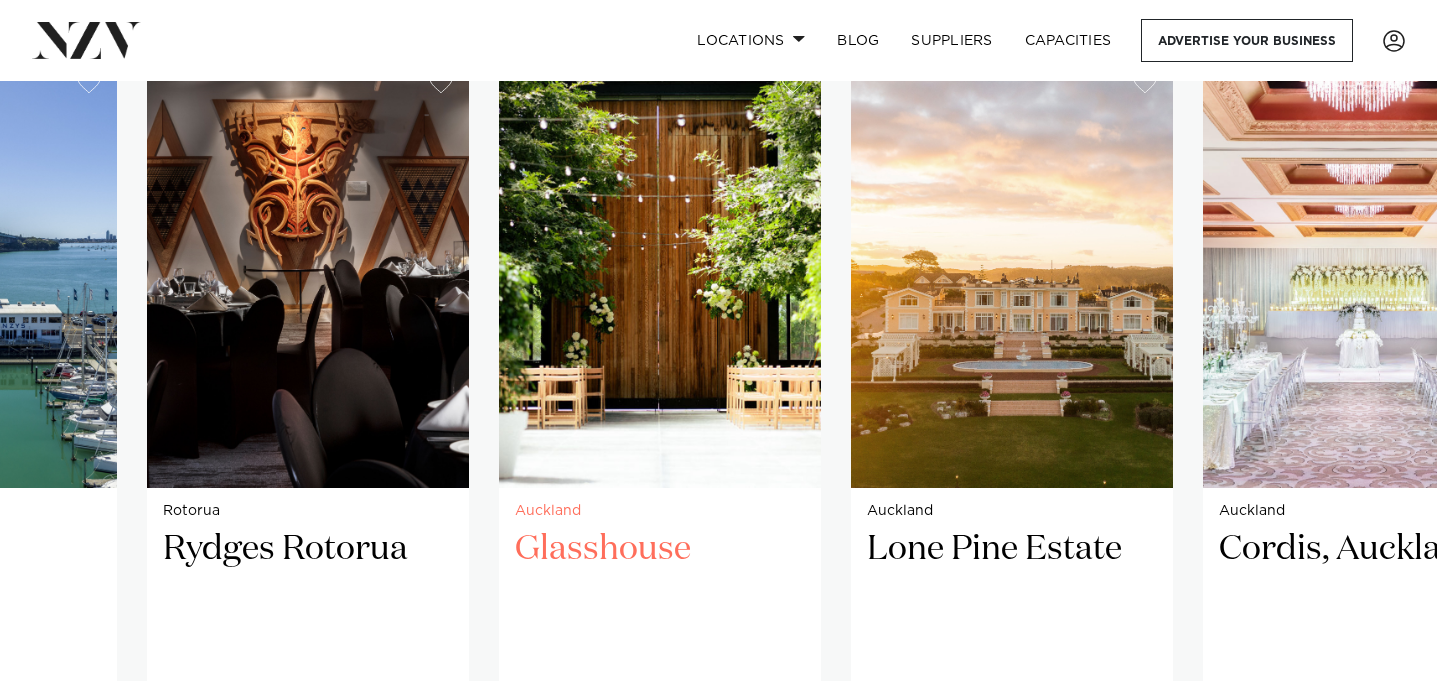scroll, scrollTop: 1436, scrollLeft: 0, axis: vertical 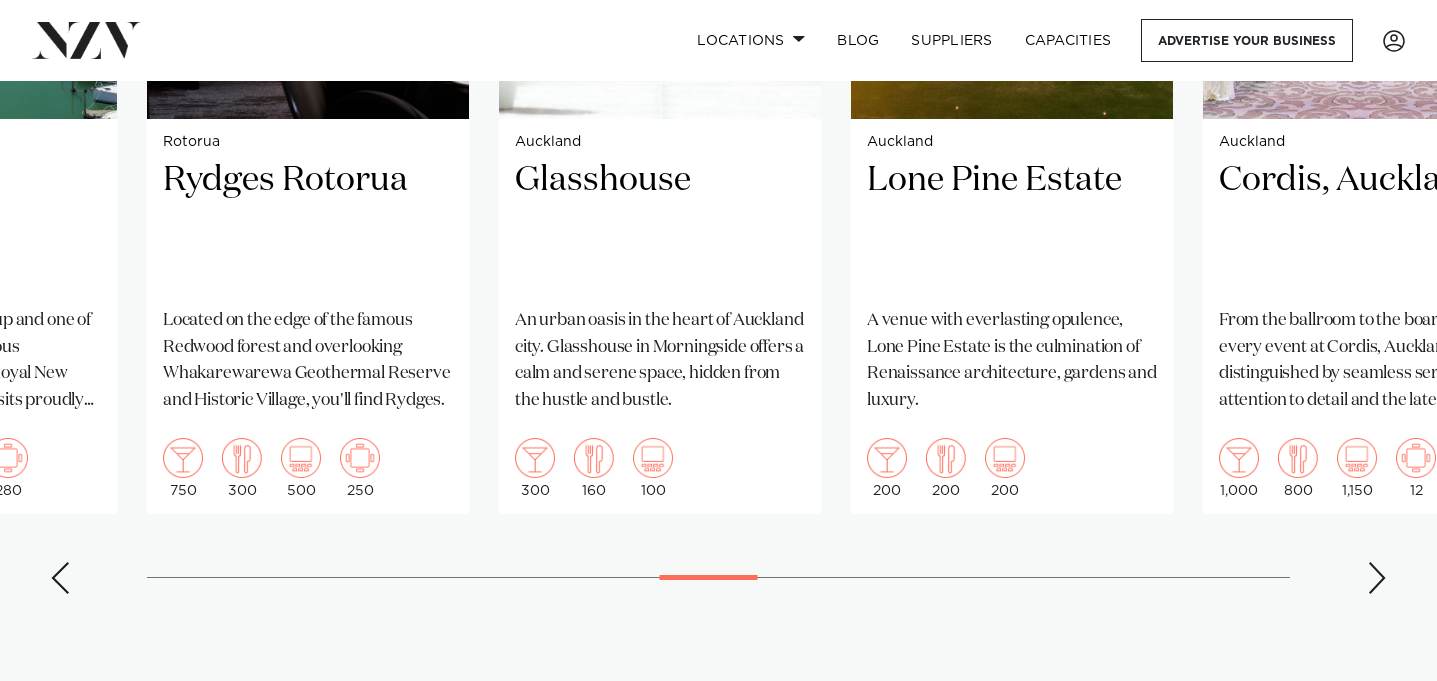 click at bounding box center (1377, 578) 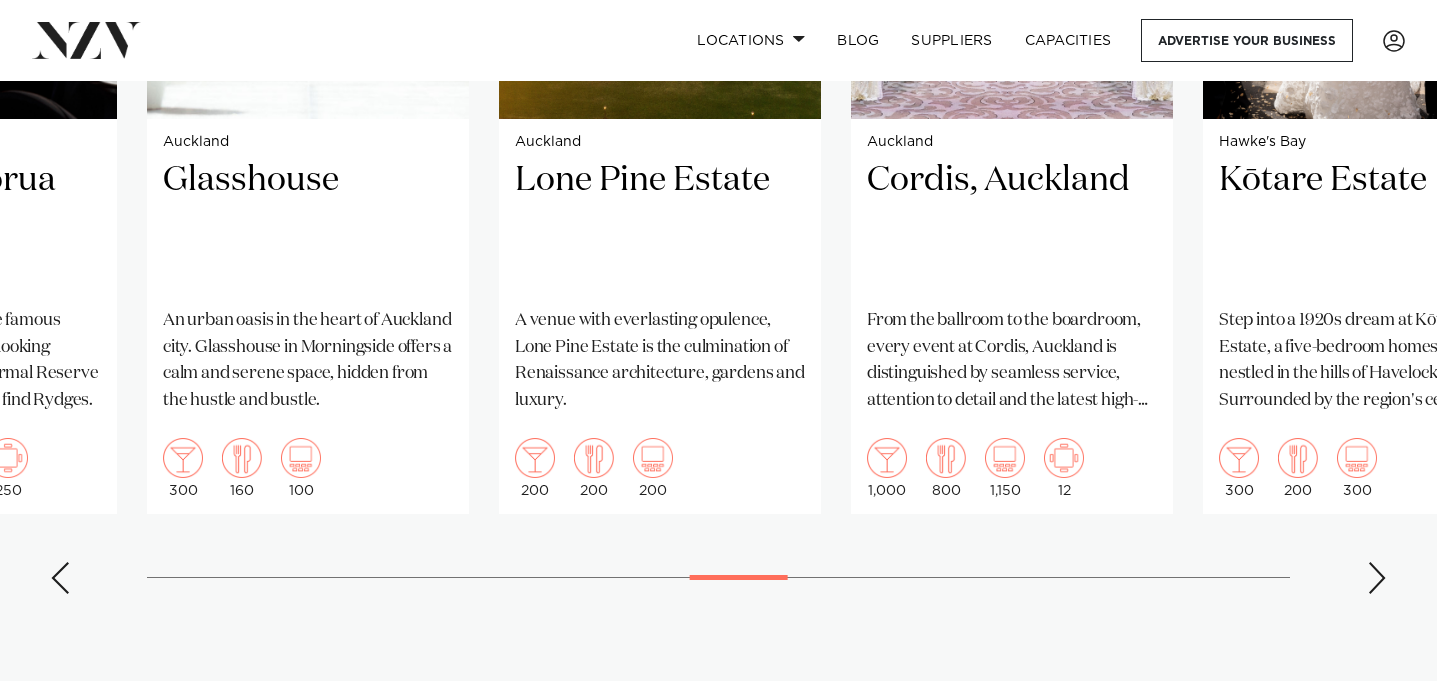 click at bounding box center [1377, 578] 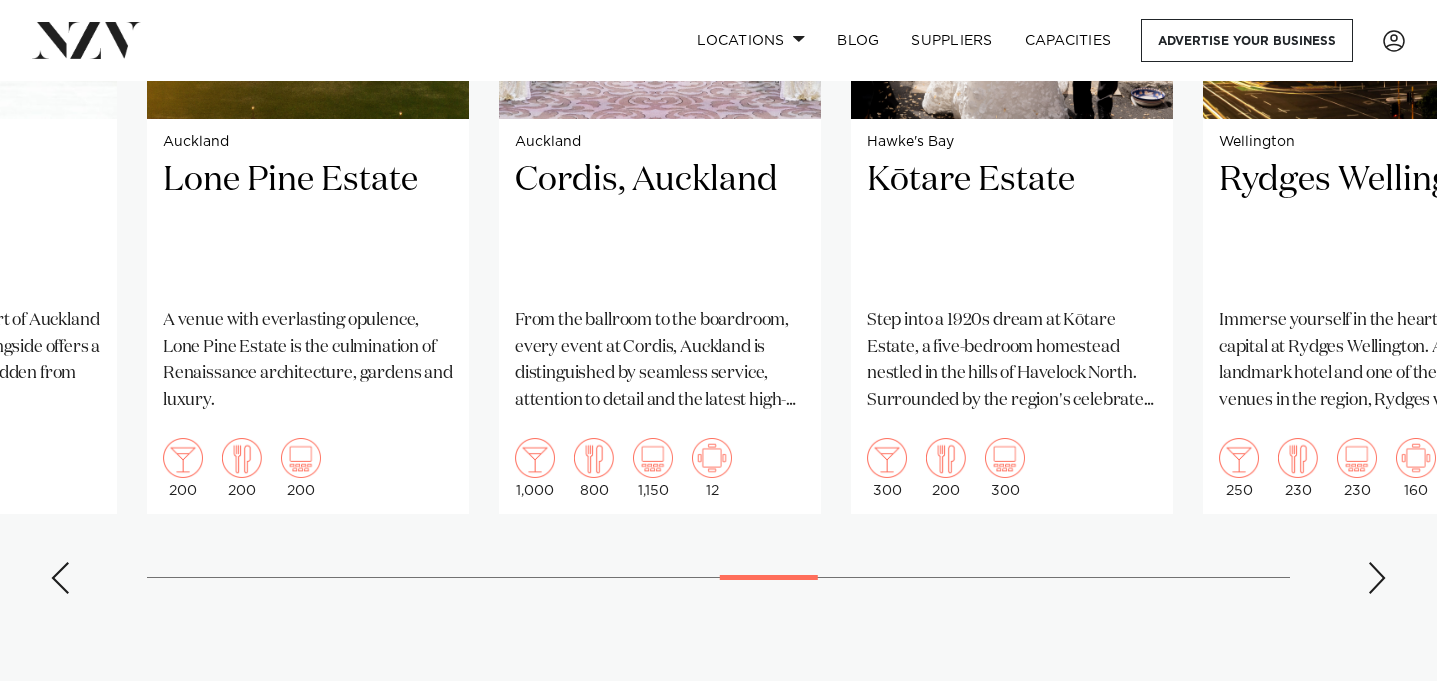 click at bounding box center [1377, 578] 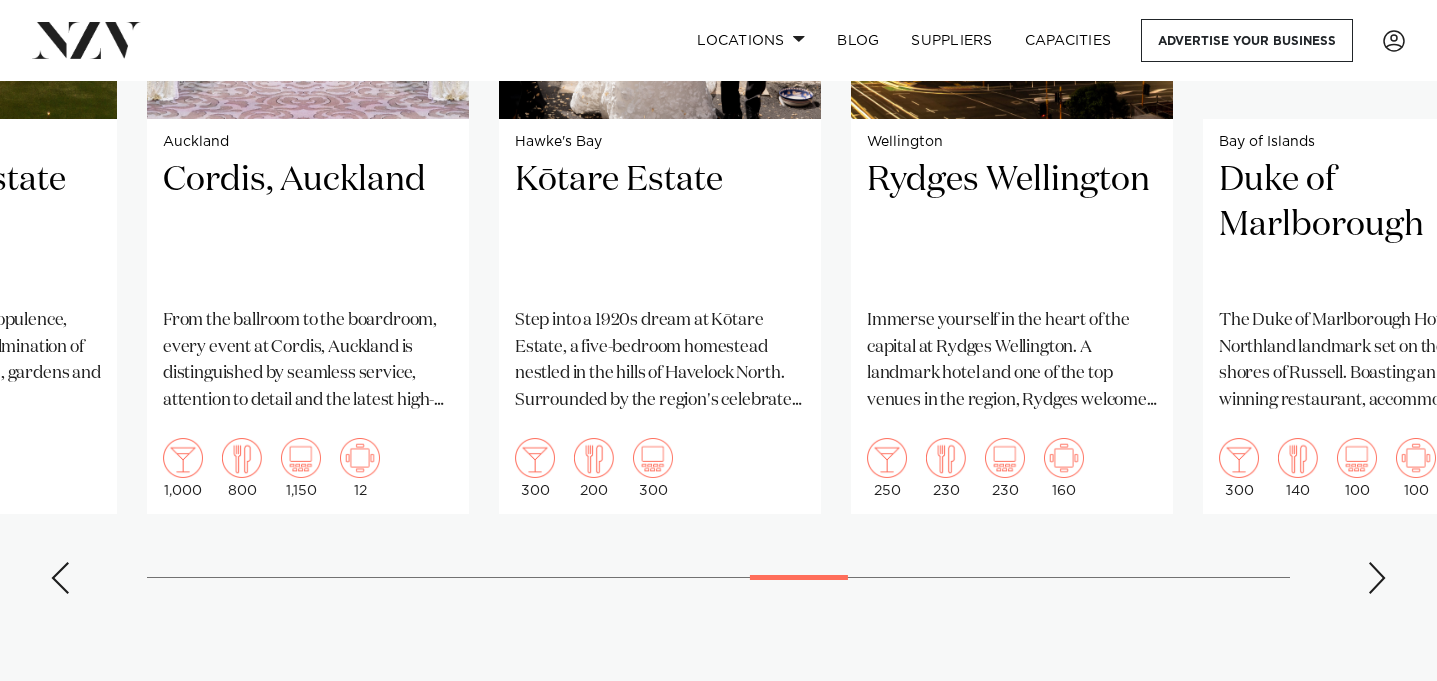 click at bounding box center [1377, 578] 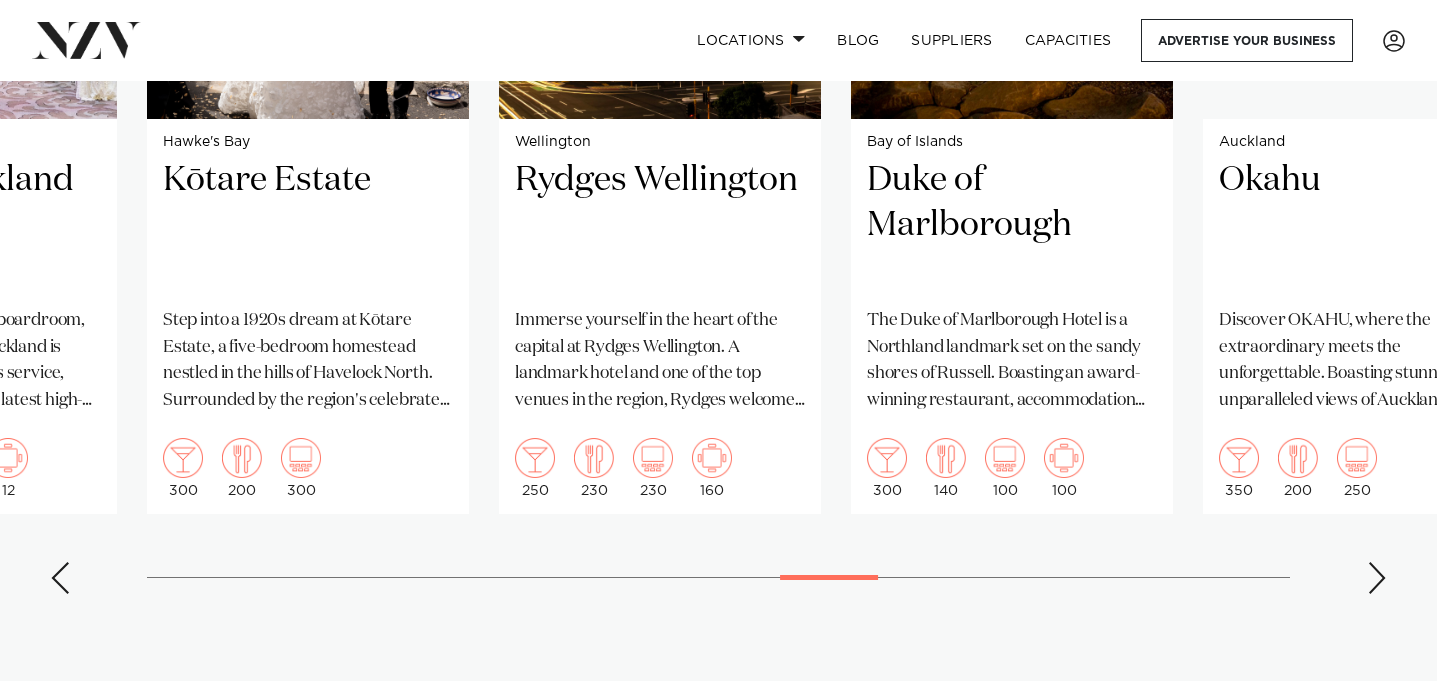click at bounding box center [1377, 578] 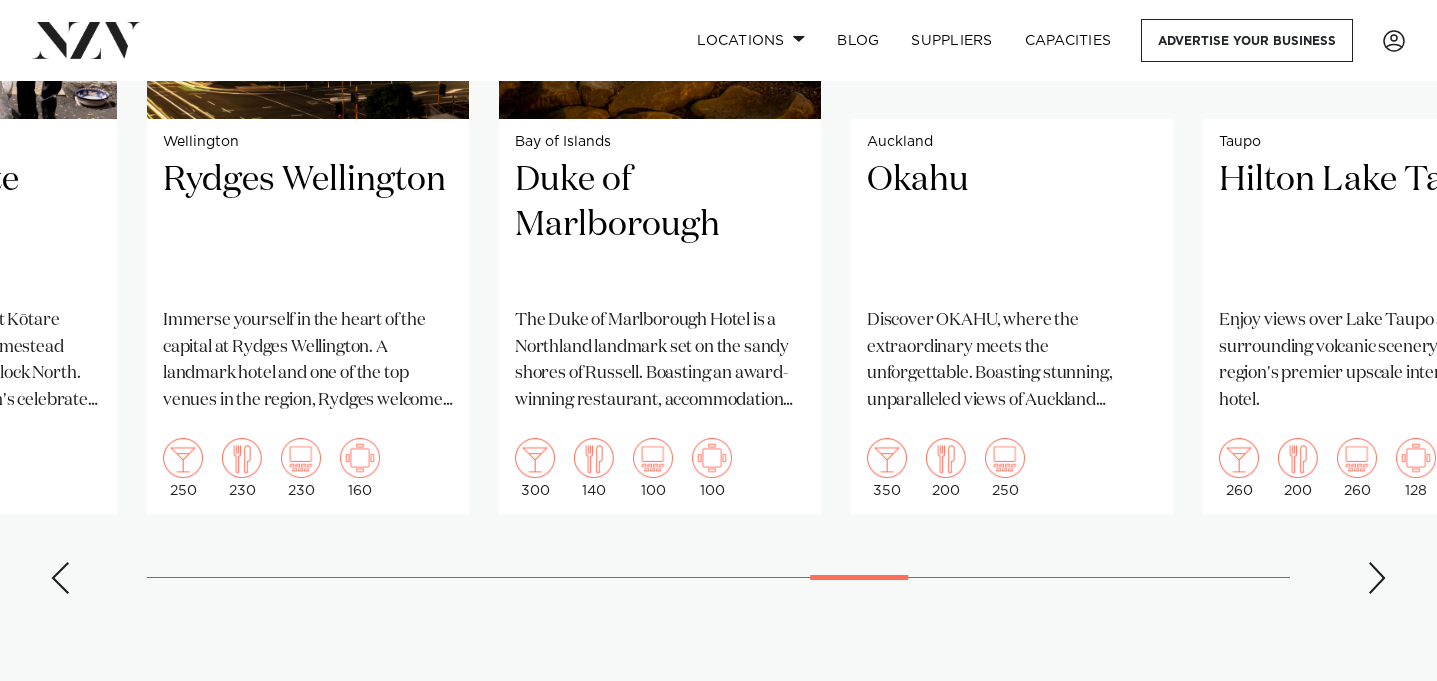 click at bounding box center (1377, 578) 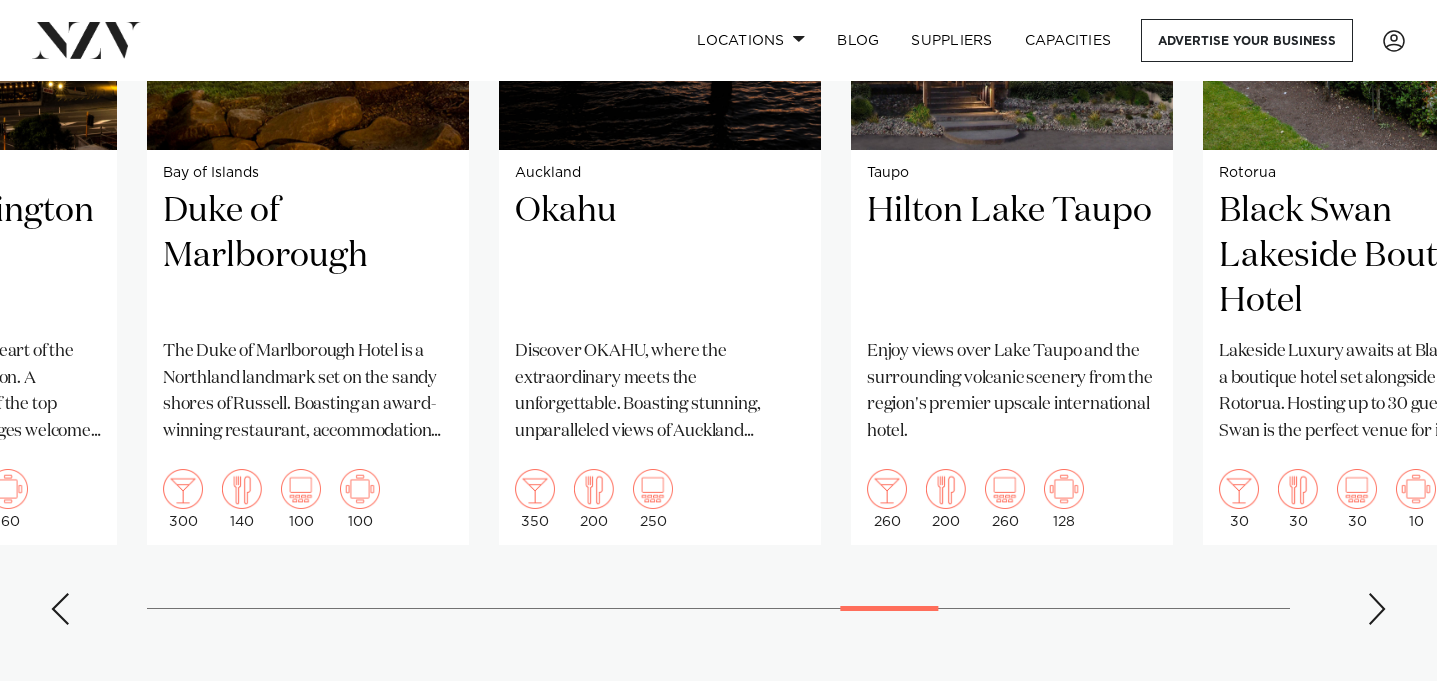 scroll, scrollTop: 1798, scrollLeft: 0, axis: vertical 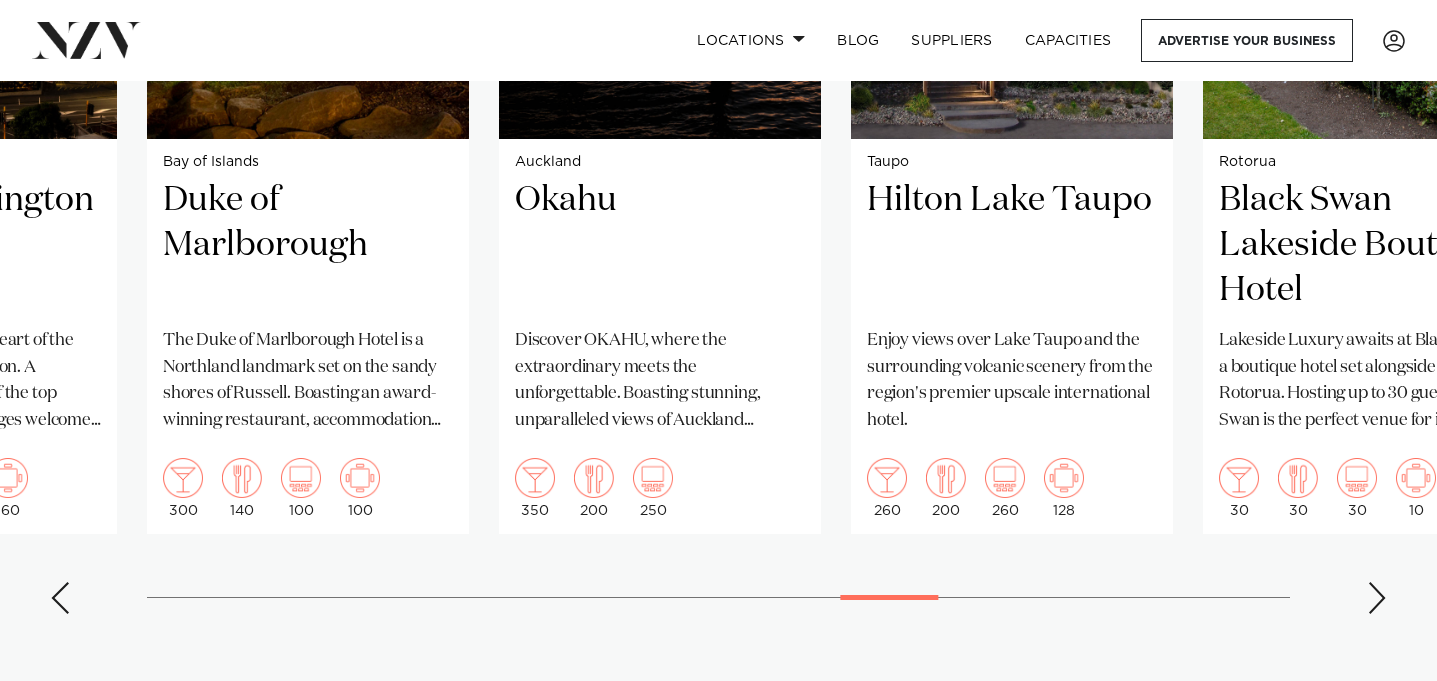 click at bounding box center (1377, 598) 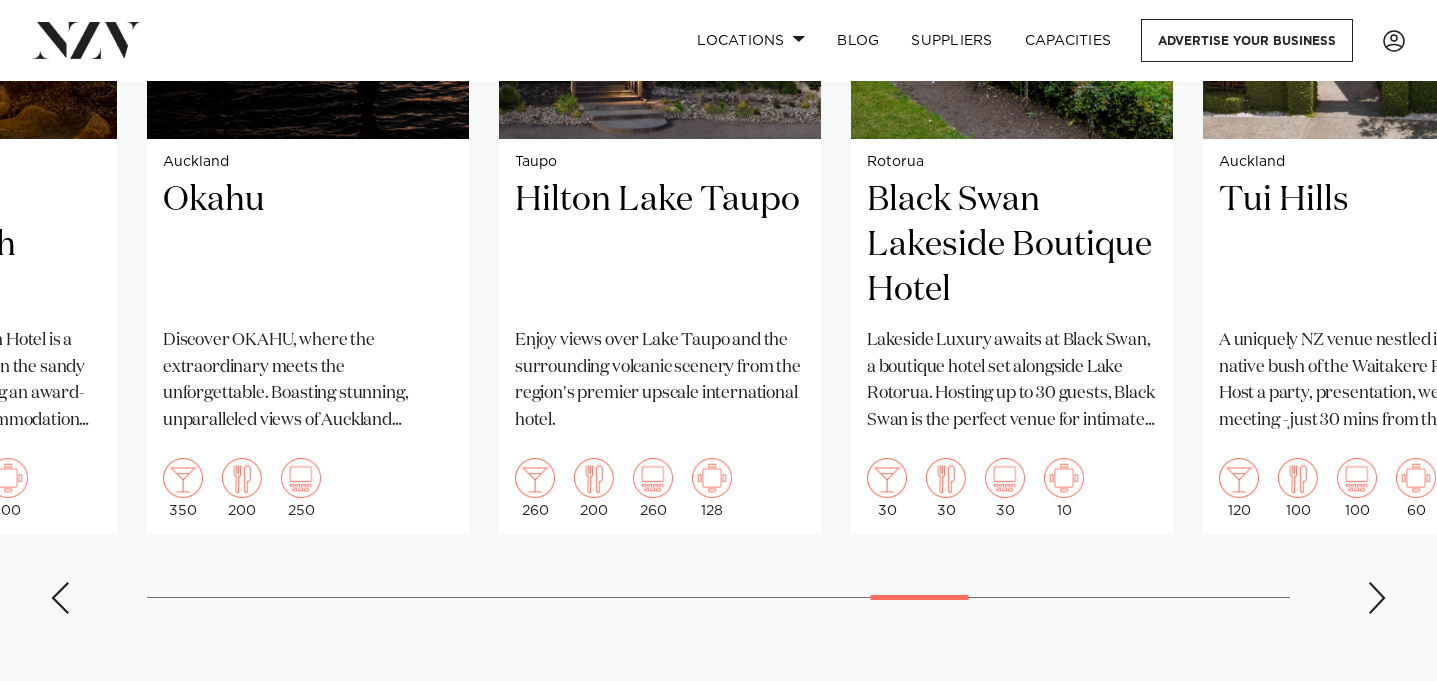 click at bounding box center (1377, 598) 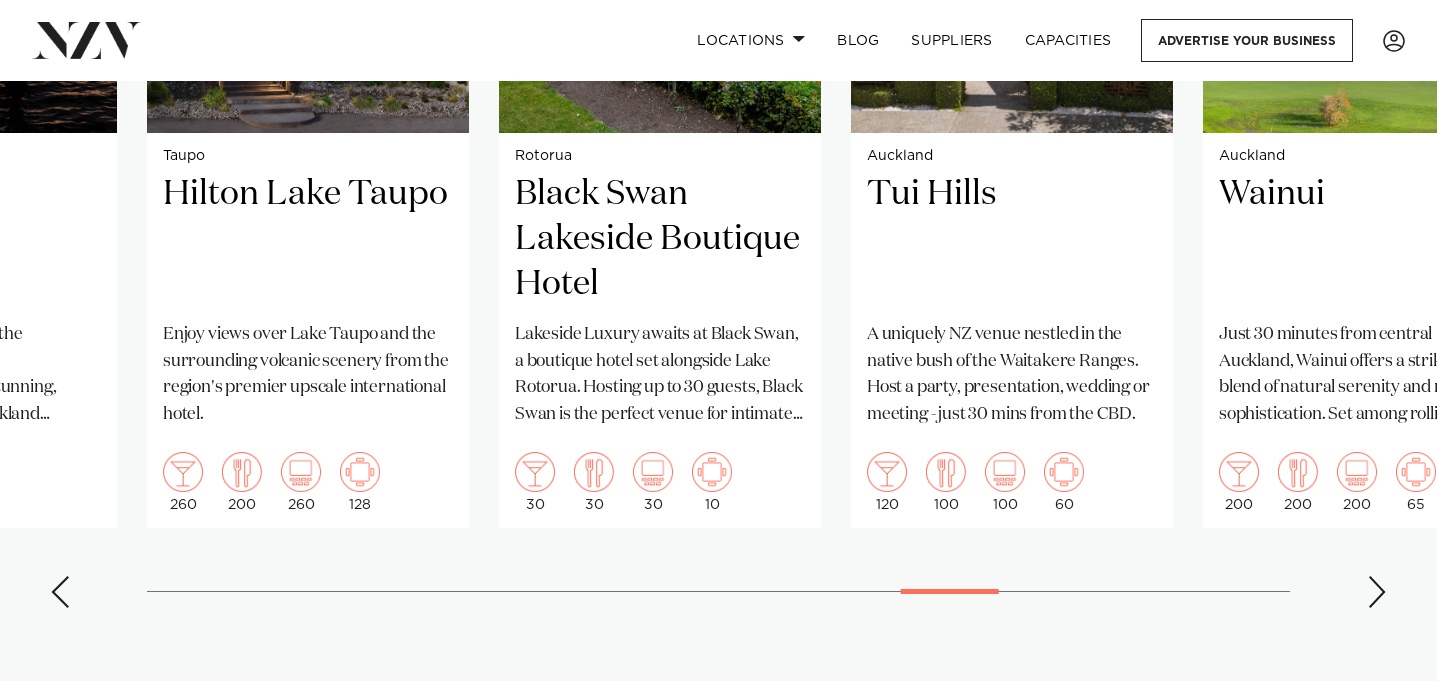 scroll, scrollTop: 1803, scrollLeft: 0, axis: vertical 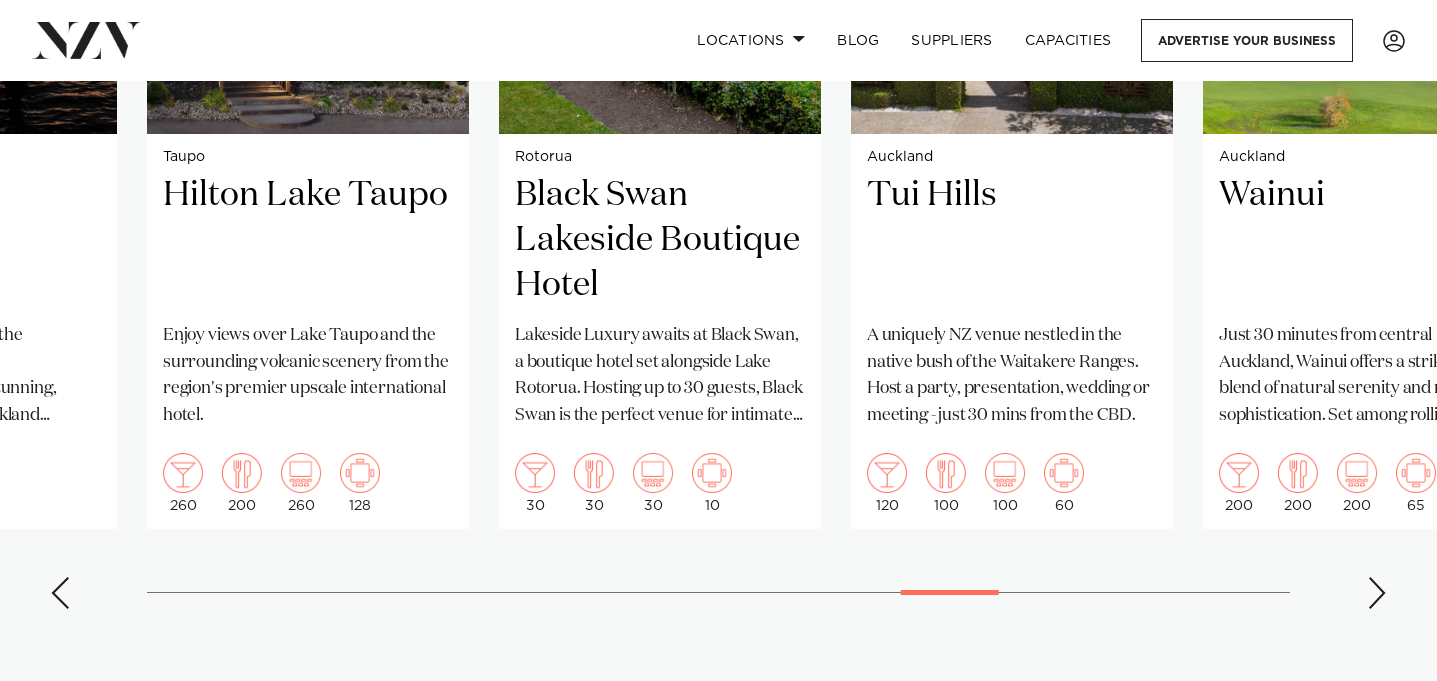 click at bounding box center (1377, 593) 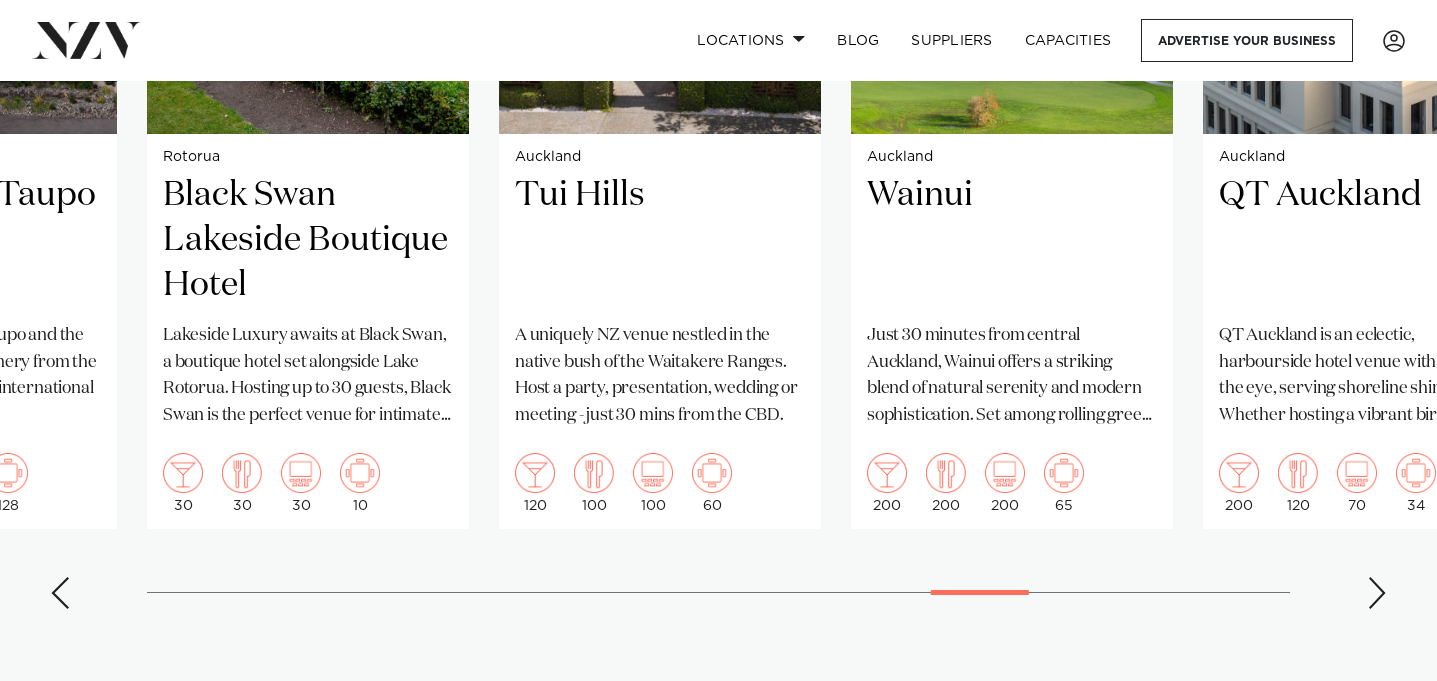 click at bounding box center [1377, 593] 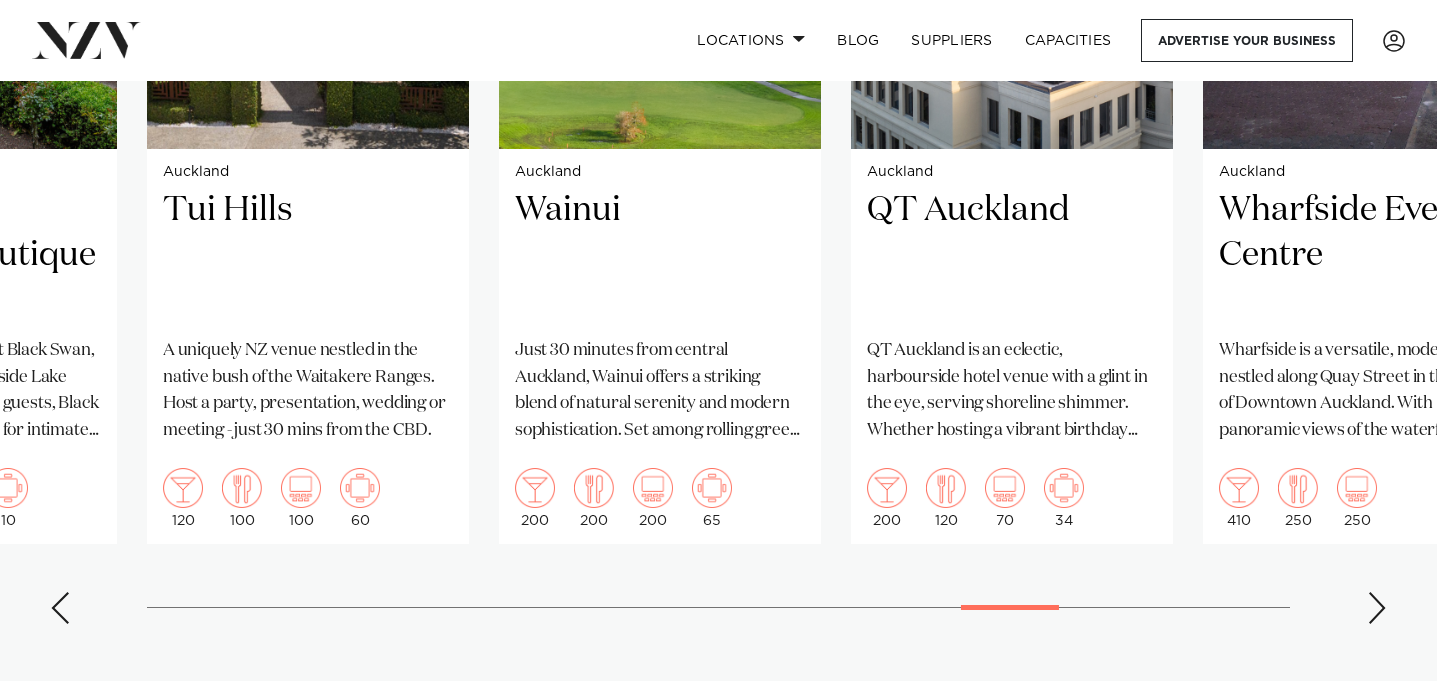 scroll, scrollTop: 1790, scrollLeft: 0, axis: vertical 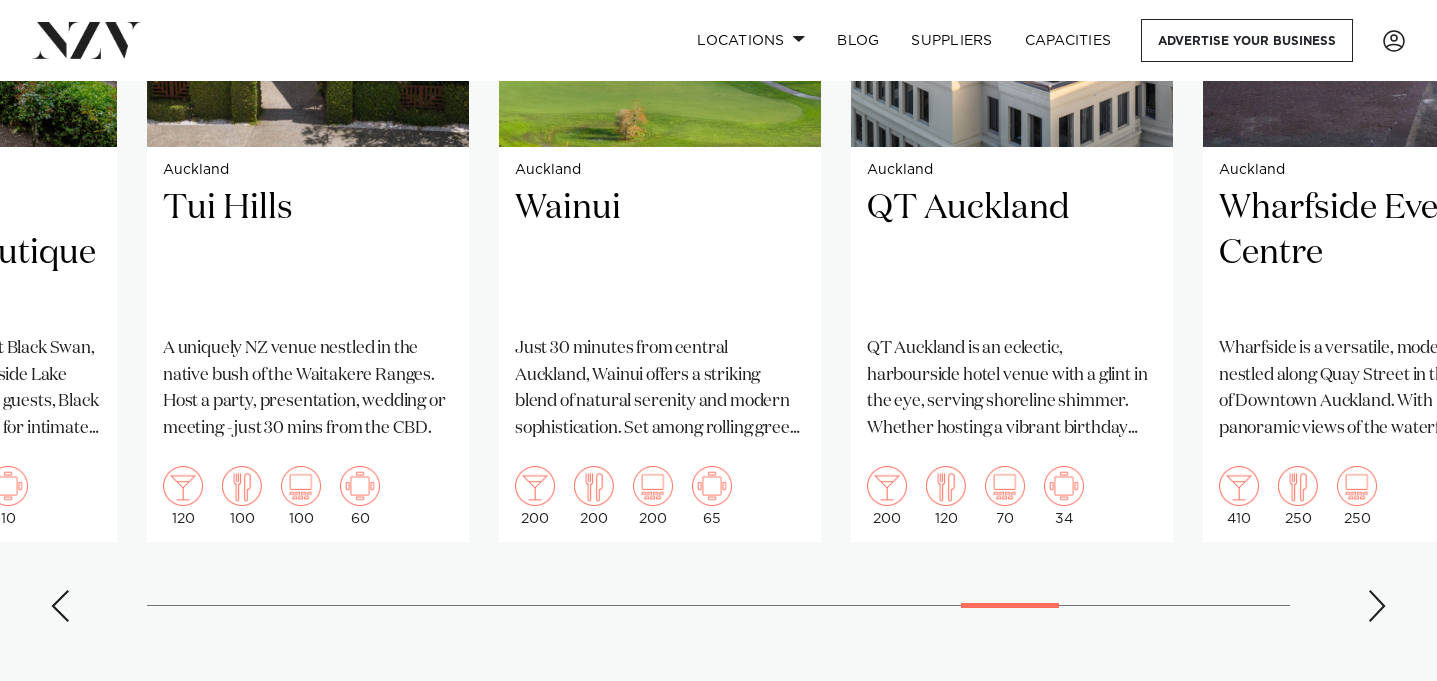 click at bounding box center (1377, 606) 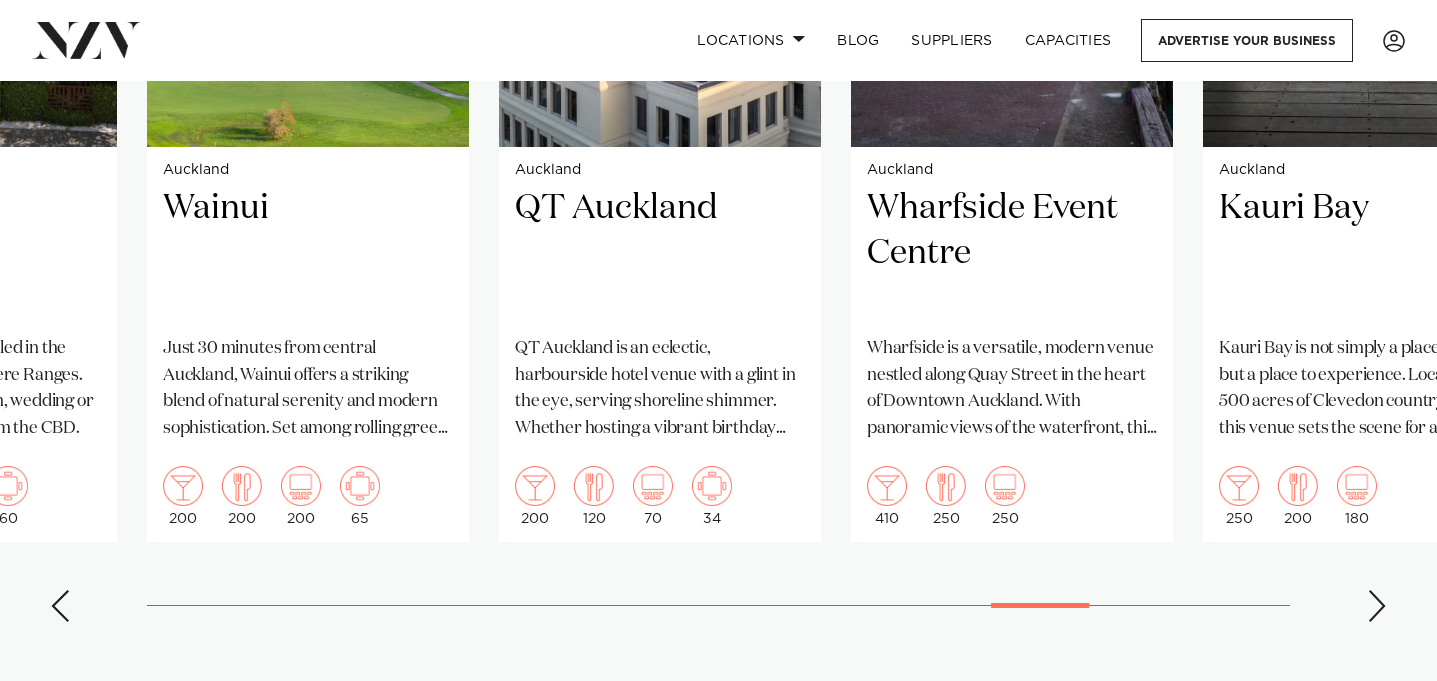 click at bounding box center (1377, 606) 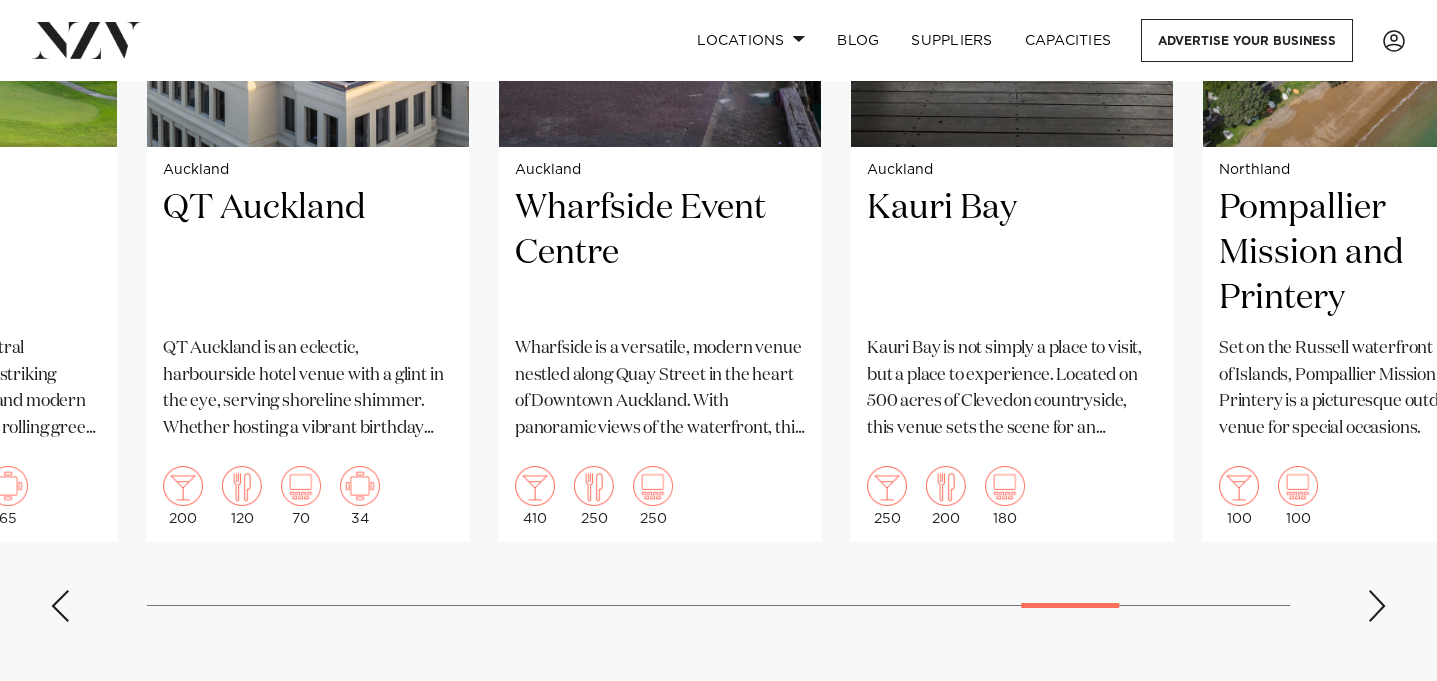 click at bounding box center (1377, 606) 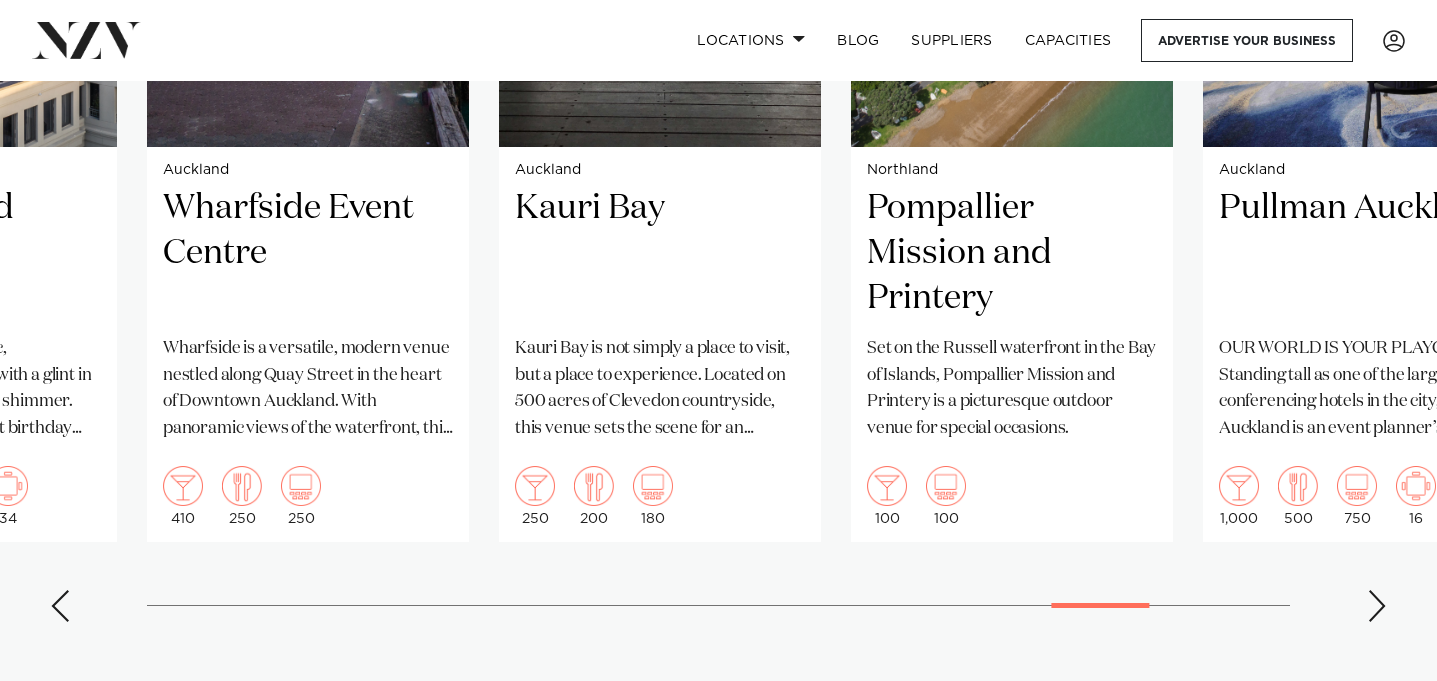 click at bounding box center (1377, 606) 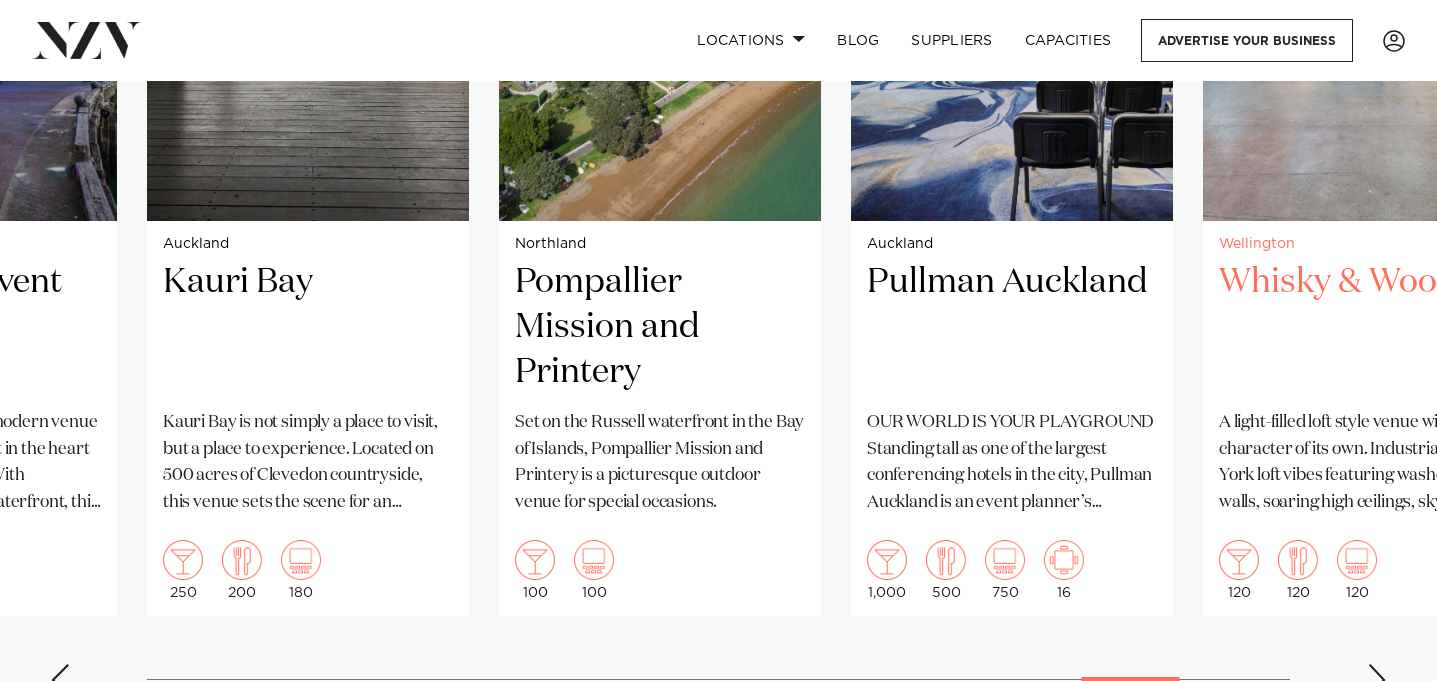 scroll, scrollTop: 1737, scrollLeft: 0, axis: vertical 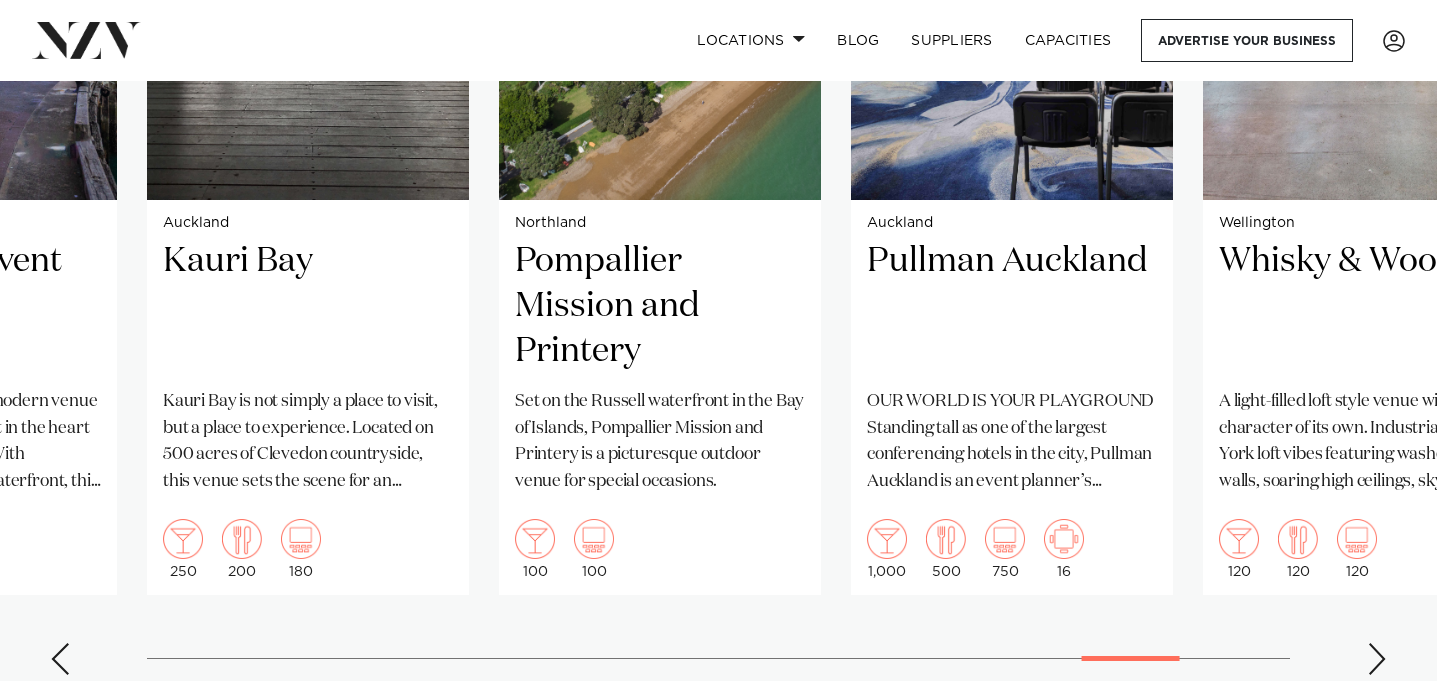 click at bounding box center (1377, 659) 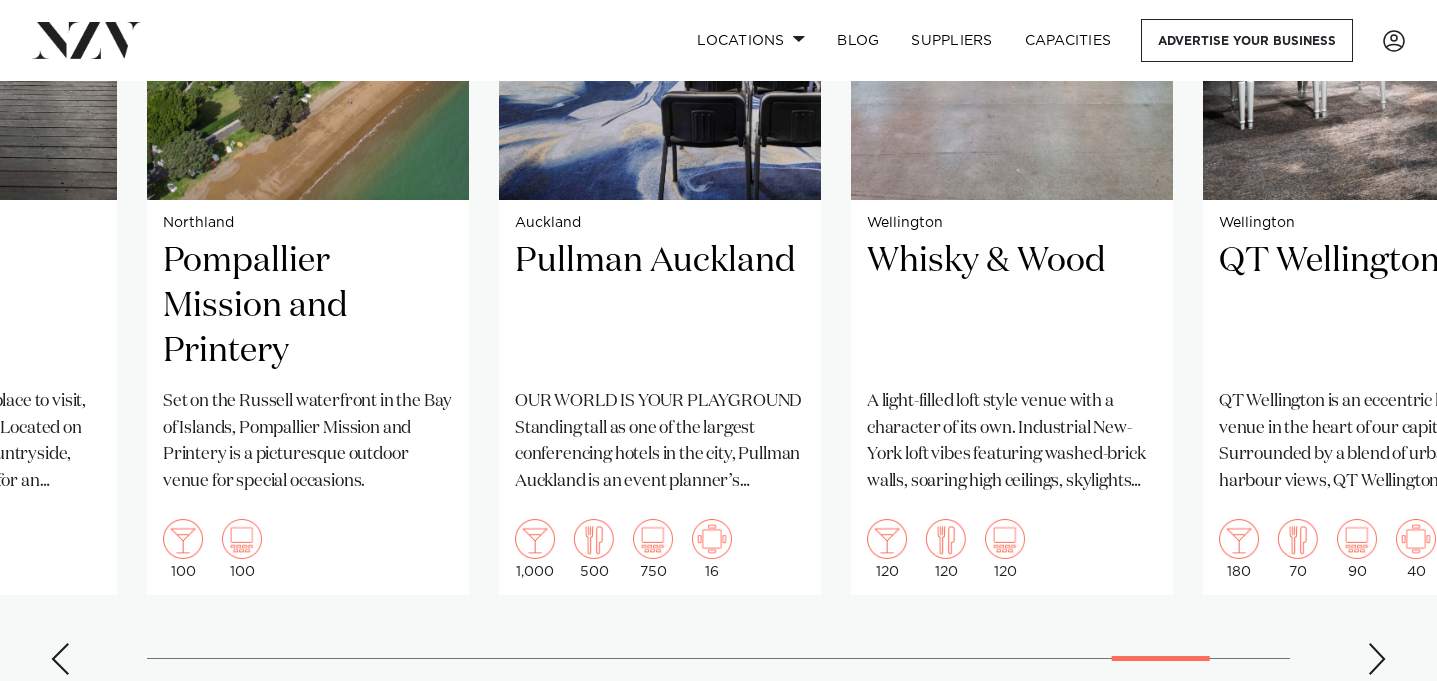 click at bounding box center (1377, 659) 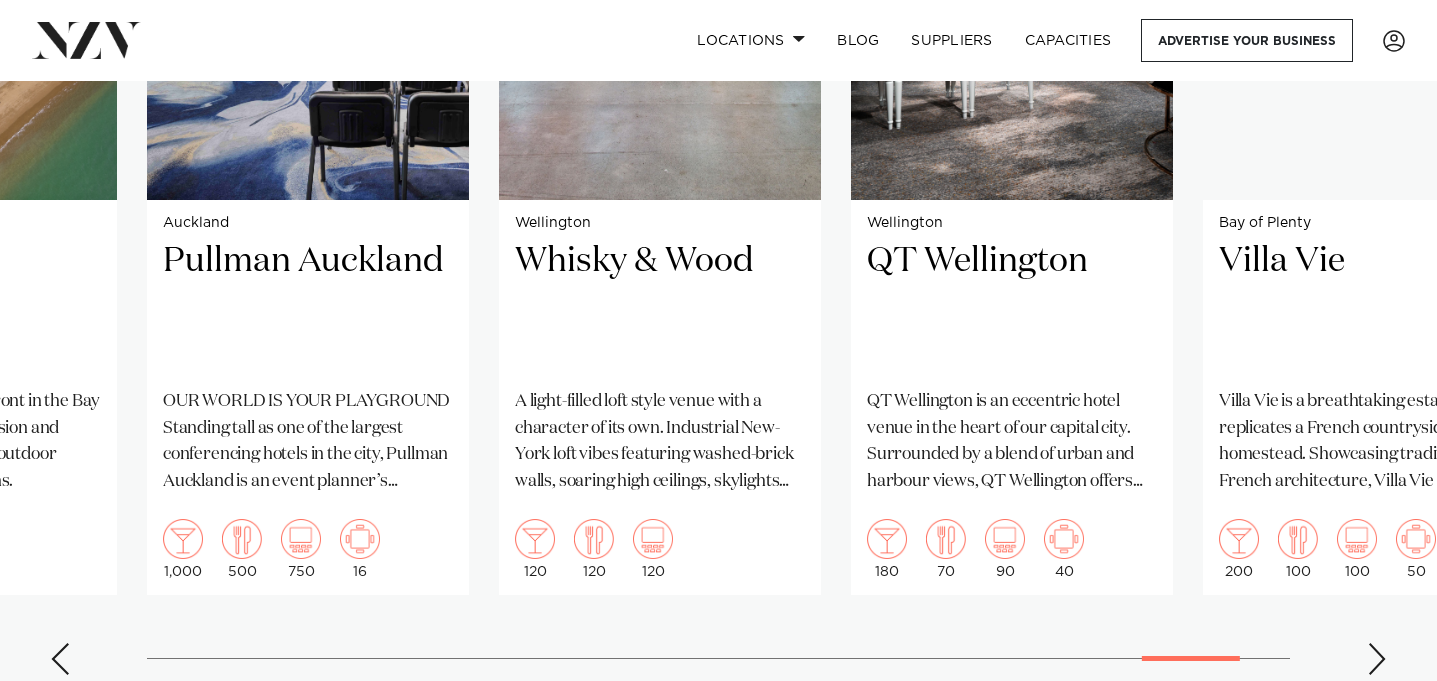 click at bounding box center [1377, 659] 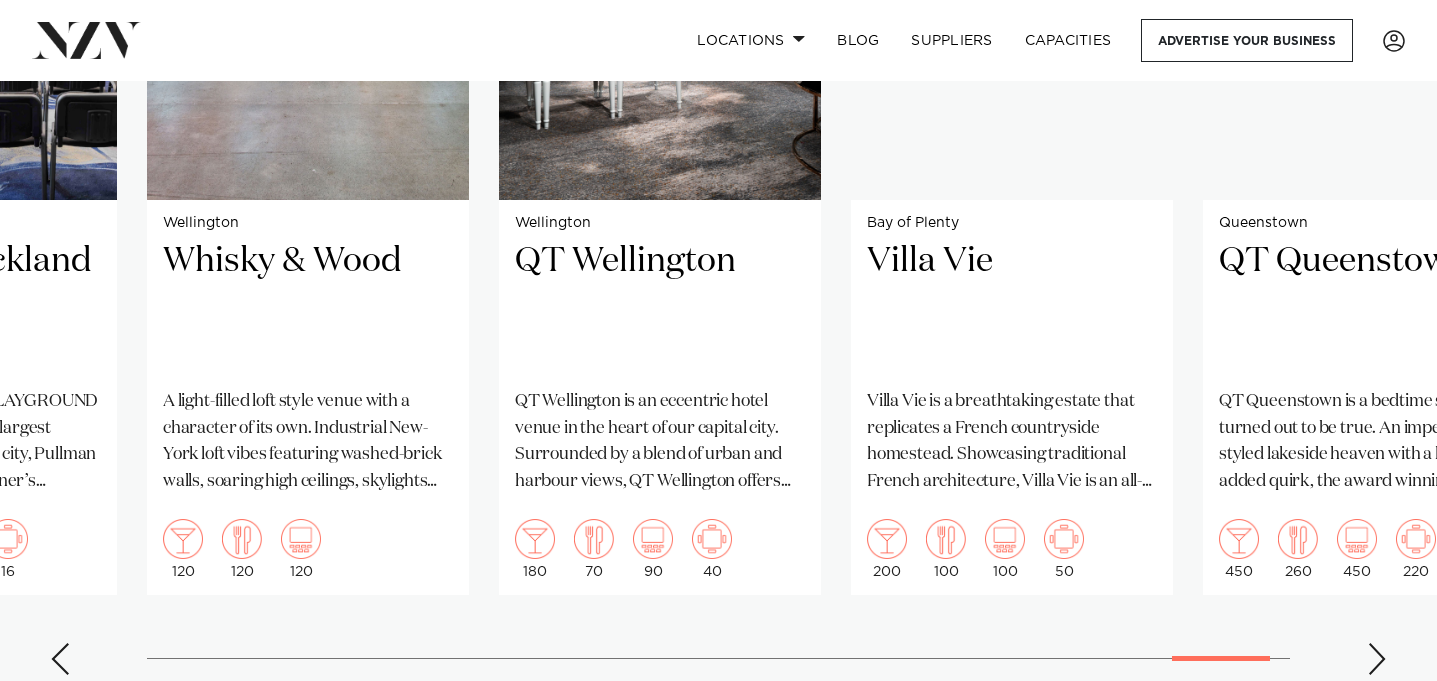 click at bounding box center [1377, 659] 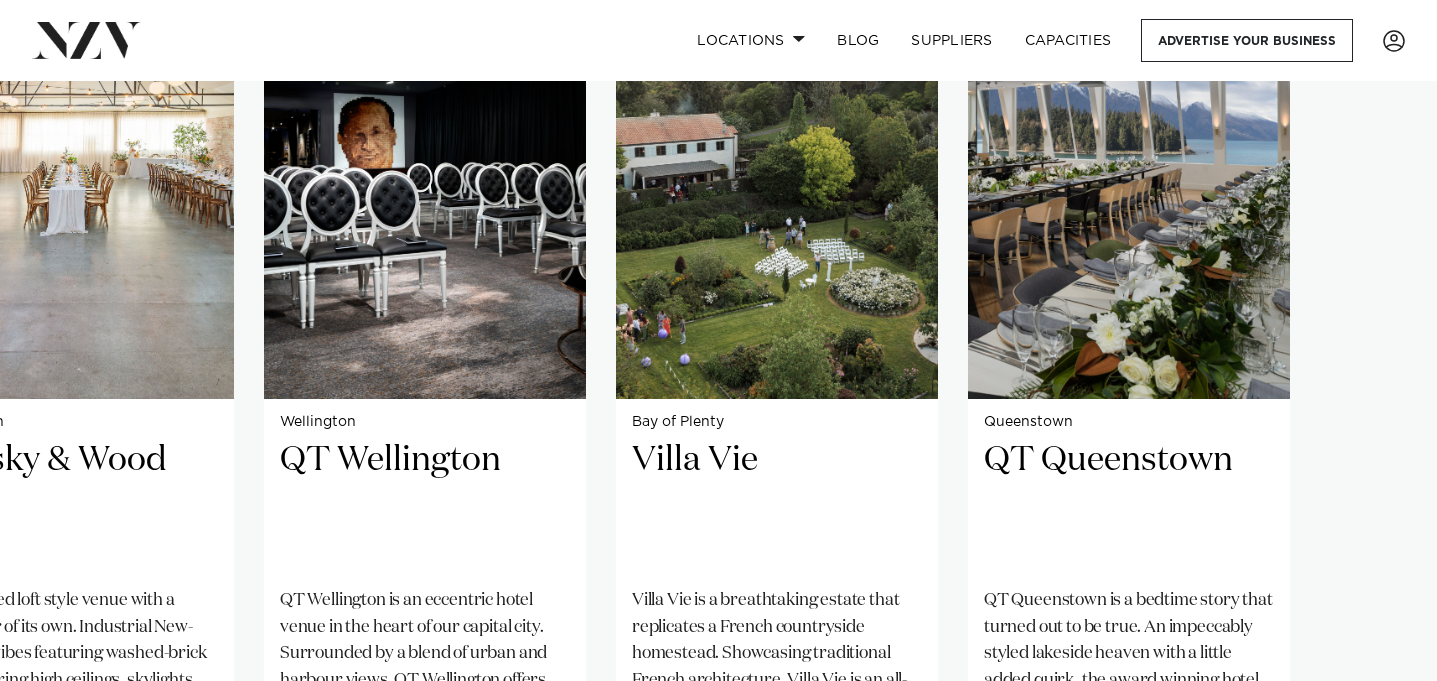 scroll, scrollTop: 1552, scrollLeft: 0, axis: vertical 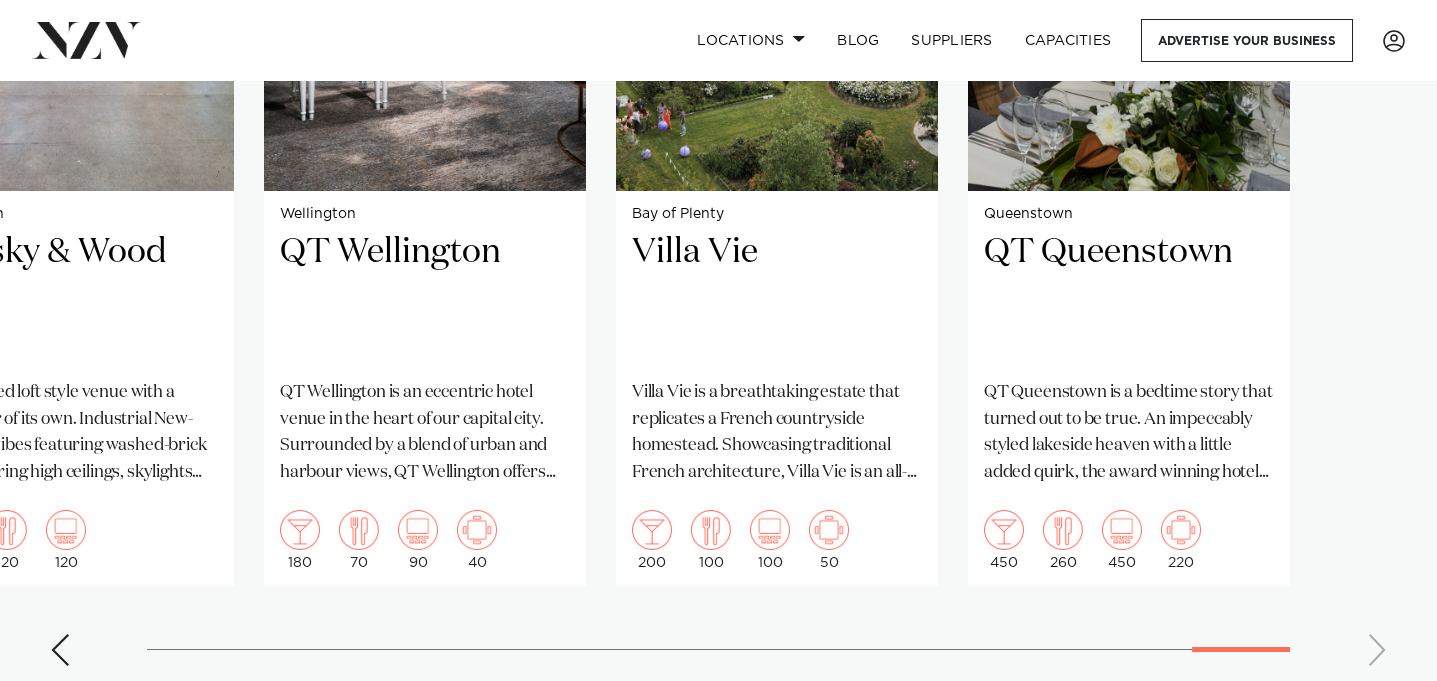 click on "Auckland
Novotel Auckland Ellerslie
Nestled alongside Ellerslie Racecourse and just 15 minutes from Auckland's CBD, Novotel Auckland Ellerslie is a contemporary venue for conferences, business meetings, and private events.
300
200
300
140
Auckland
Bracu" at bounding box center [718, 220] 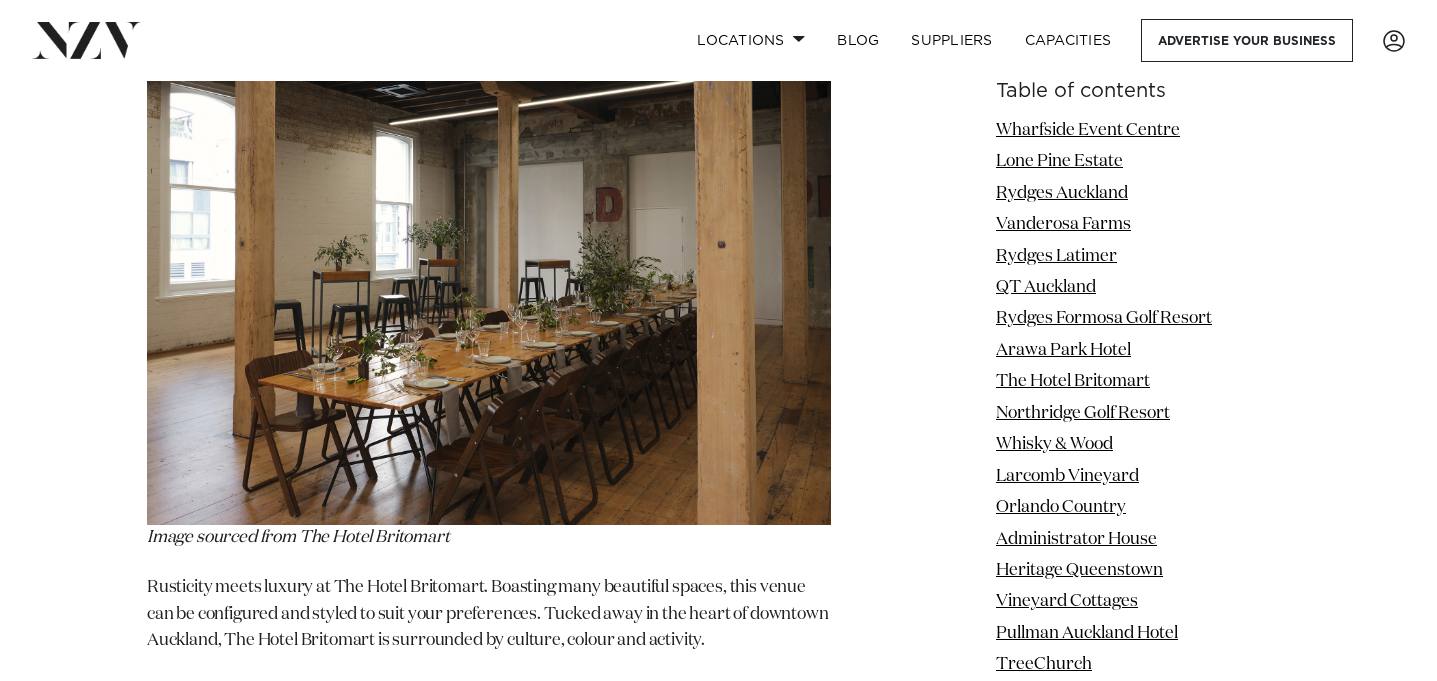 scroll, scrollTop: 8668, scrollLeft: 0, axis: vertical 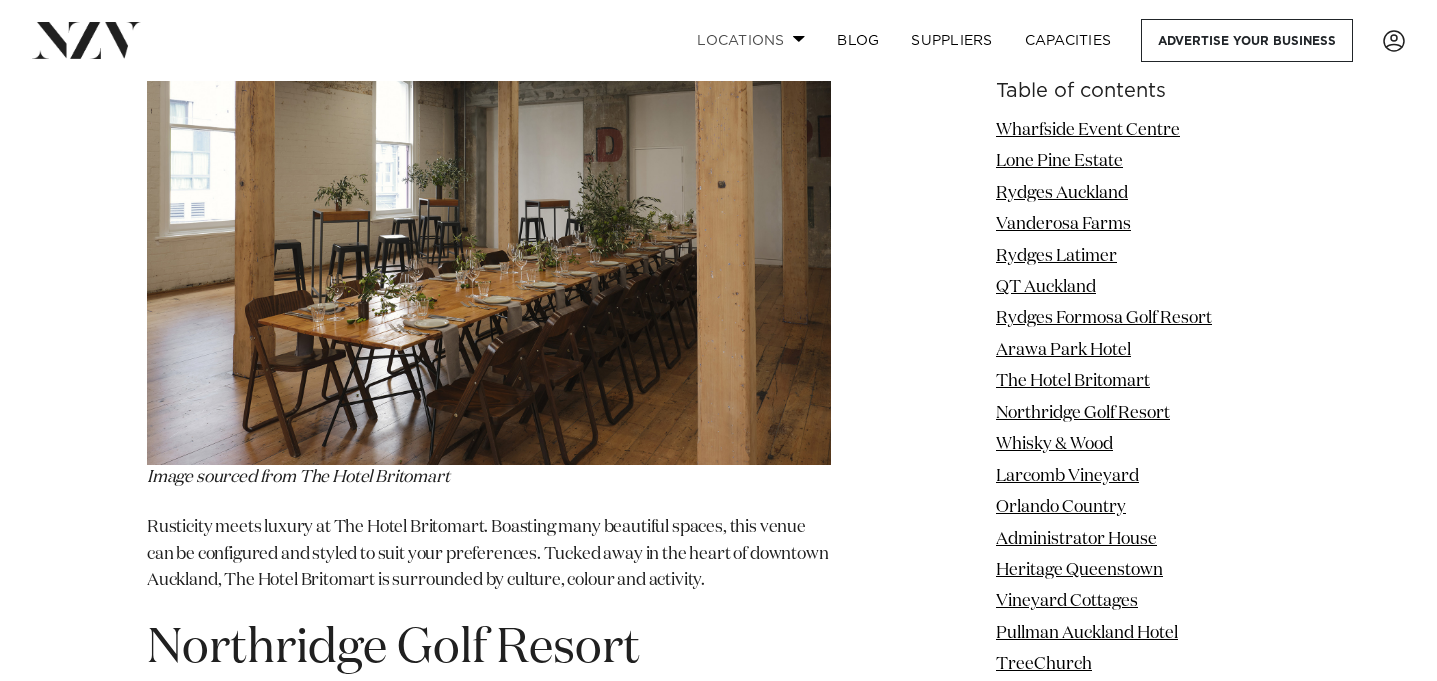 click on "Locations" at bounding box center [751, 40] 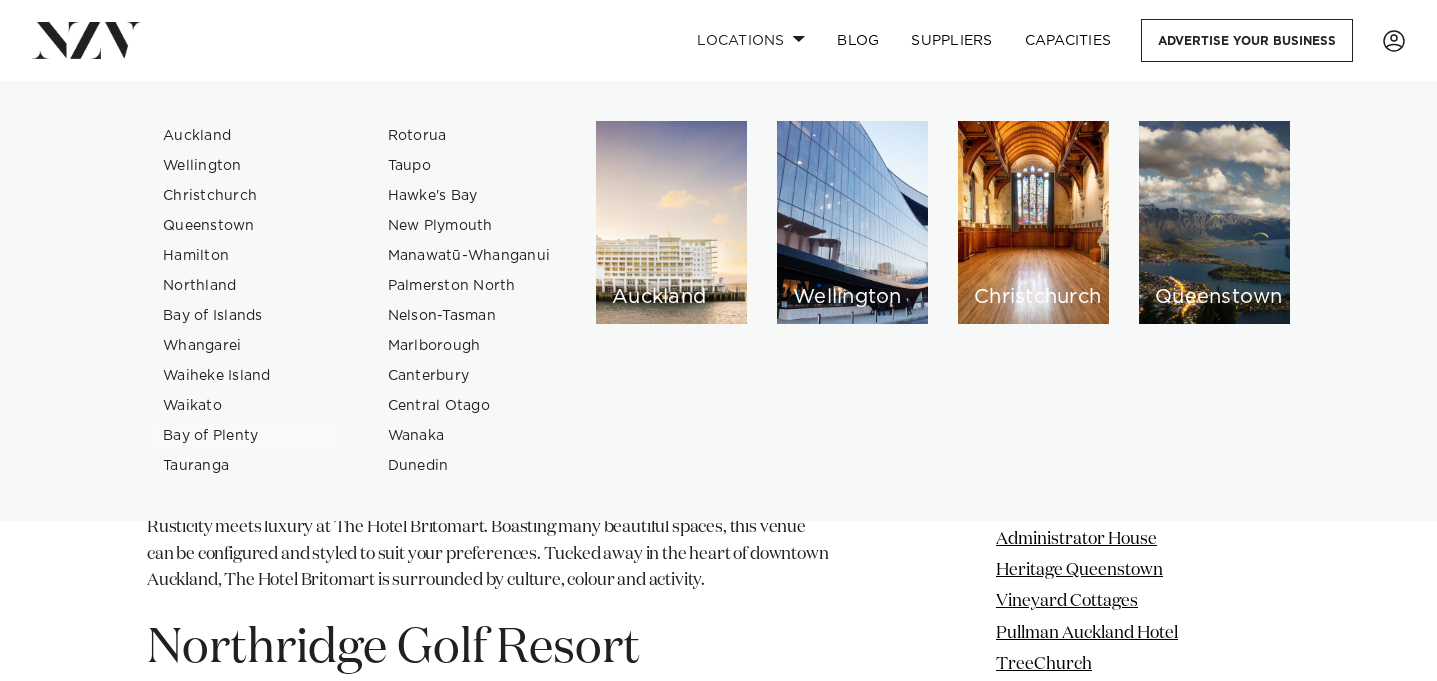 click on "Bay of Plenty" at bounding box center [244, 436] 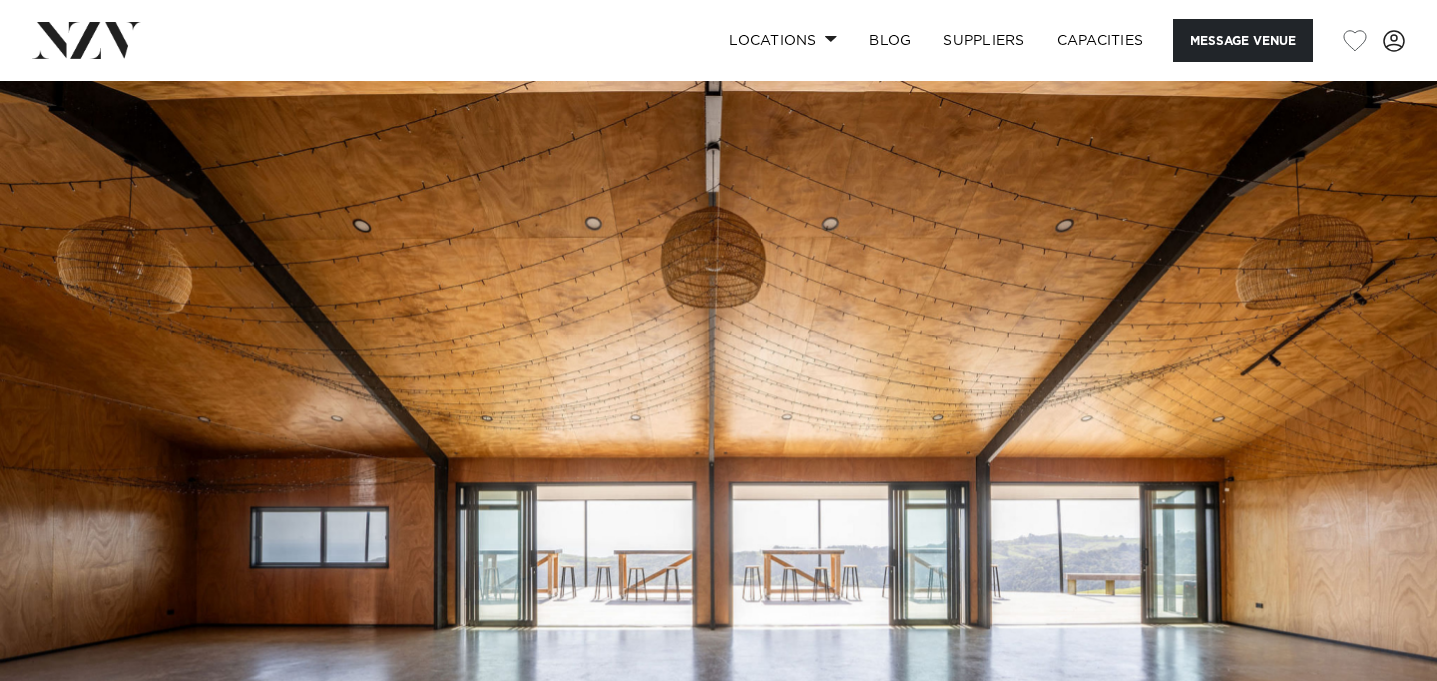 scroll, scrollTop: 0, scrollLeft: 0, axis: both 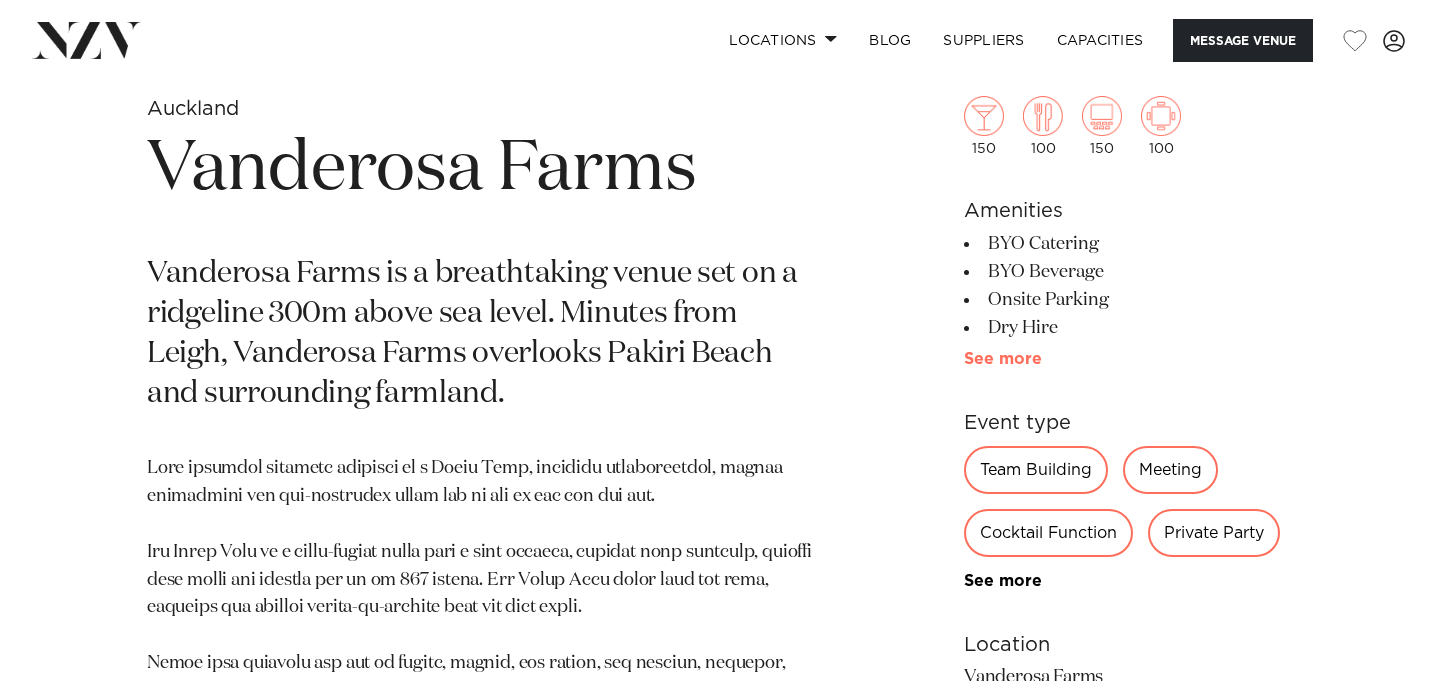 click on "See more" at bounding box center (1042, 359) 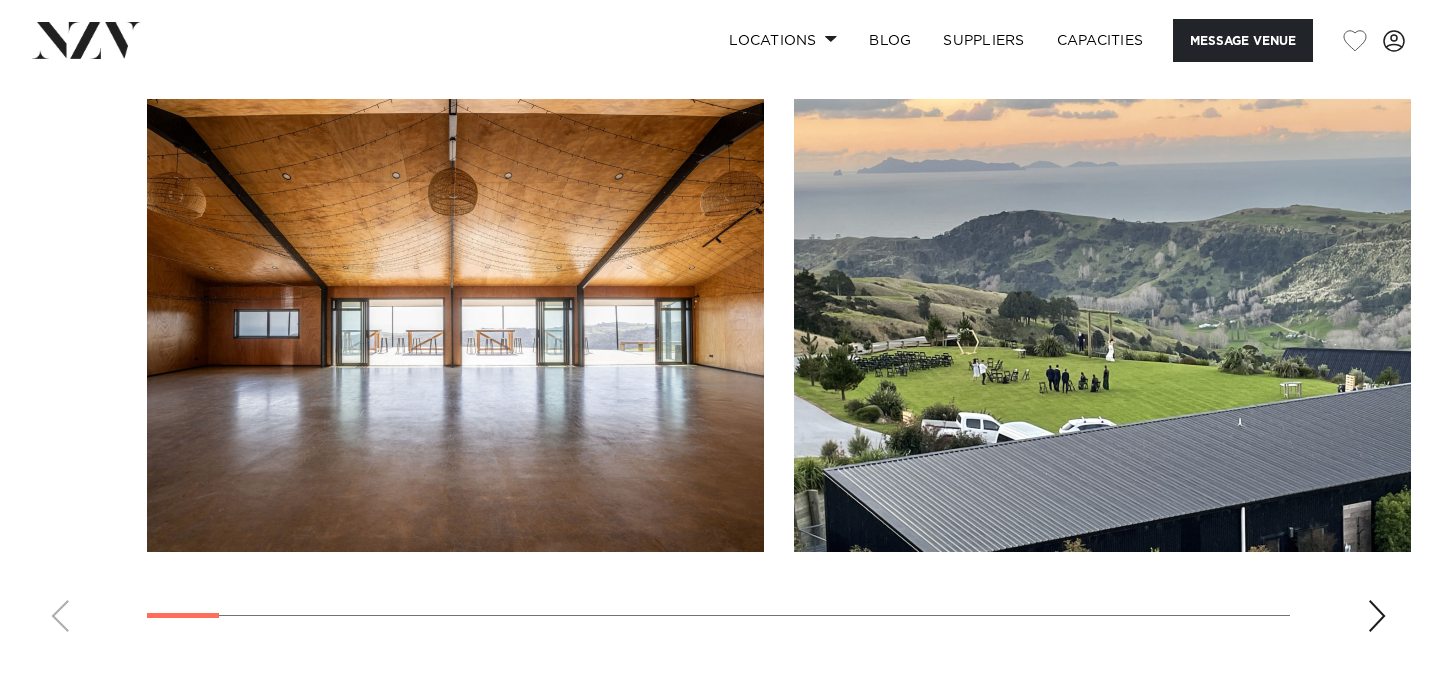 scroll, scrollTop: 2074, scrollLeft: 0, axis: vertical 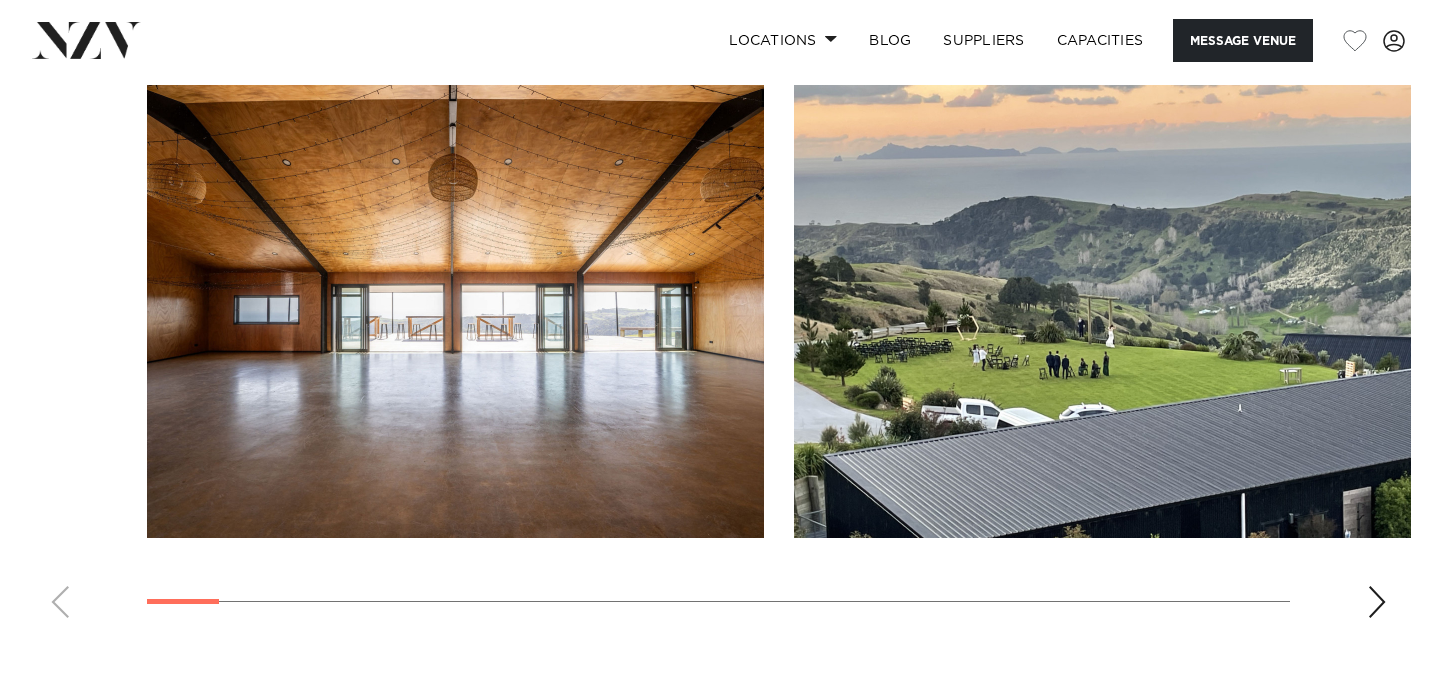 click at bounding box center (1377, 602) 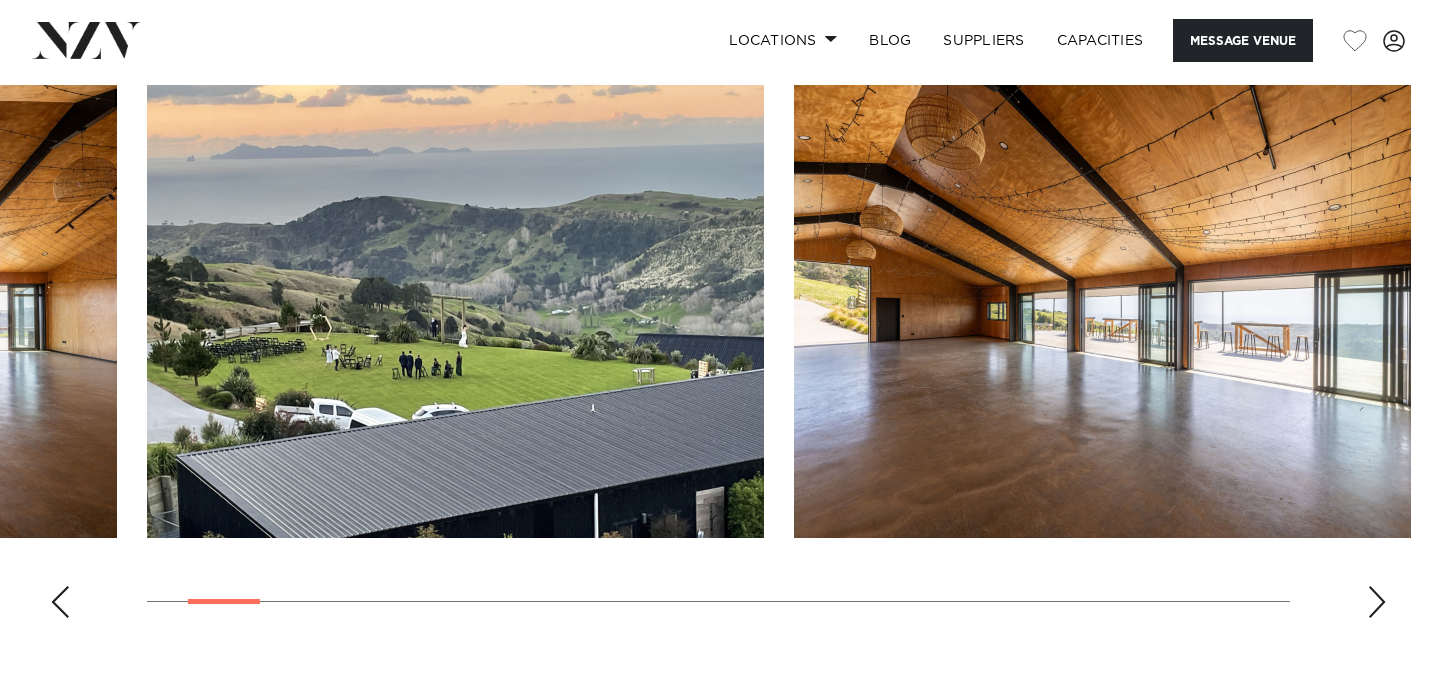 click at bounding box center [1377, 602] 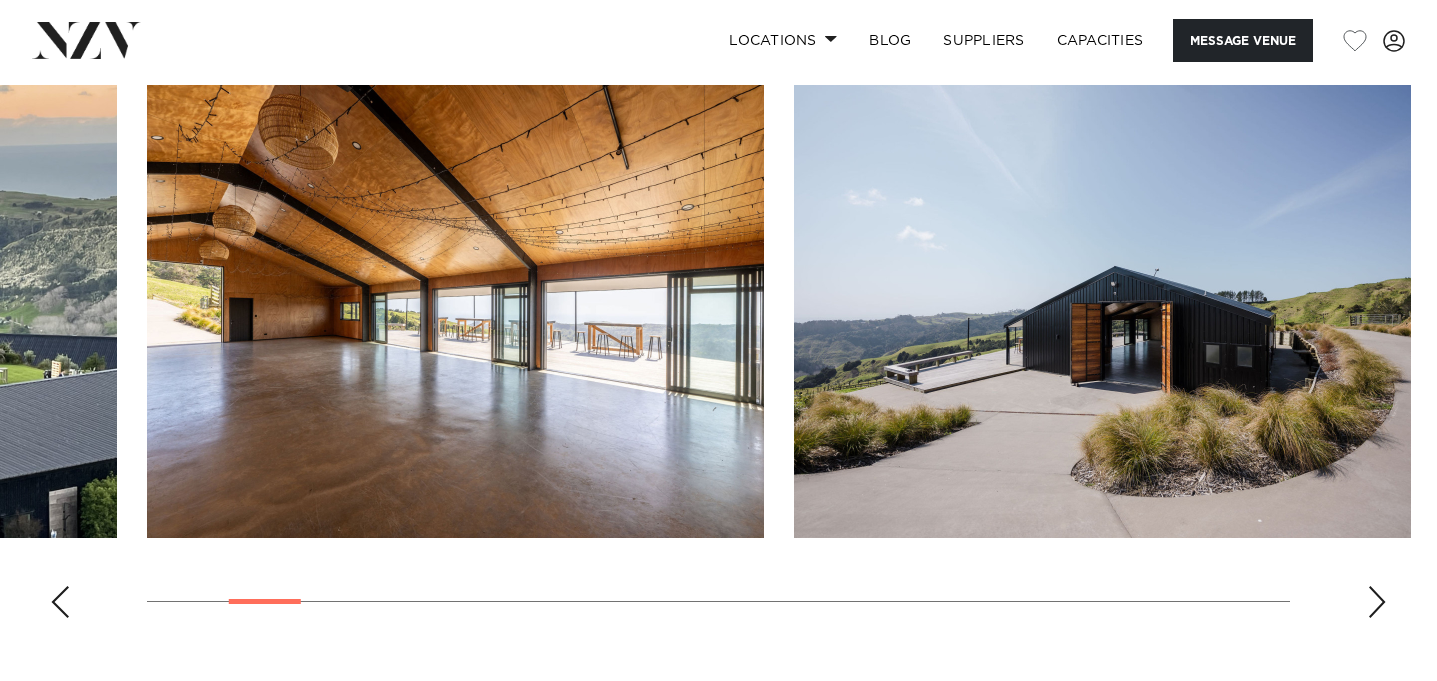 click at bounding box center (1377, 602) 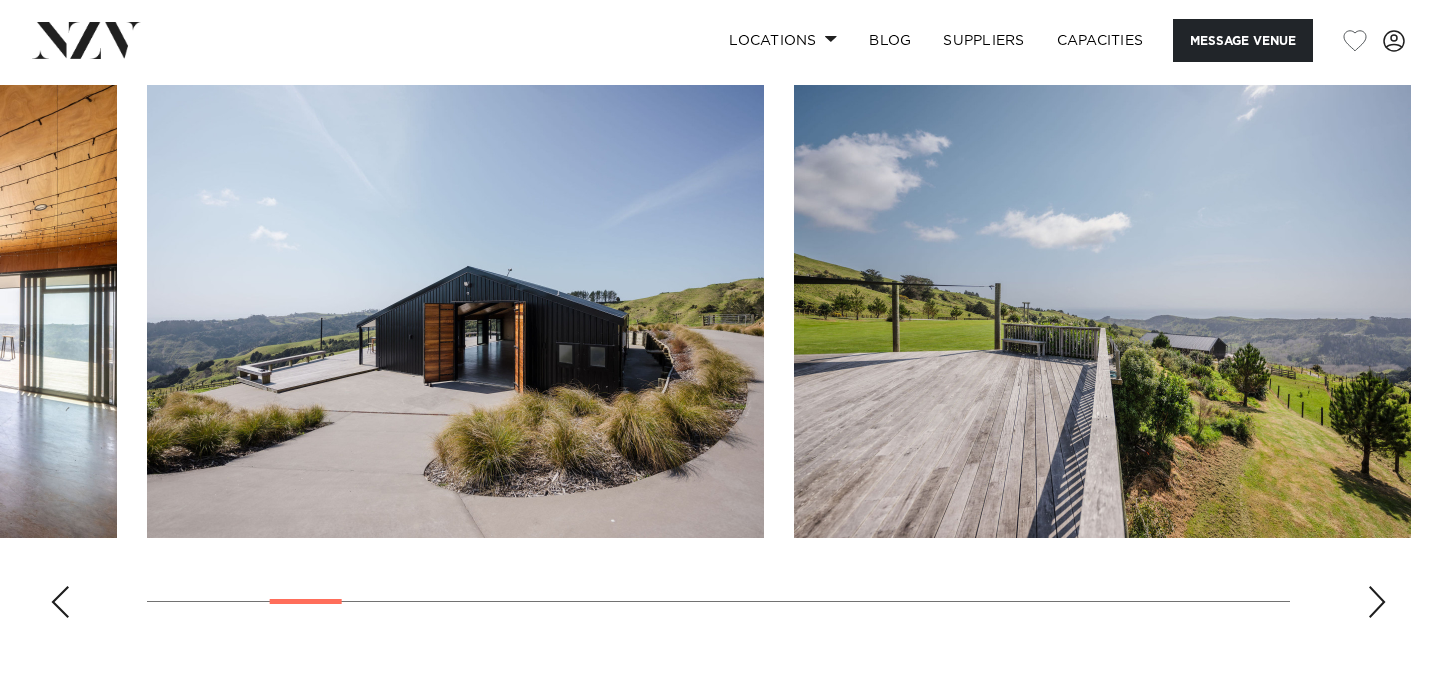 click at bounding box center (1377, 602) 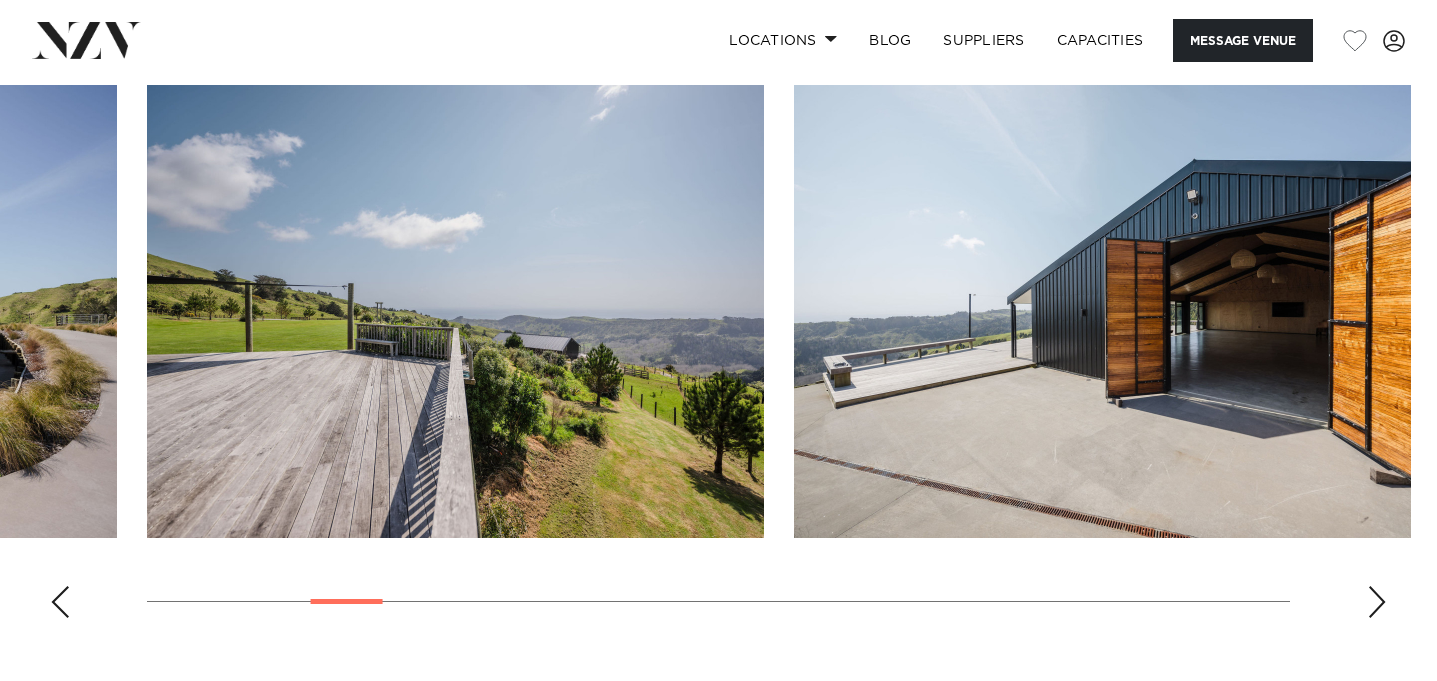 click at bounding box center (1377, 602) 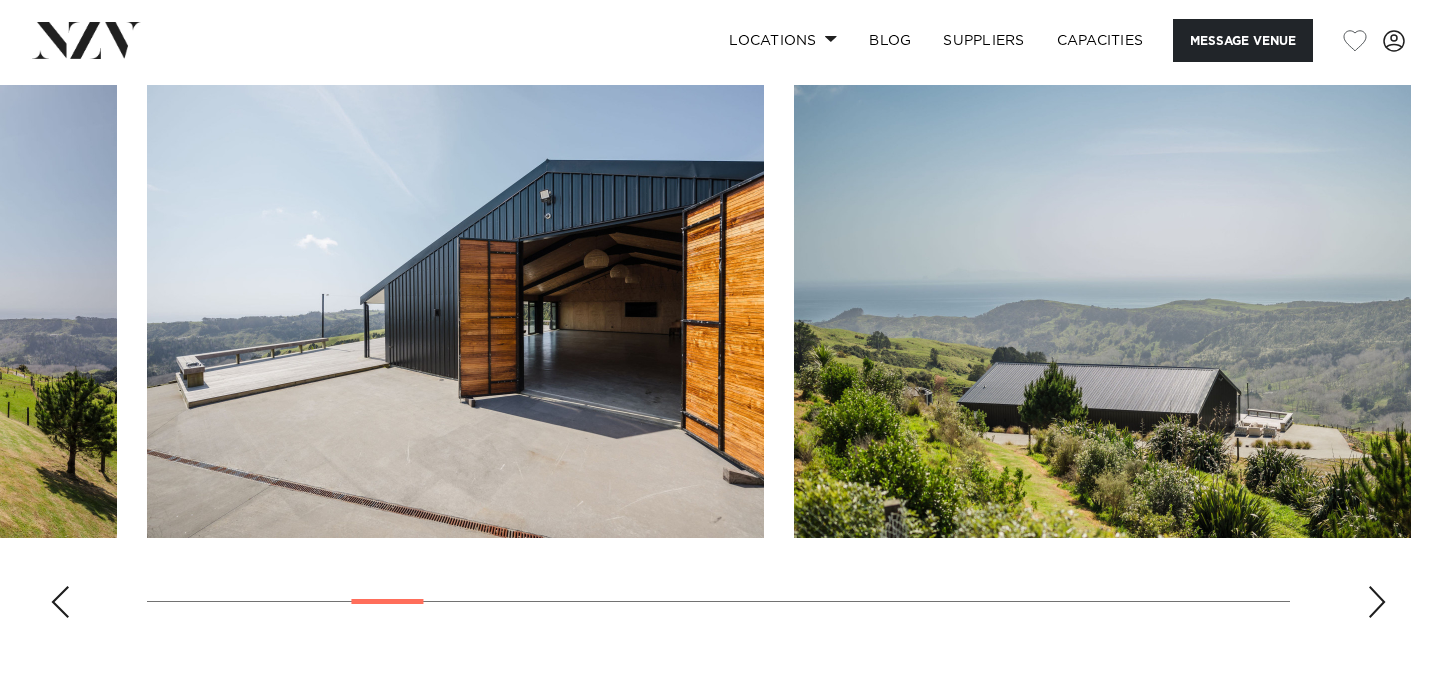 click at bounding box center [1377, 602] 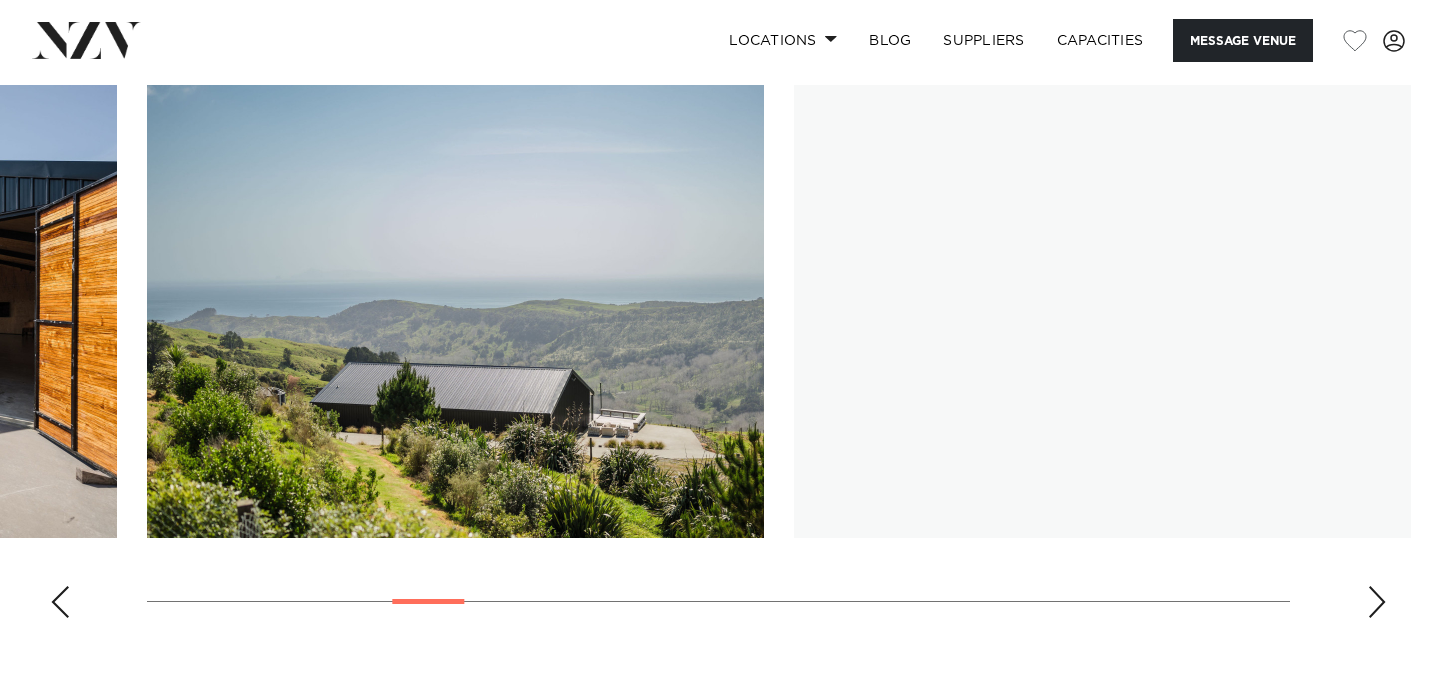 click at bounding box center (1377, 602) 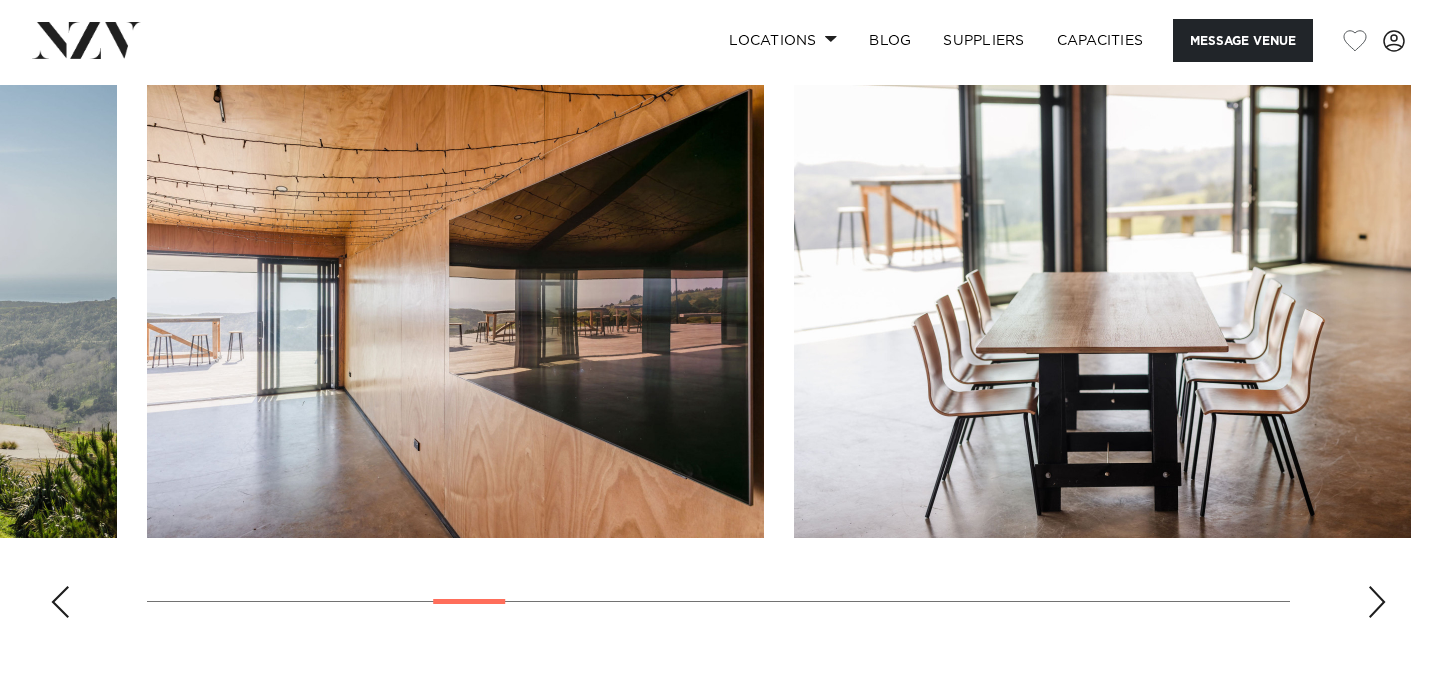 click at bounding box center (1377, 602) 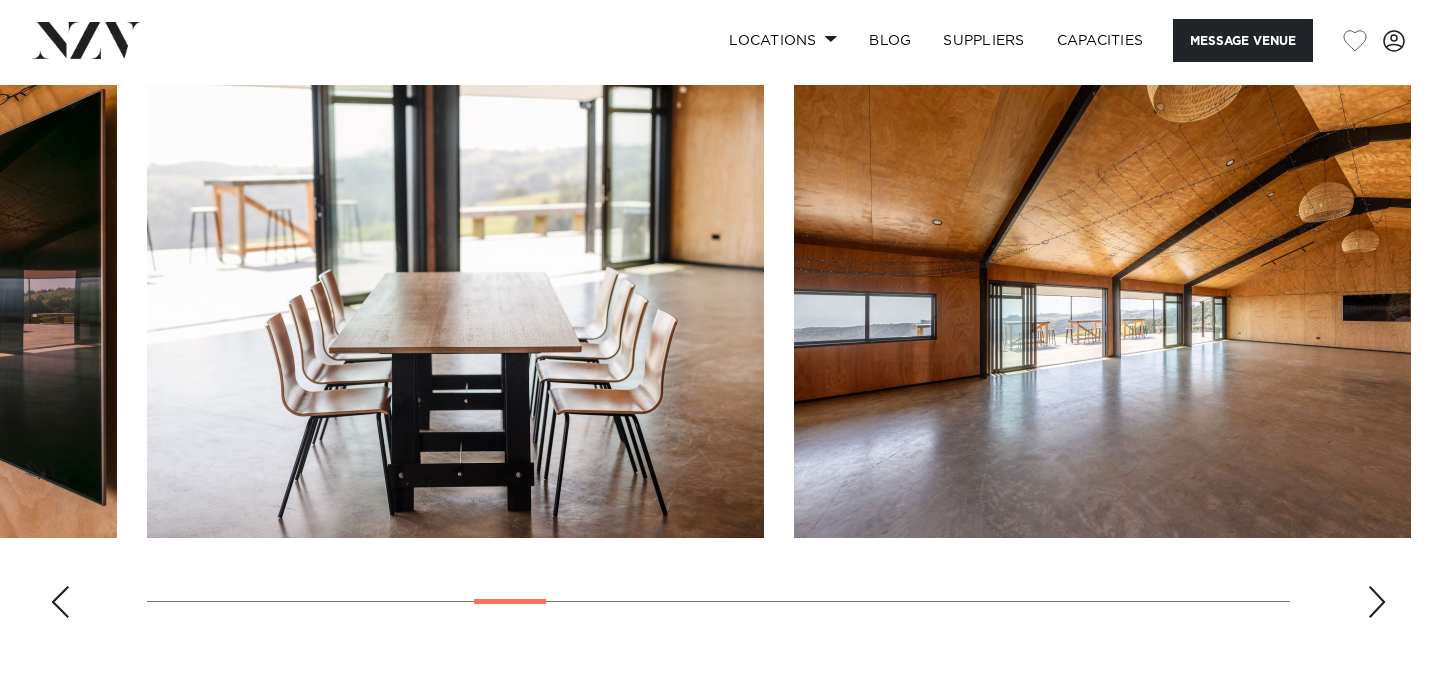 click at bounding box center [1377, 602] 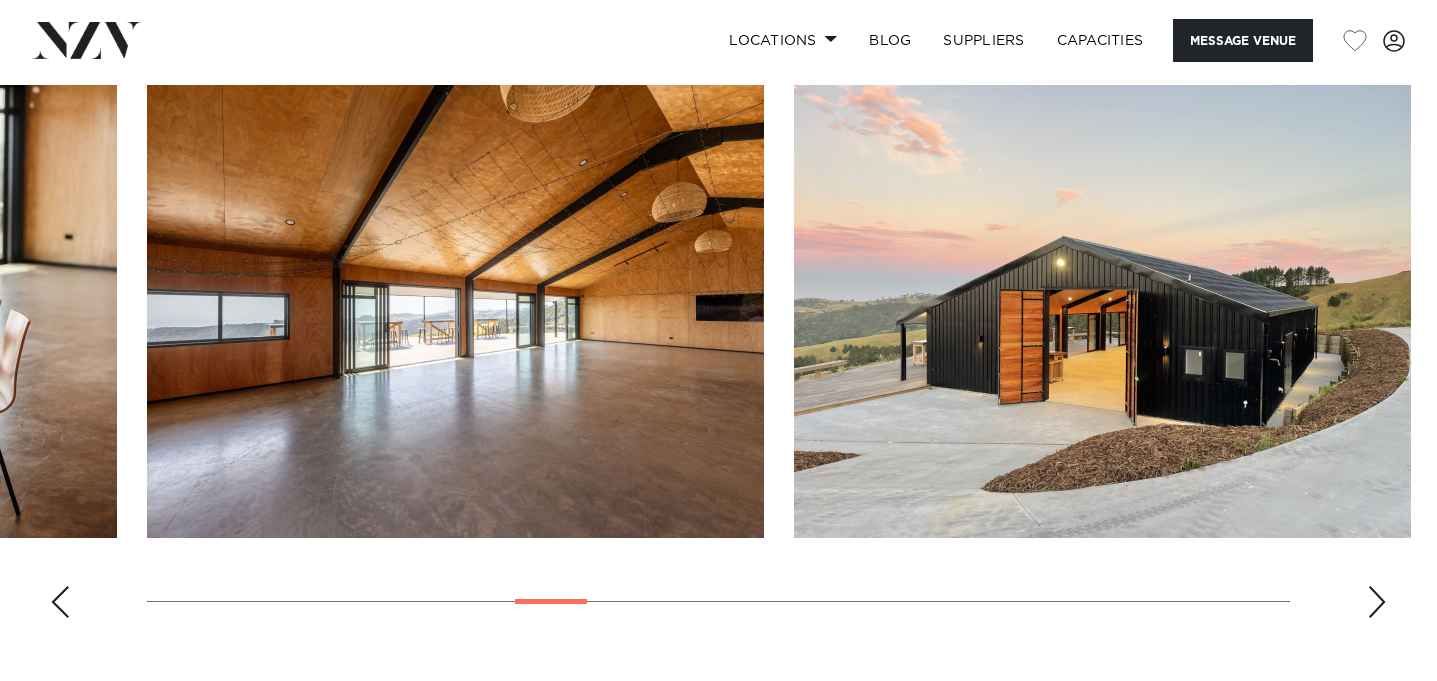 click at bounding box center (1377, 602) 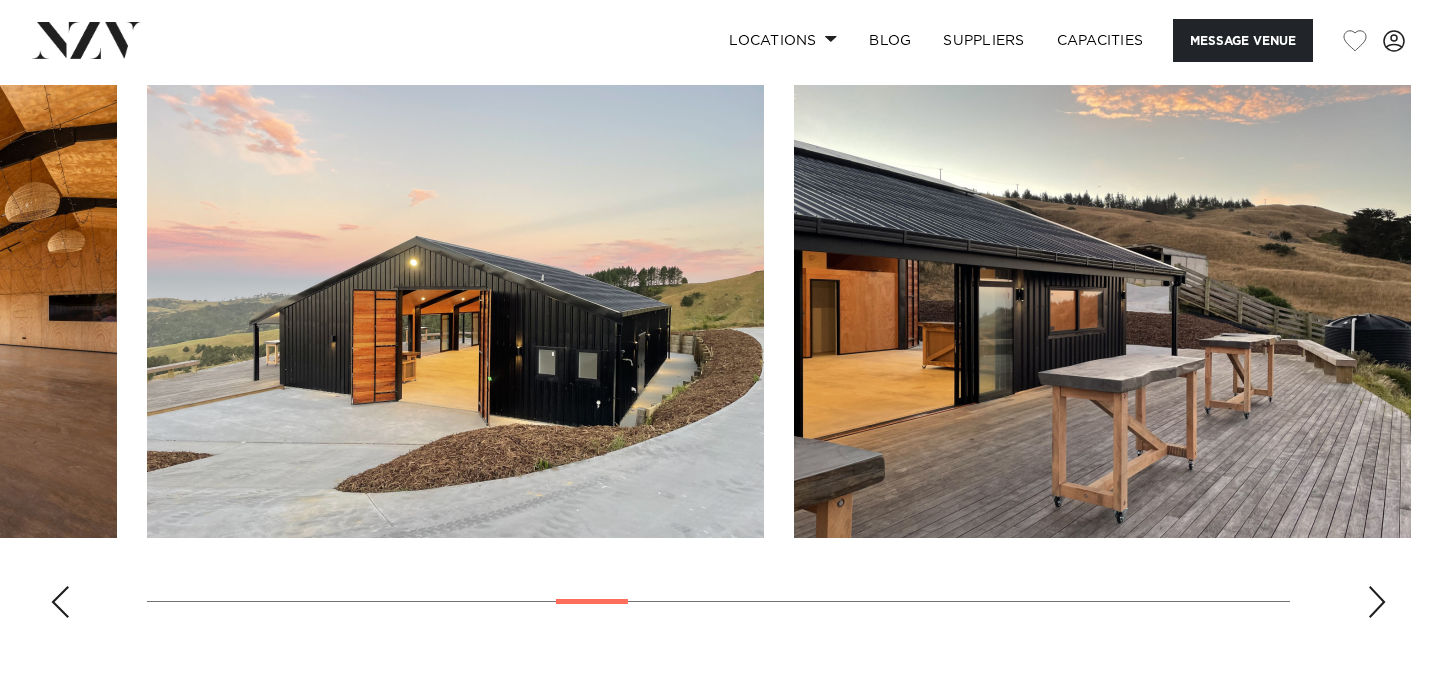 click at bounding box center (1377, 602) 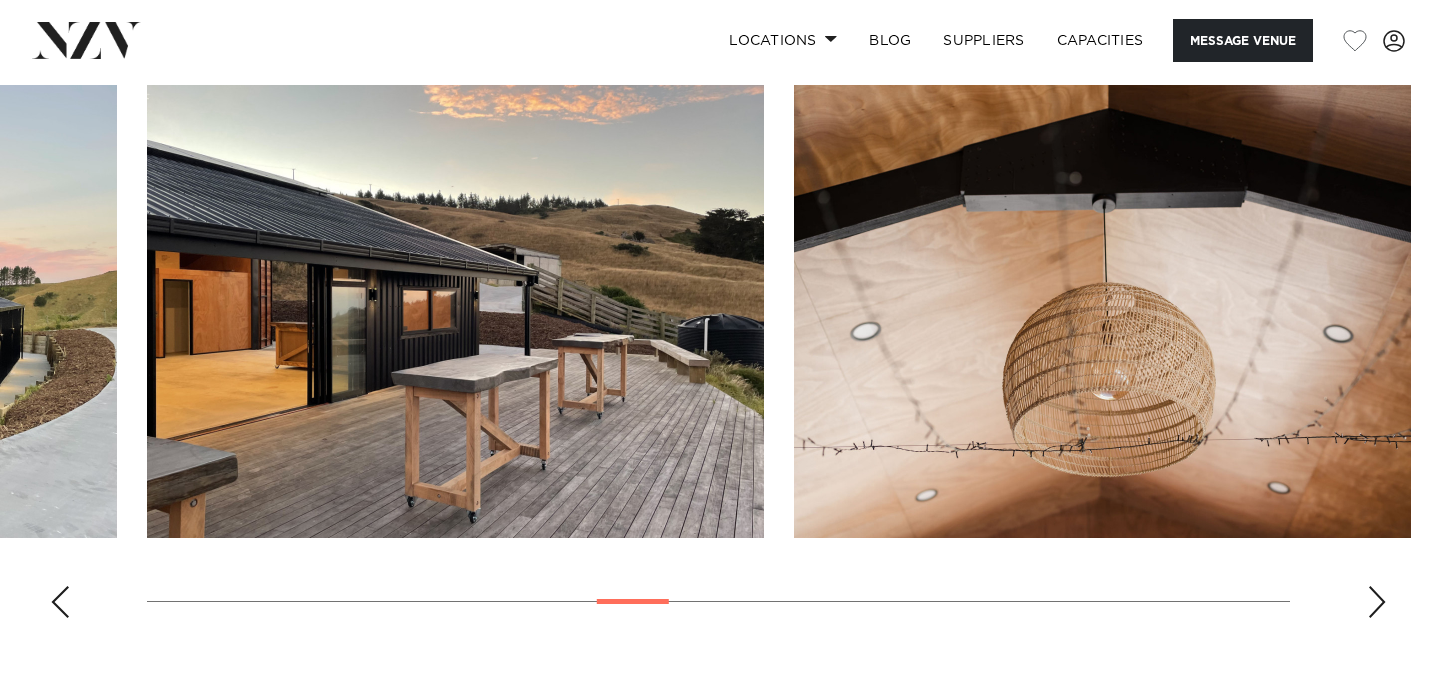 click at bounding box center [1377, 602] 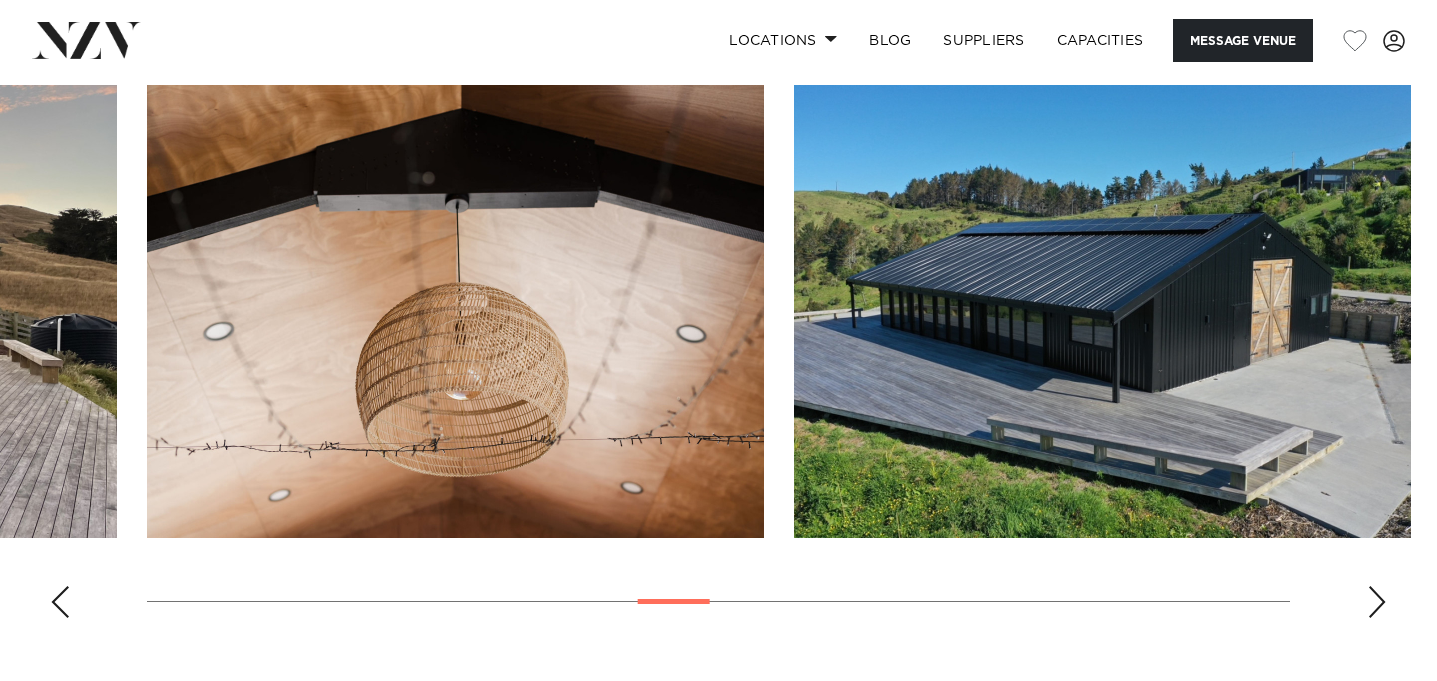 click at bounding box center [1377, 602] 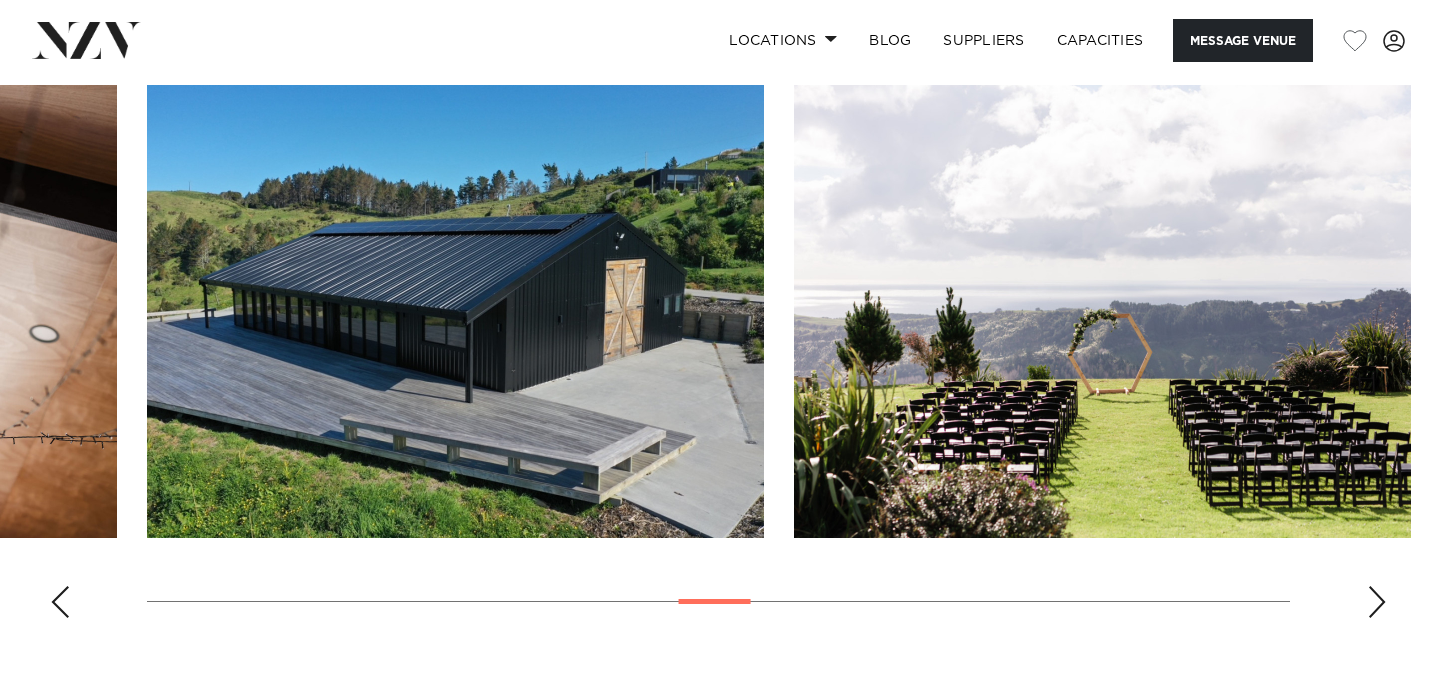 click at bounding box center [1377, 602] 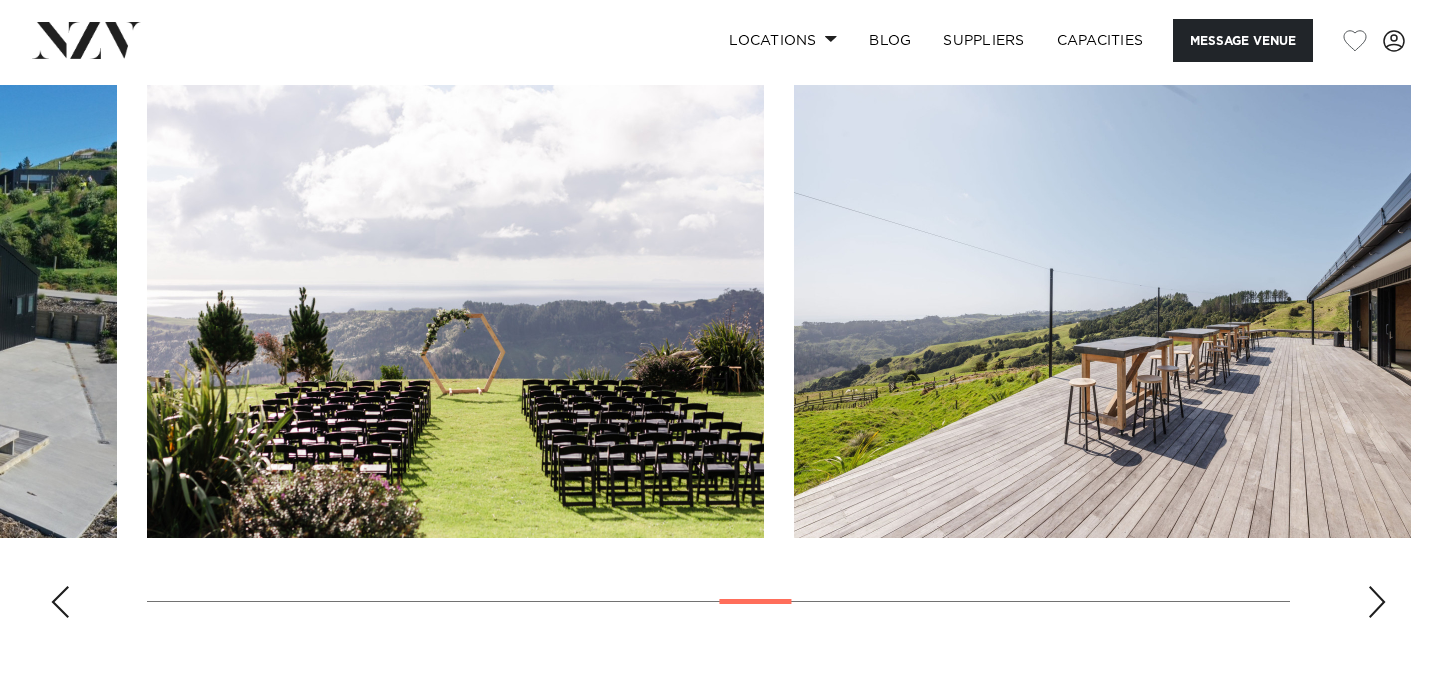 click at bounding box center (1377, 602) 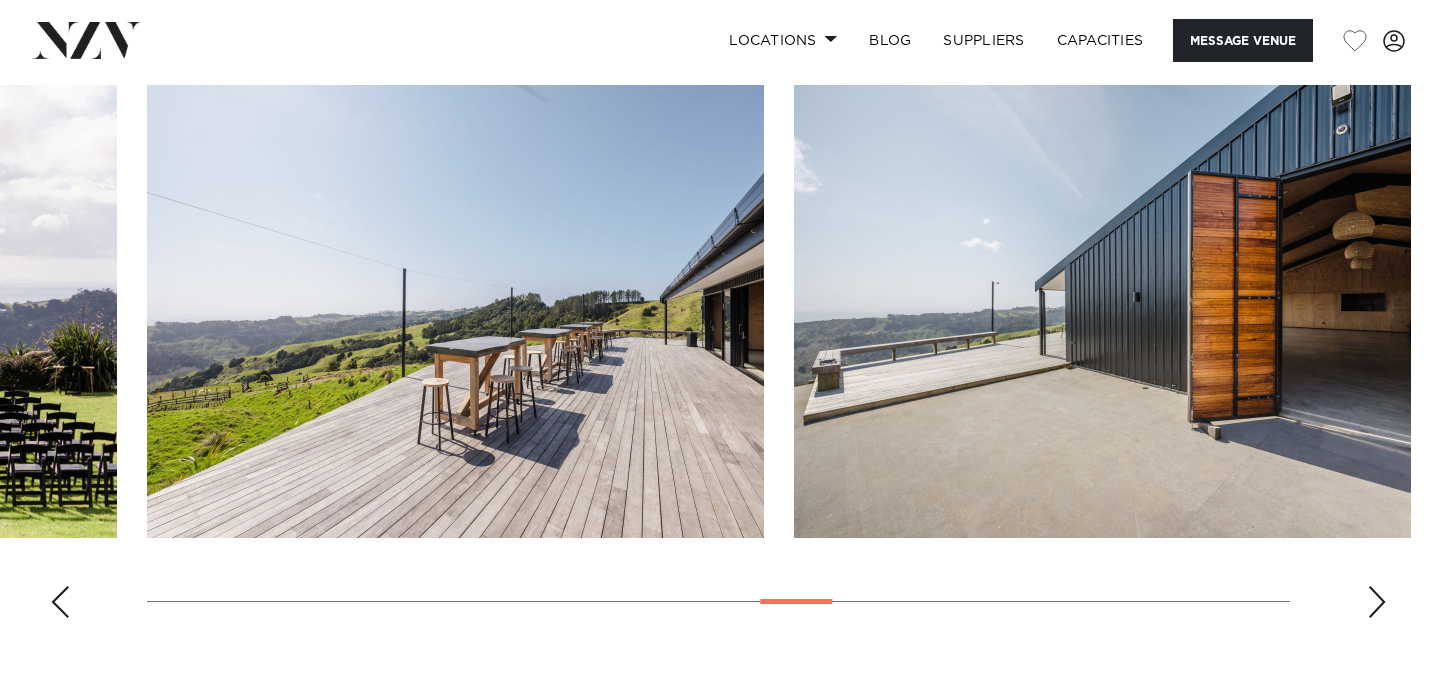 click at bounding box center [1377, 602] 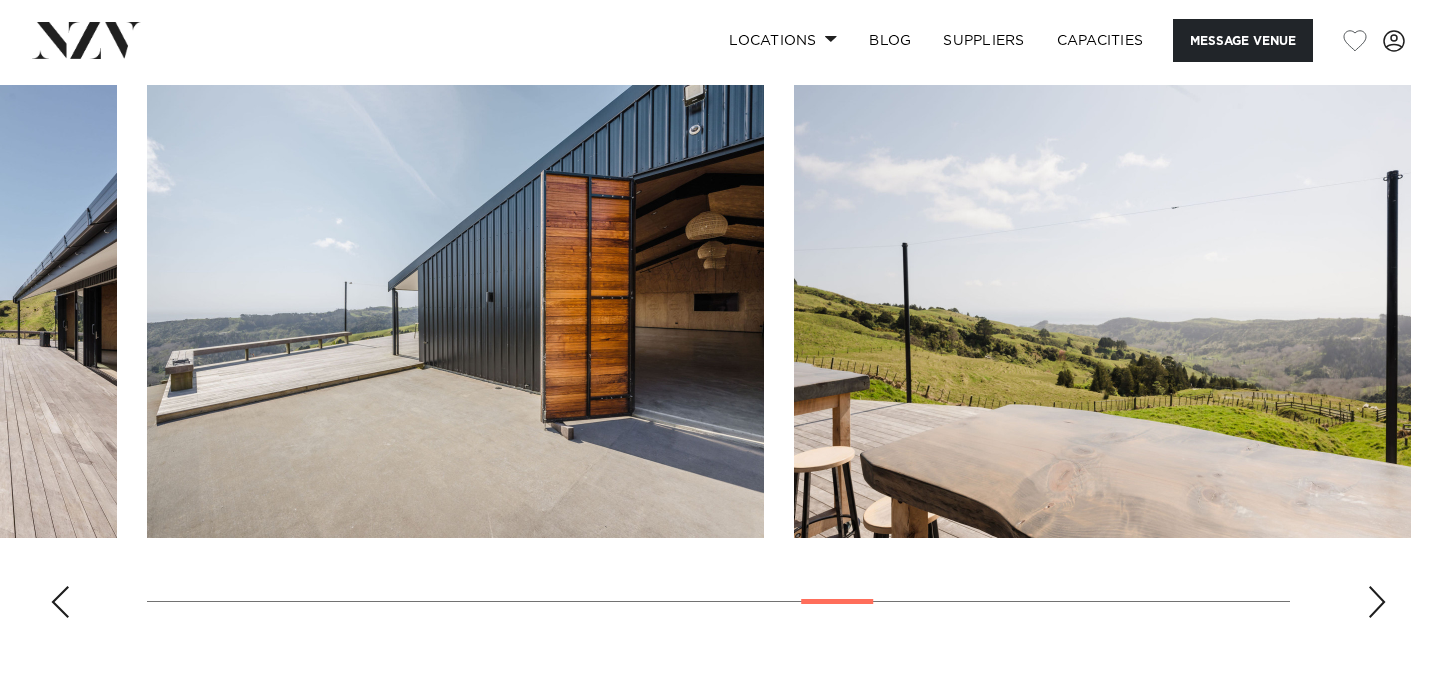 click at bounding box center [1377, 602] 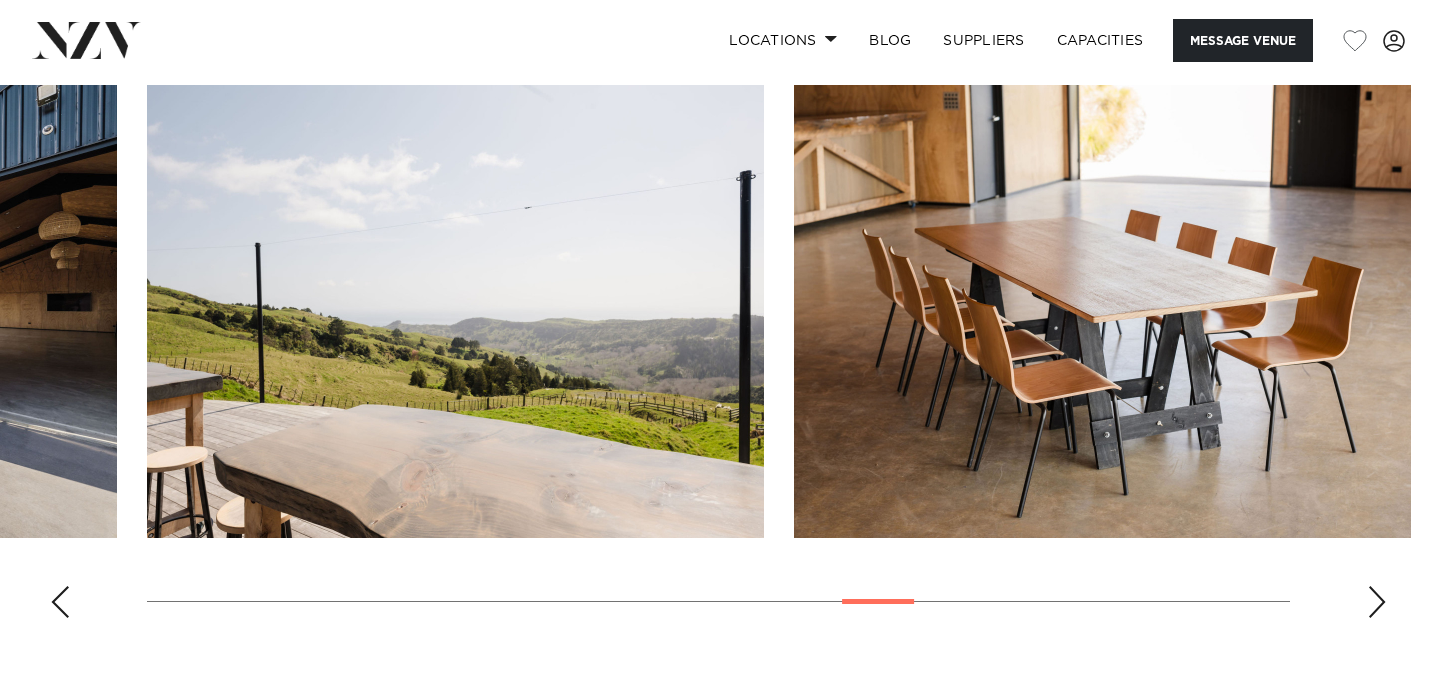 click at bounding box center (1377, 602) 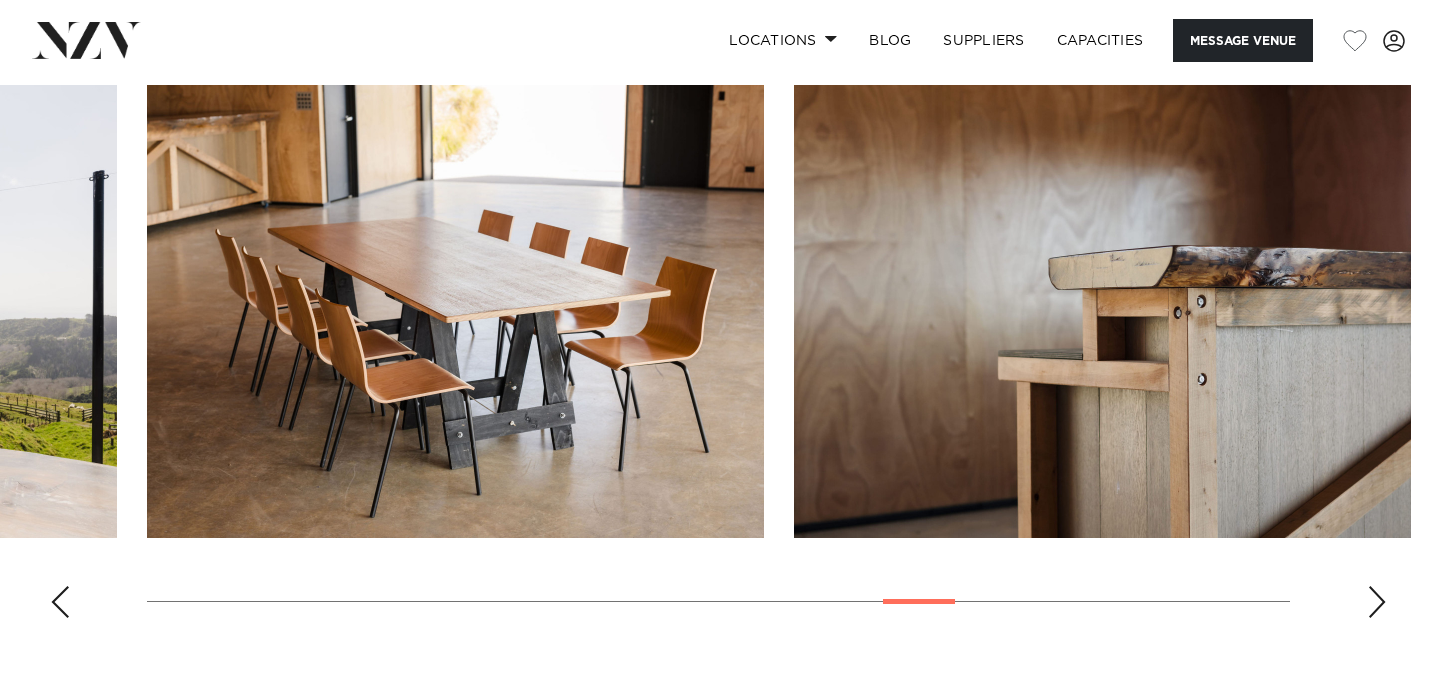 click at bounding box center (1377, 602) 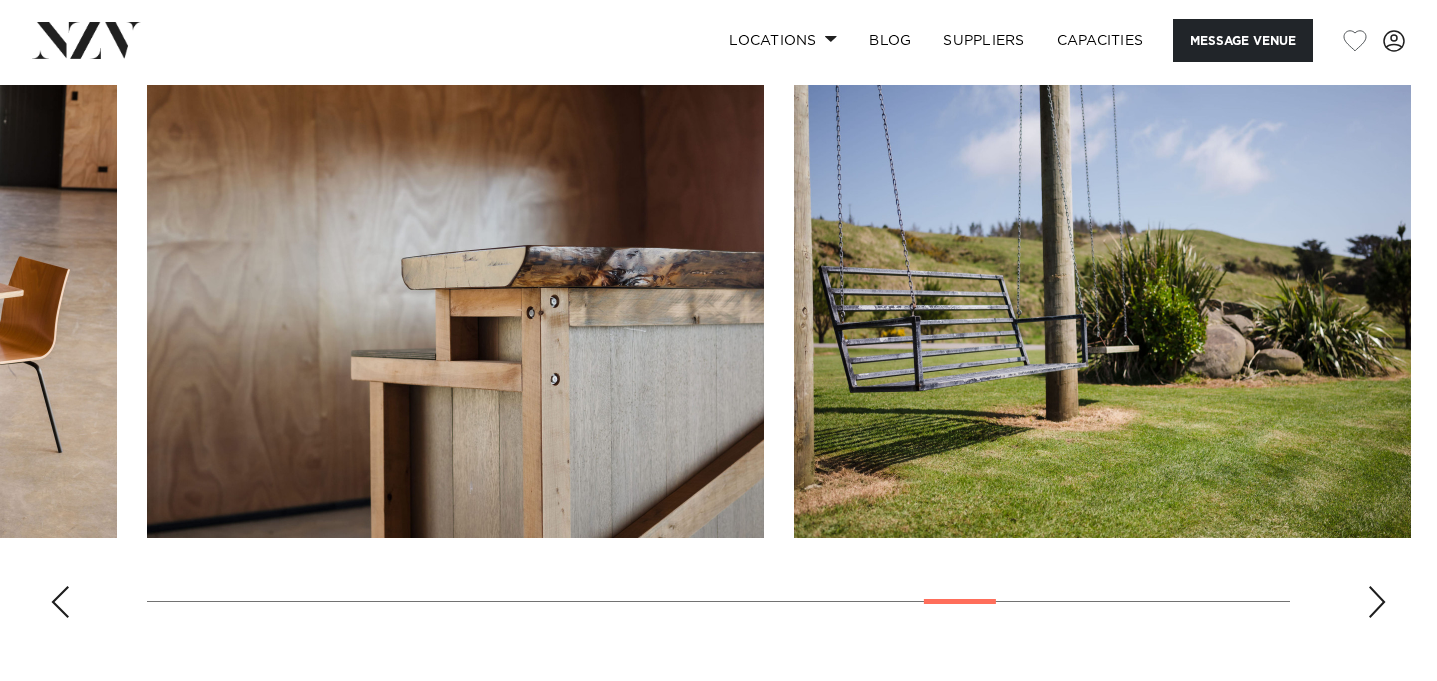 click at bounding box center [1377, 602] 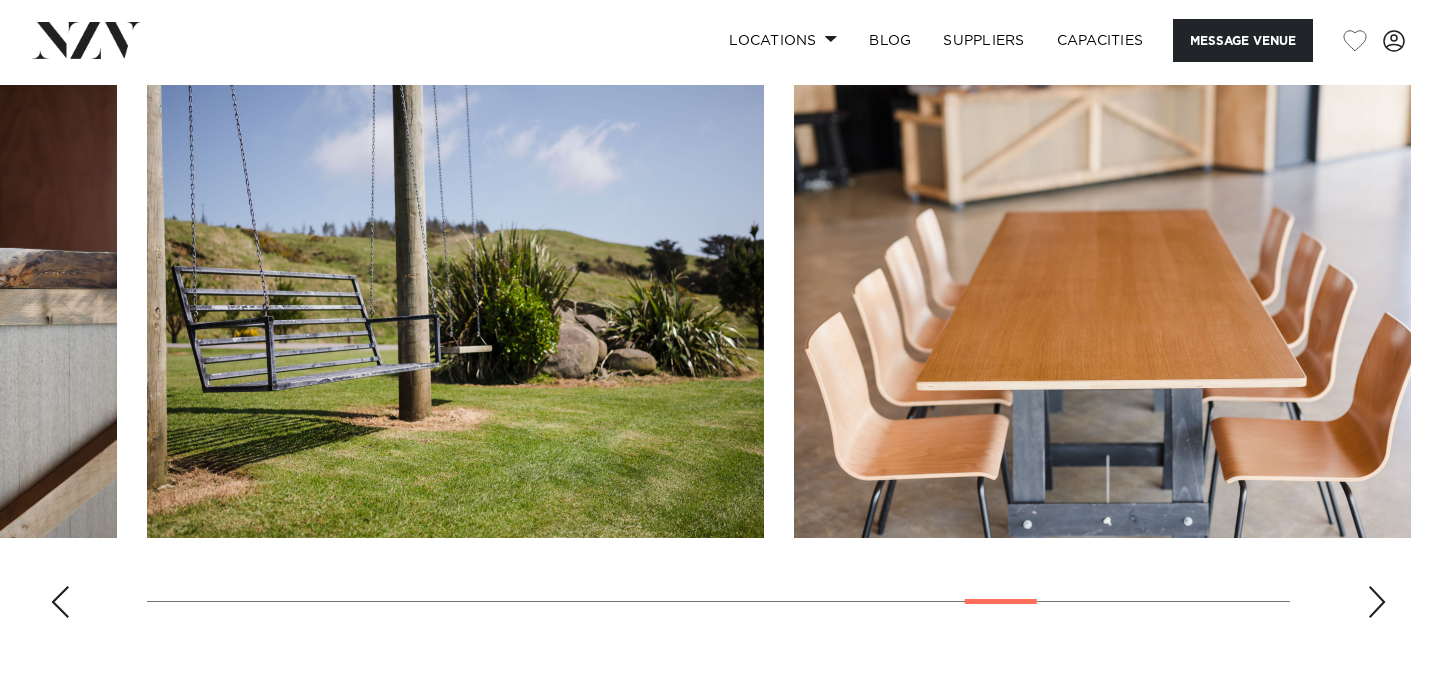 click at bounding box center (1377, 602) 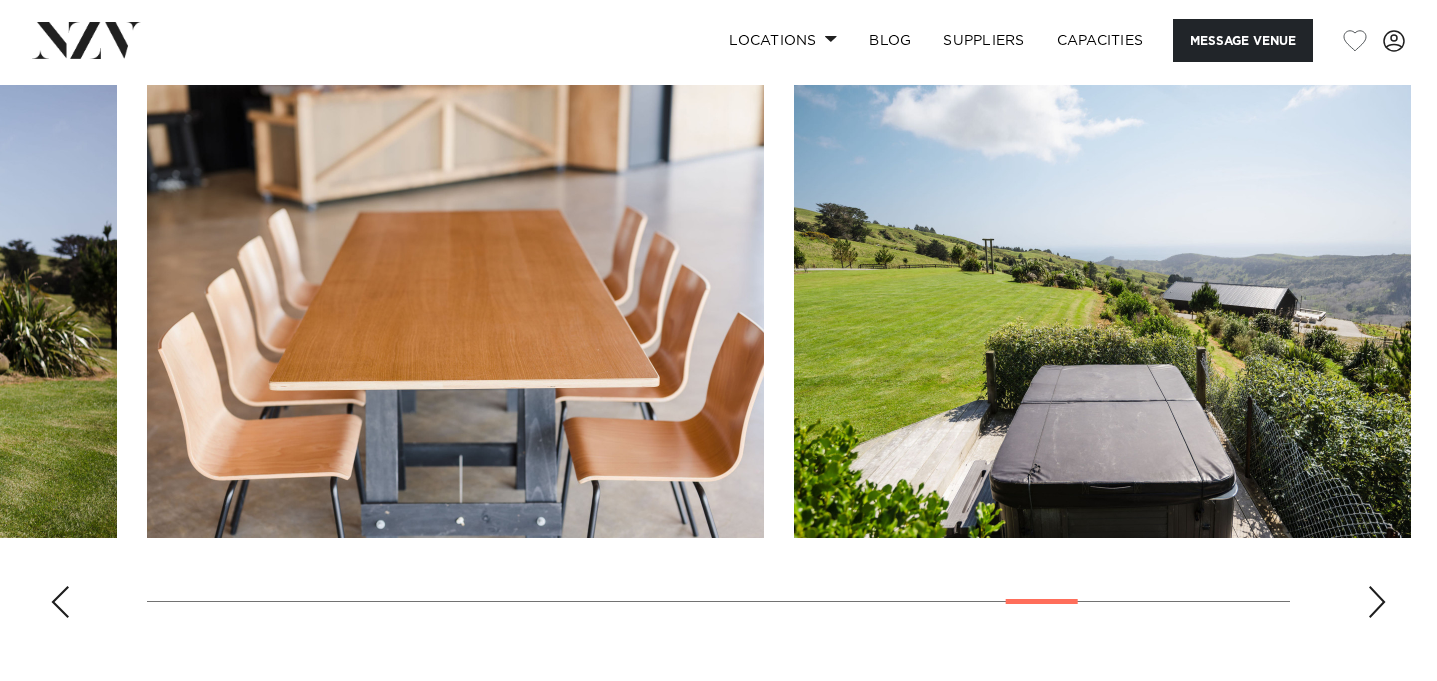click at bounding box center [1377, 602] 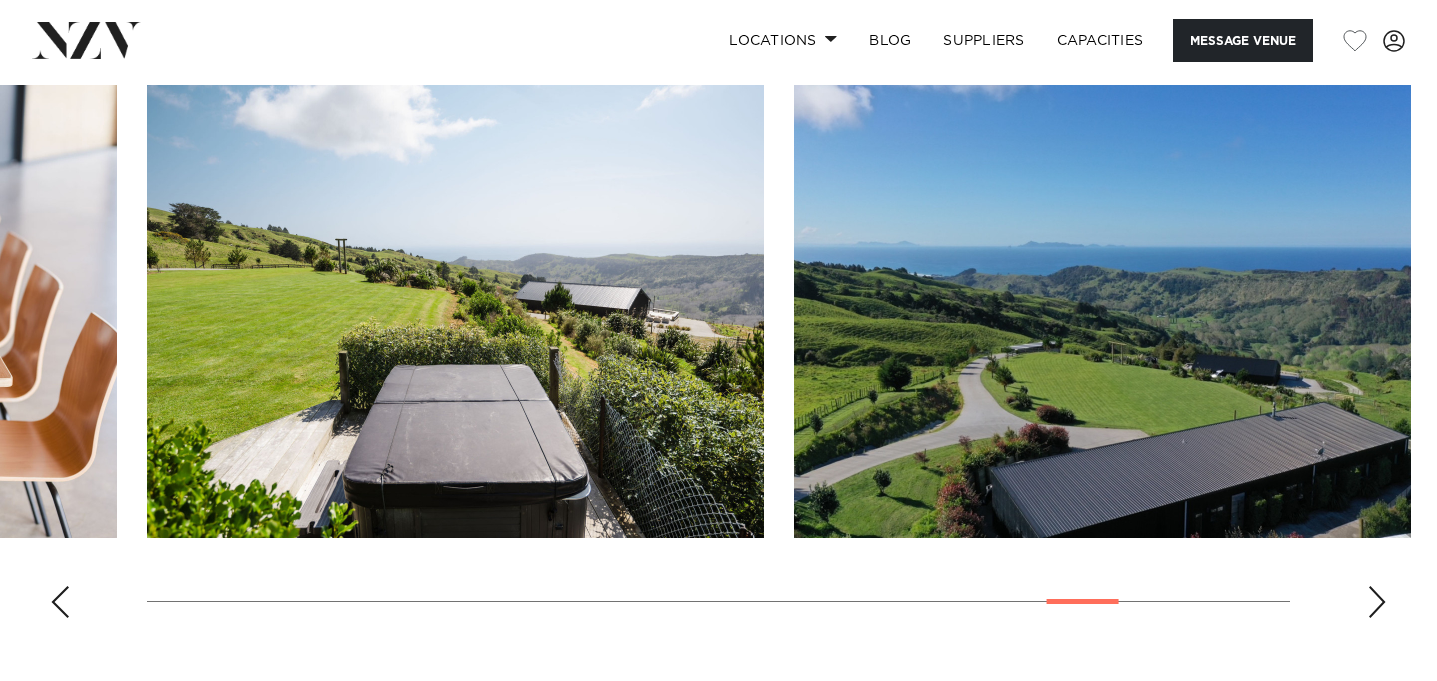 click at bounding box center (1377, 602) 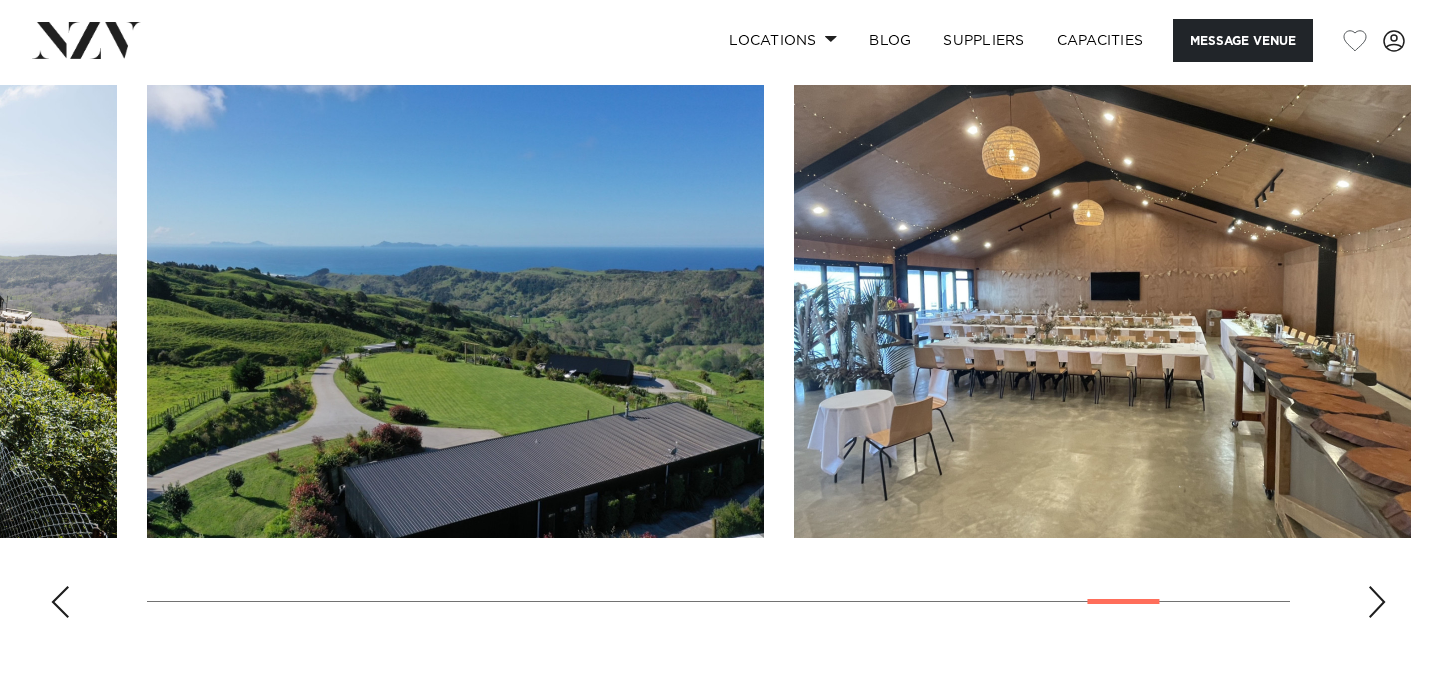 click at bounding box center (1377, 602) 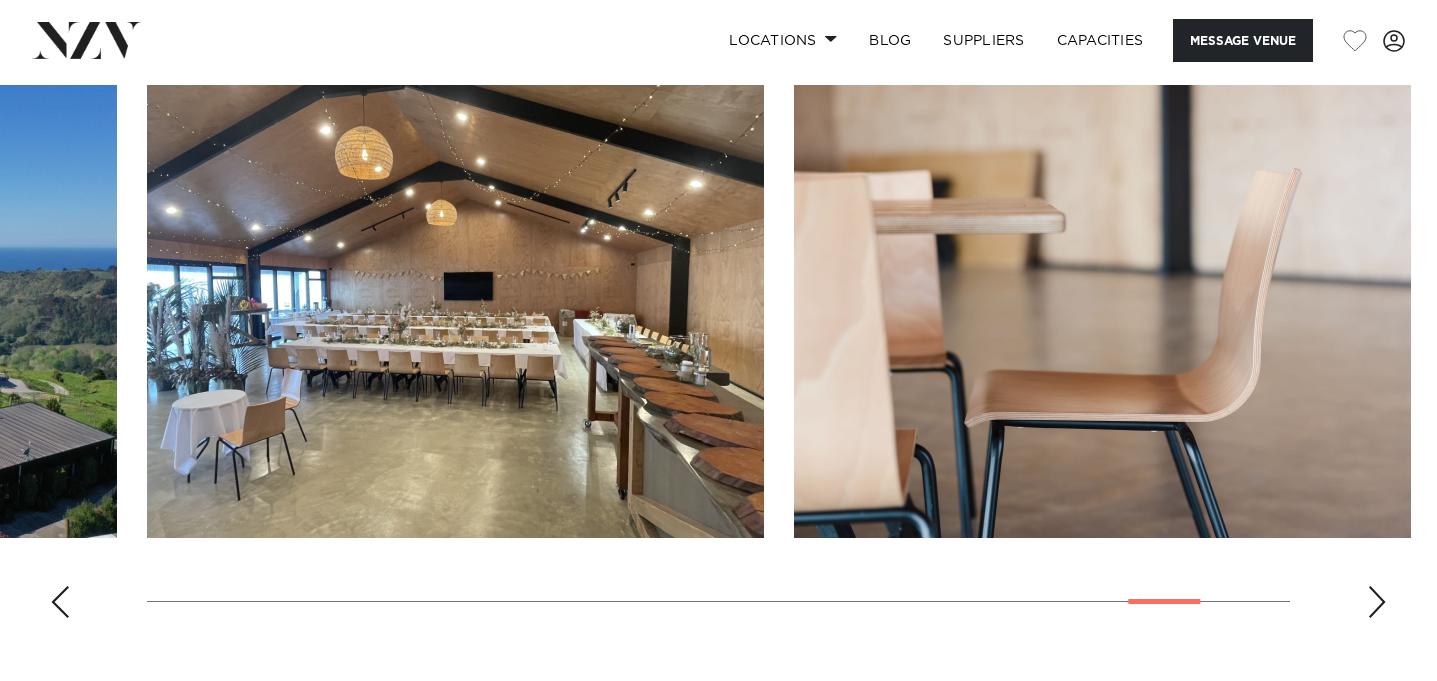 click at bounding box center (1377, 602) 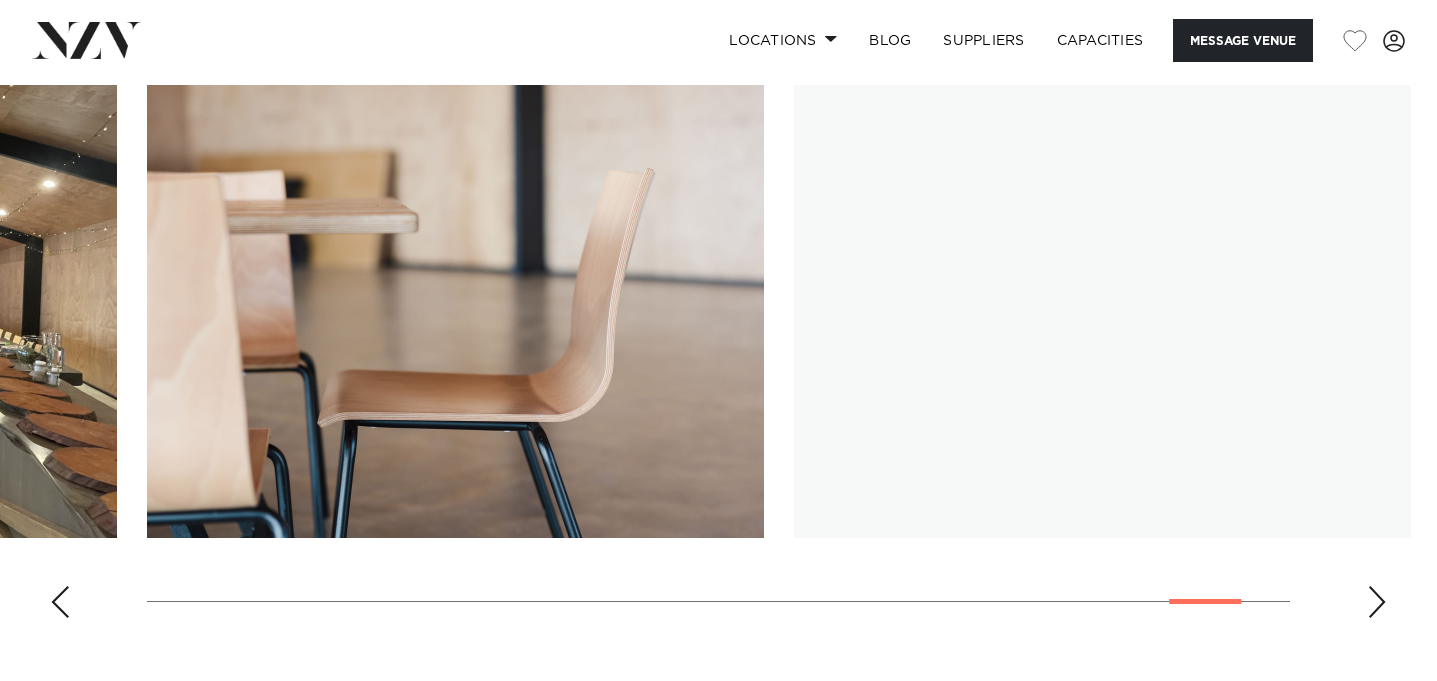 click at bounding box center [1377, 602] 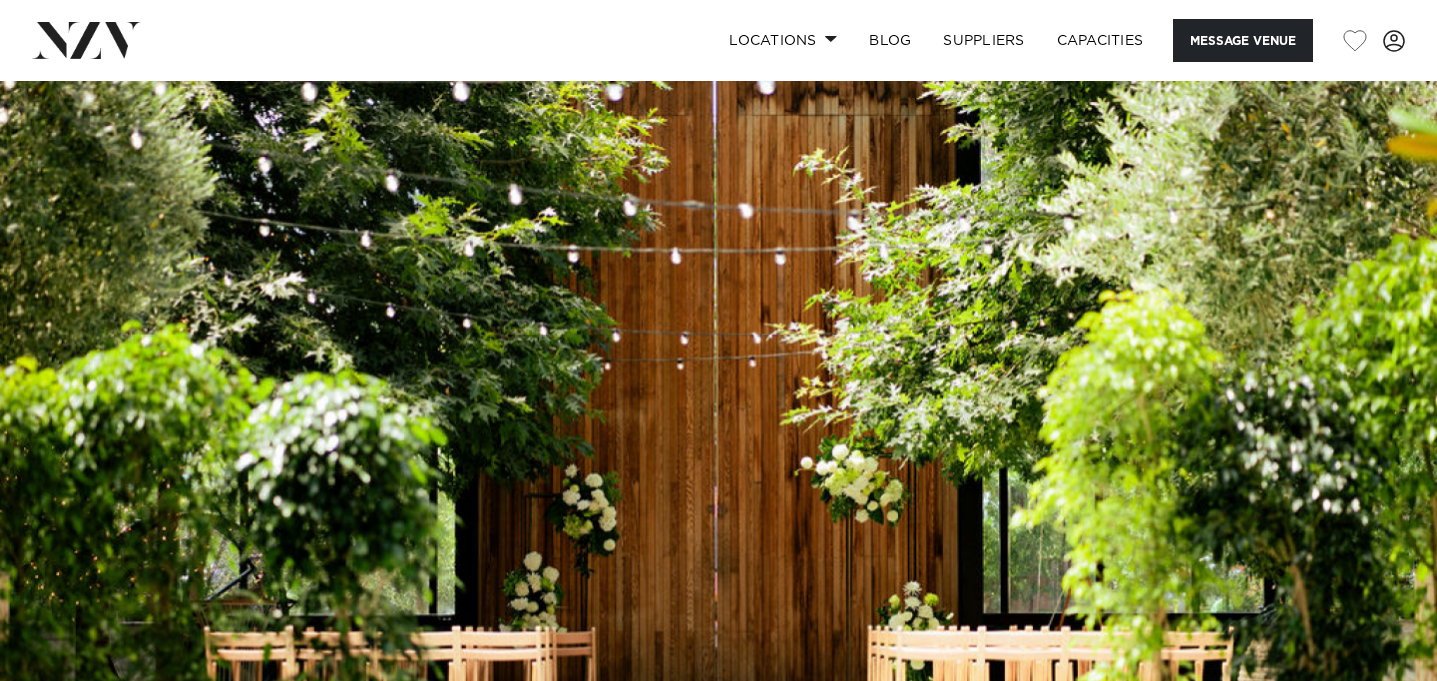 scroll, scrollTop: 0, scrollLeft: 0, axis: both 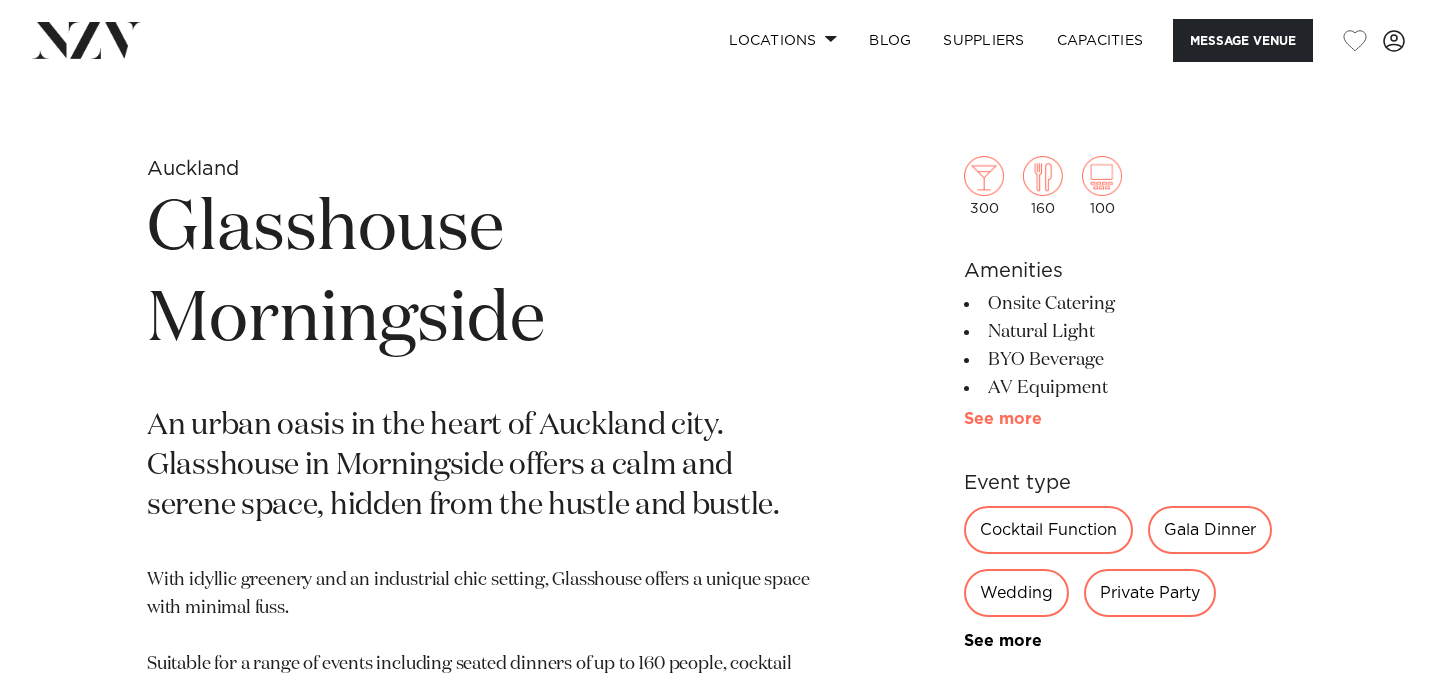 click on "See more" at bounding box center [1042, 419] 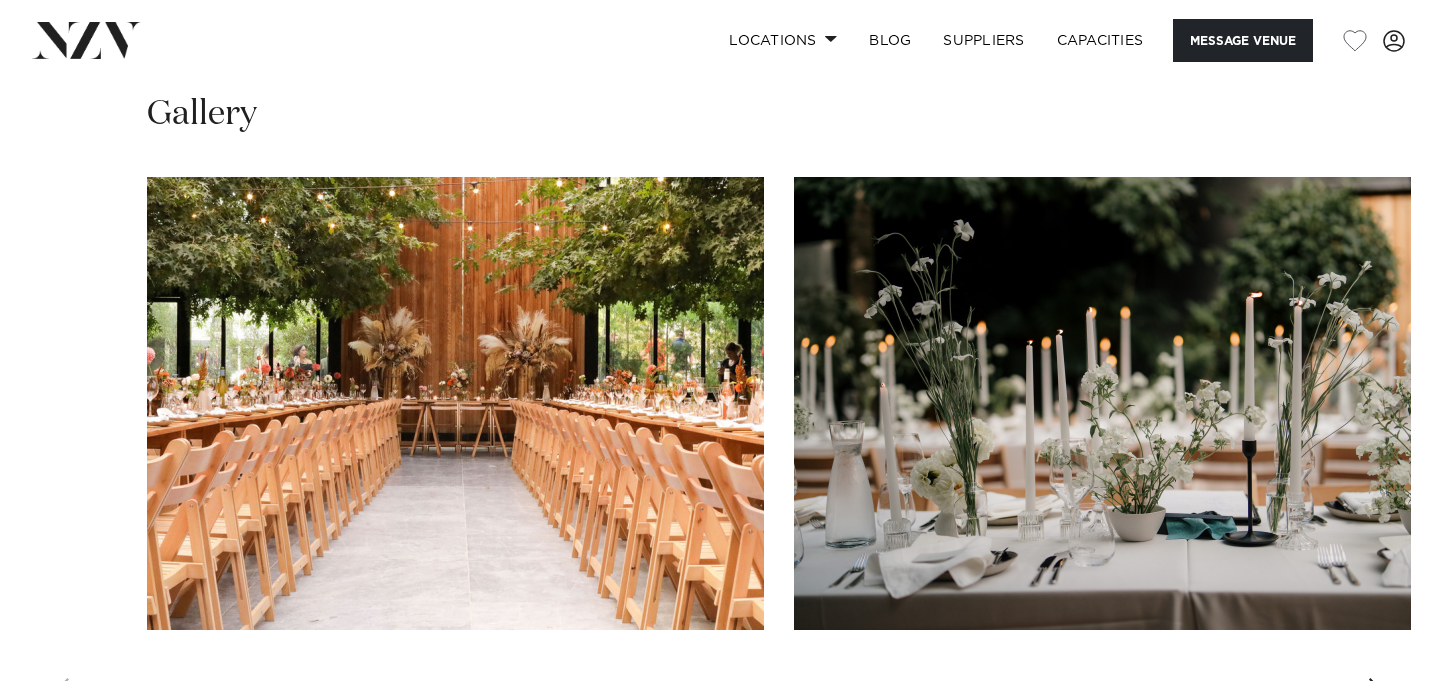 scroll, scrollTop: 2364, scrollLeft: 0, axis: vertical 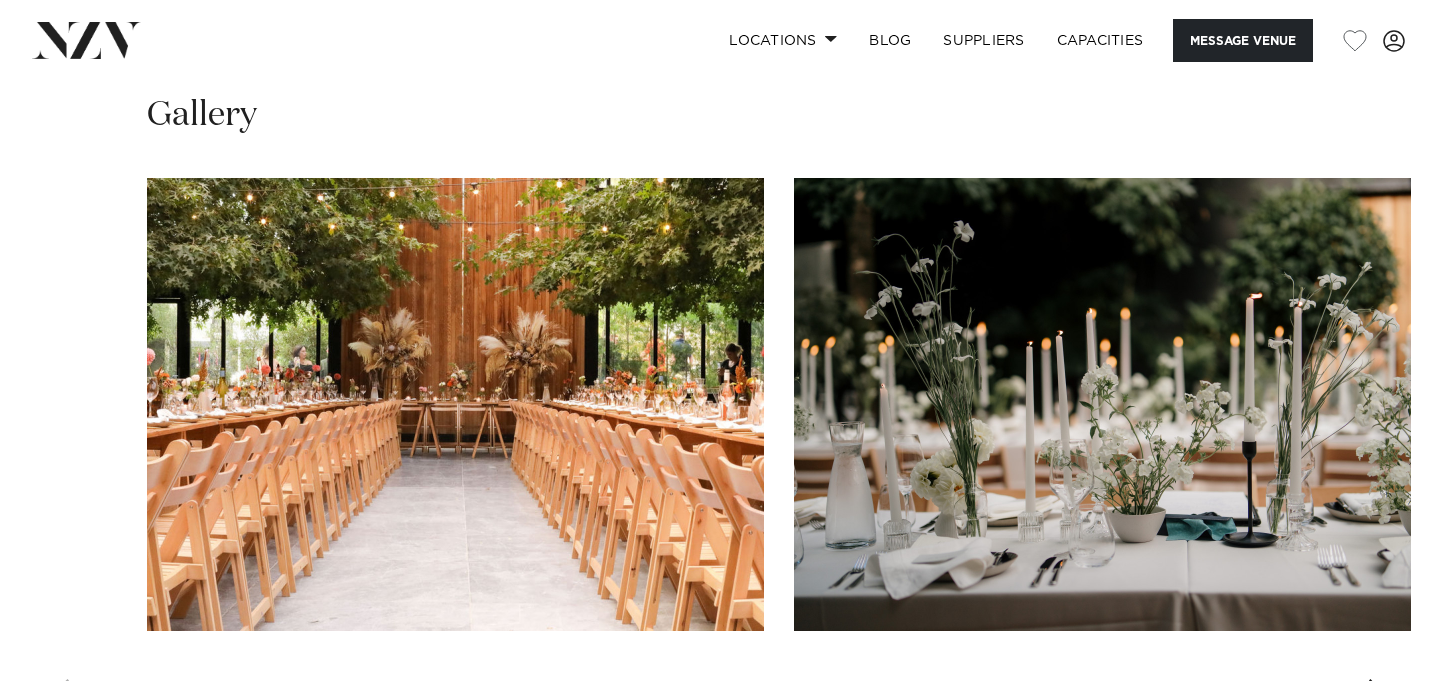 click at bounding box center (455, 404) 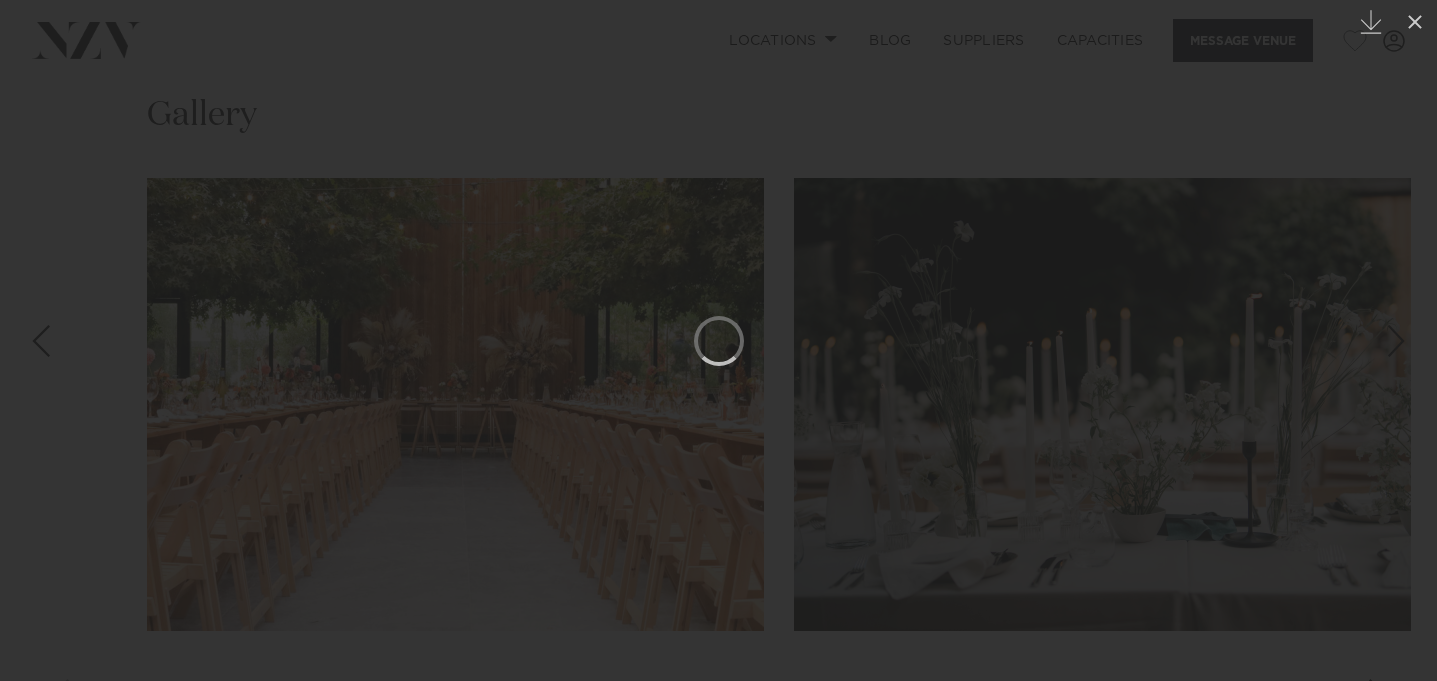 click at bounding box center [718, 340] 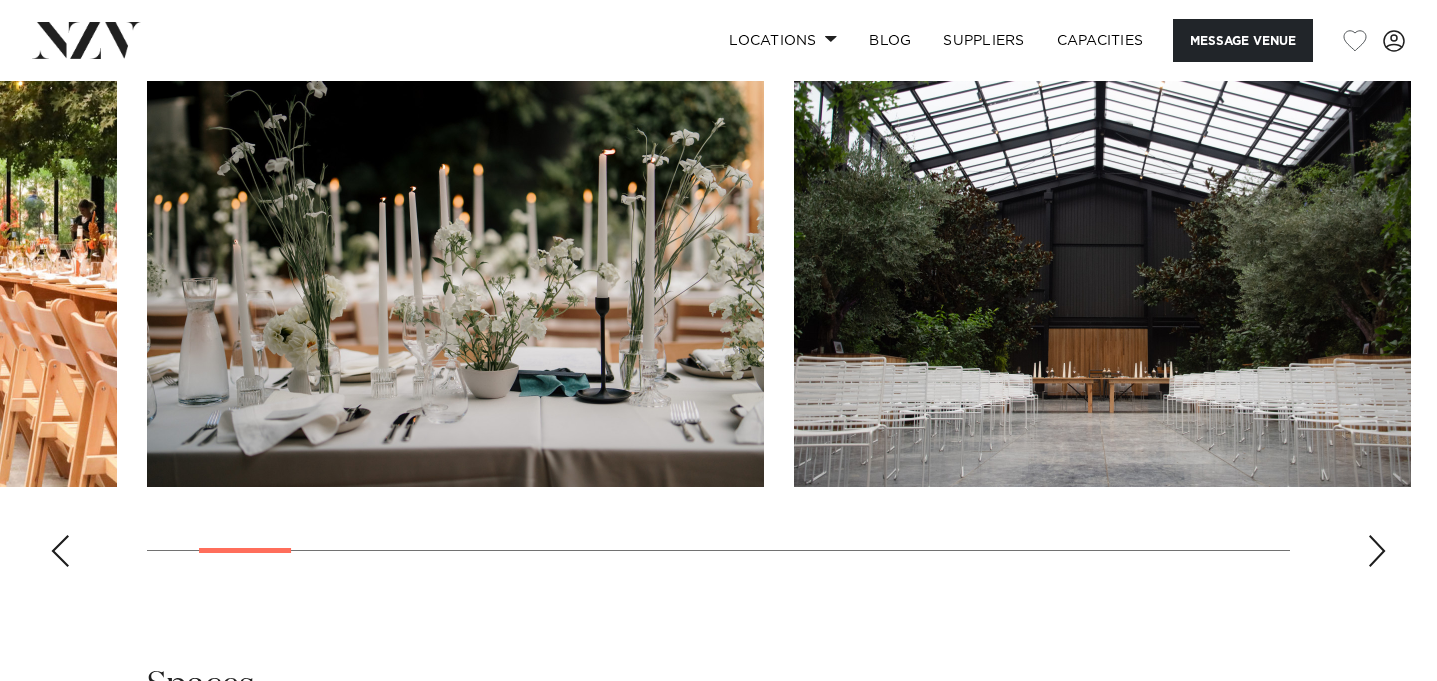 scroll, scrollTop: 2511, scrollLeft: 0, axis: vertical 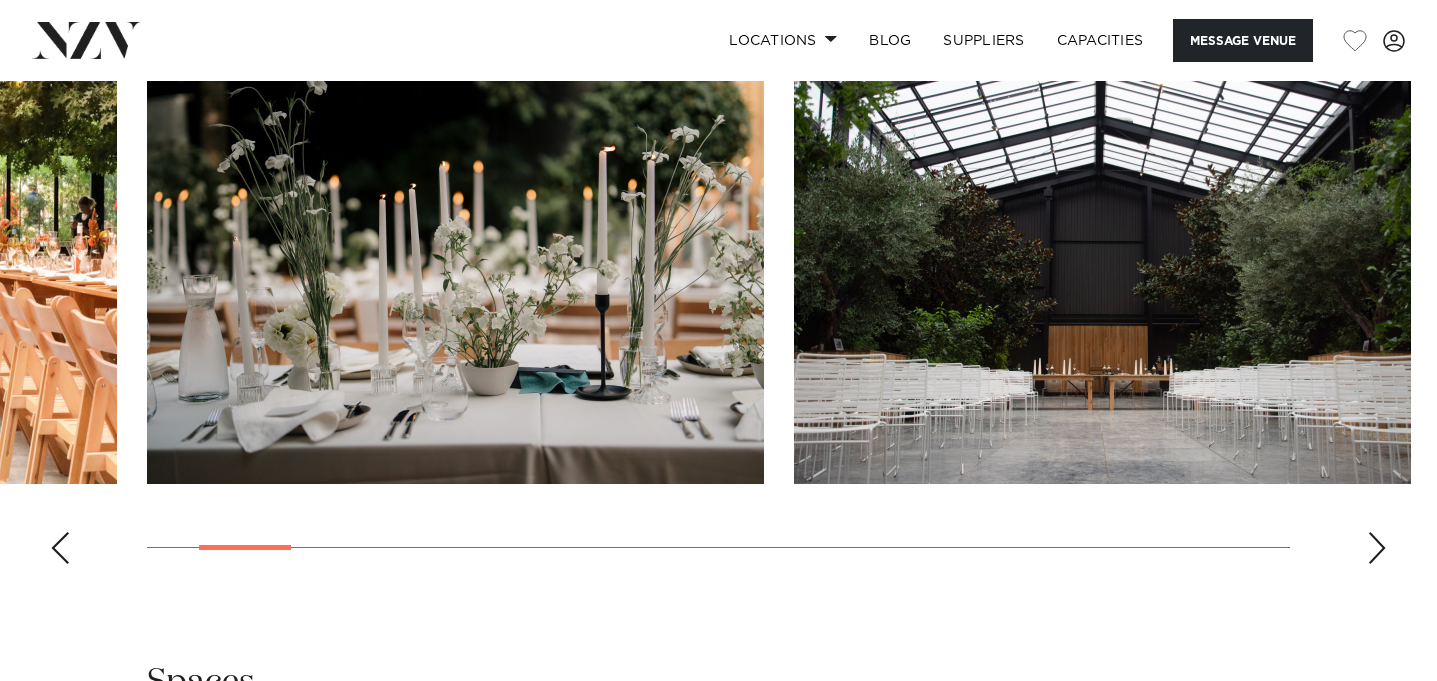 click at bounding box center (1377, 548) 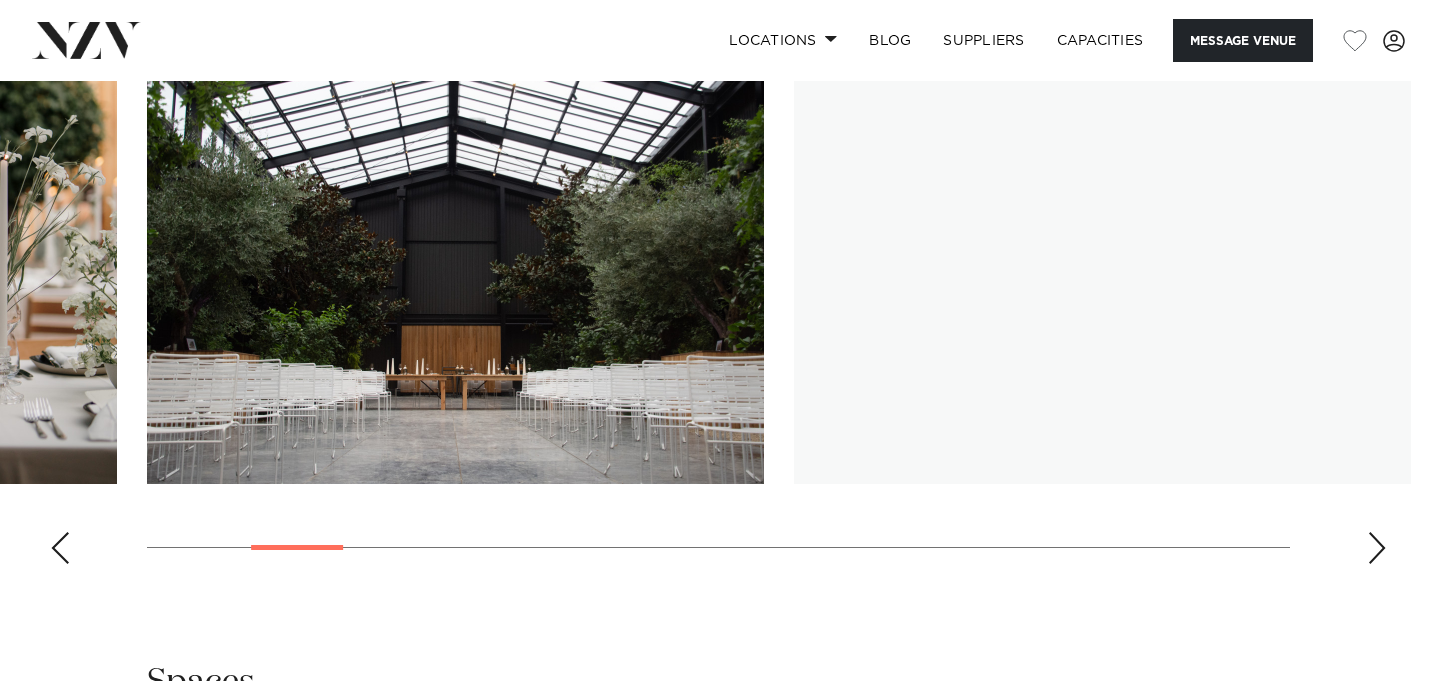 click at bounding box center (1377, 548) 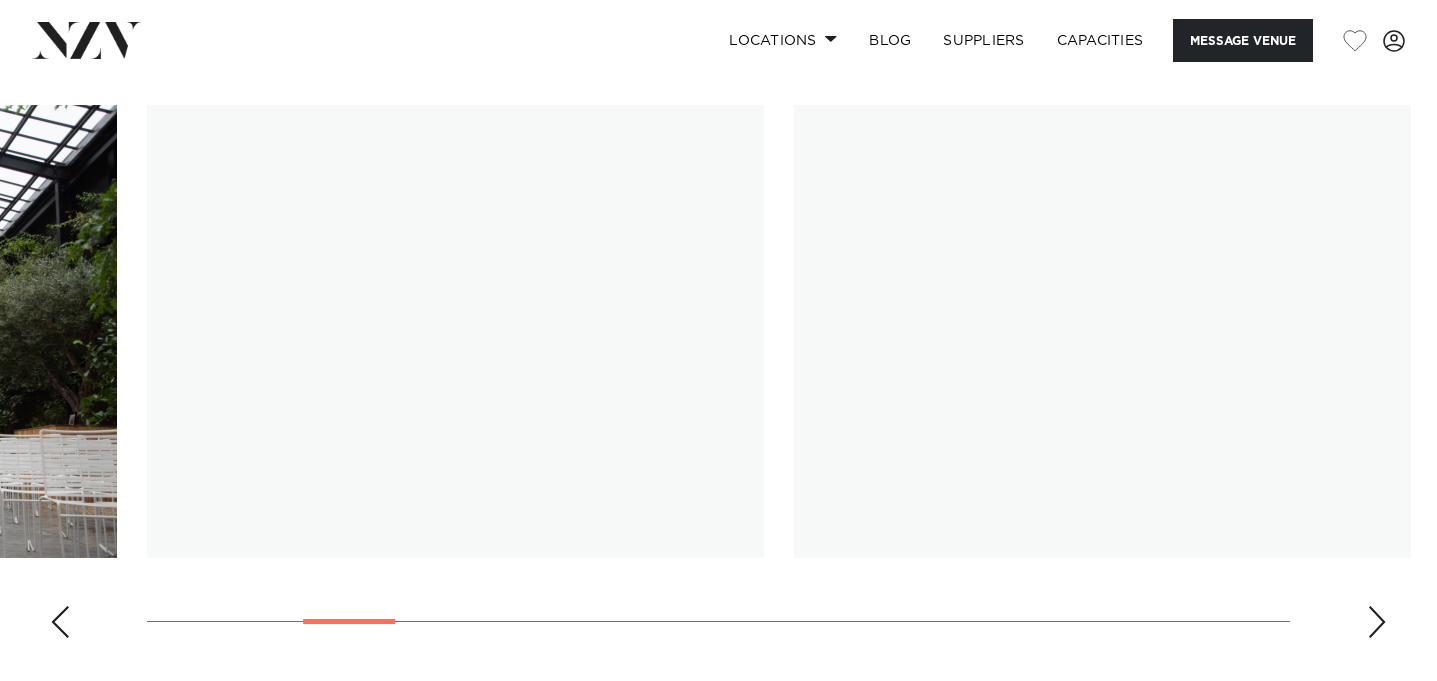 scroll, scrollTop: 2439, scrollLeft: 0, axis: vertical 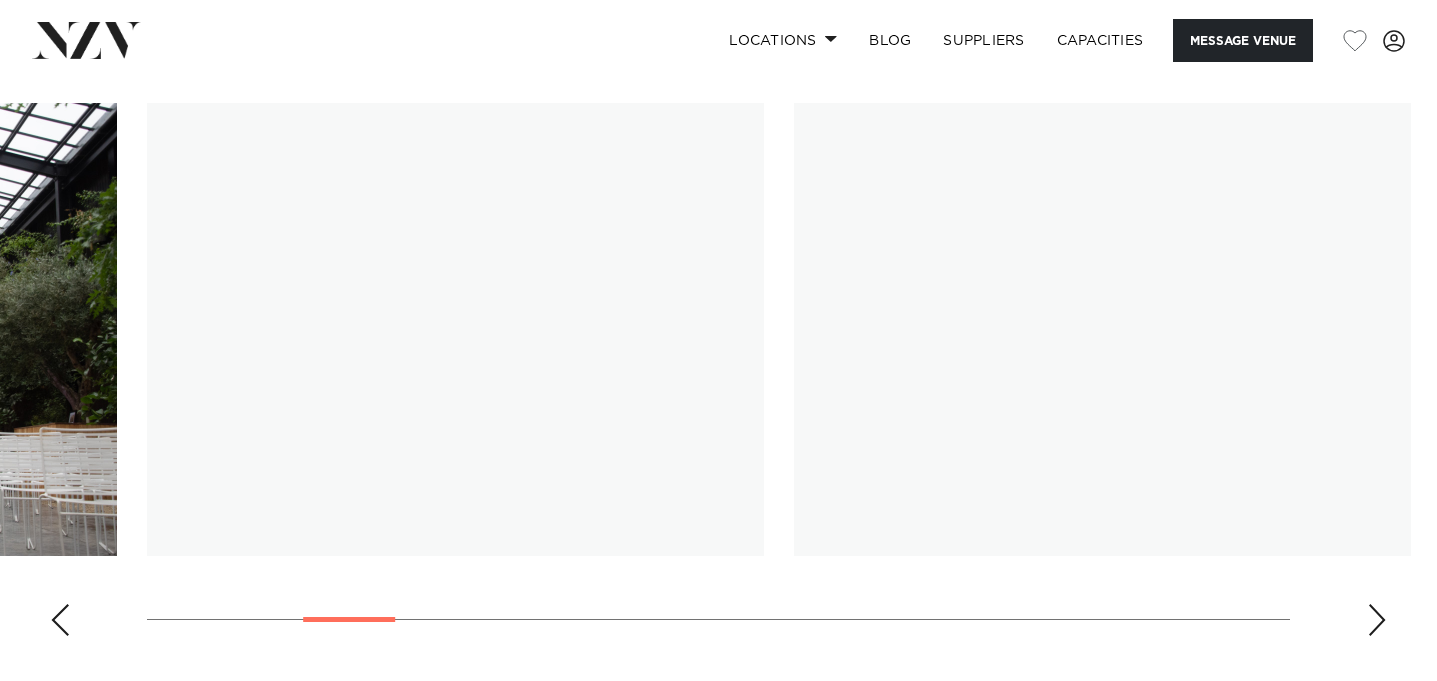 click at bounding box center (60, 620) 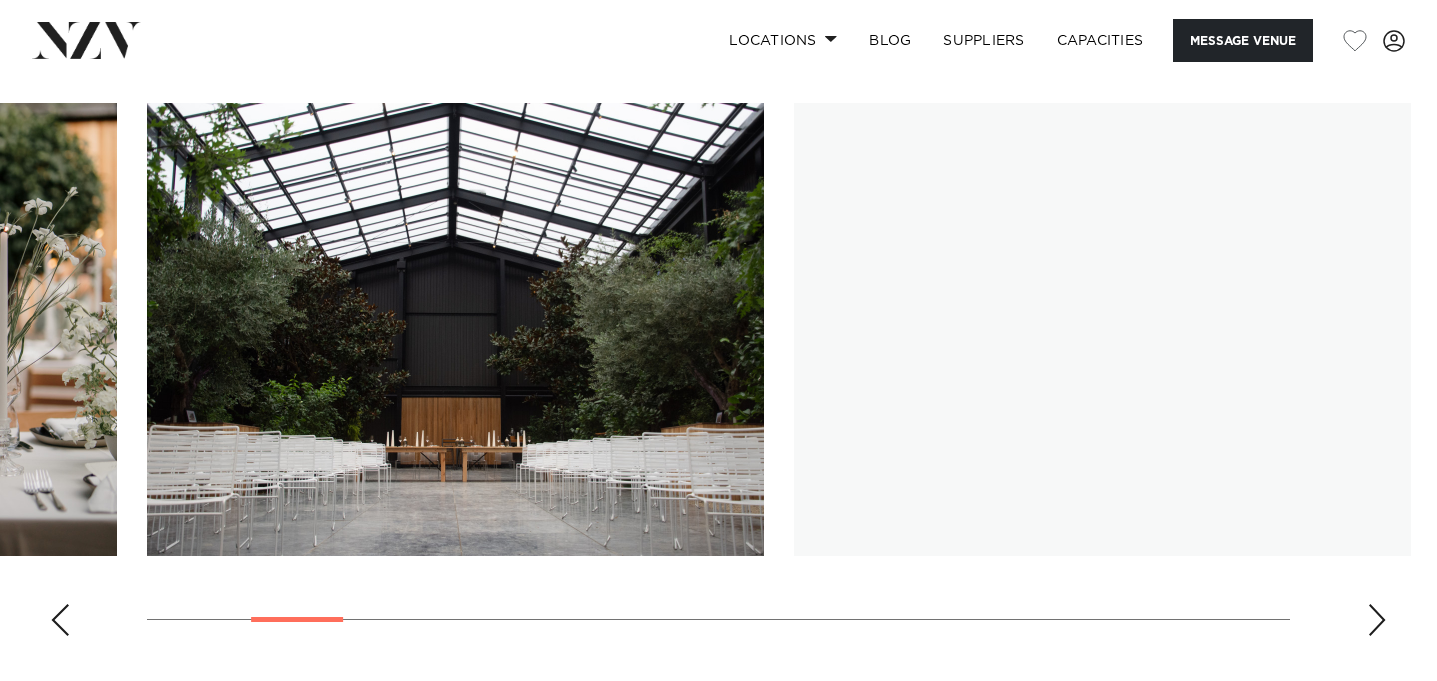 click at bounding box center [60, 620] 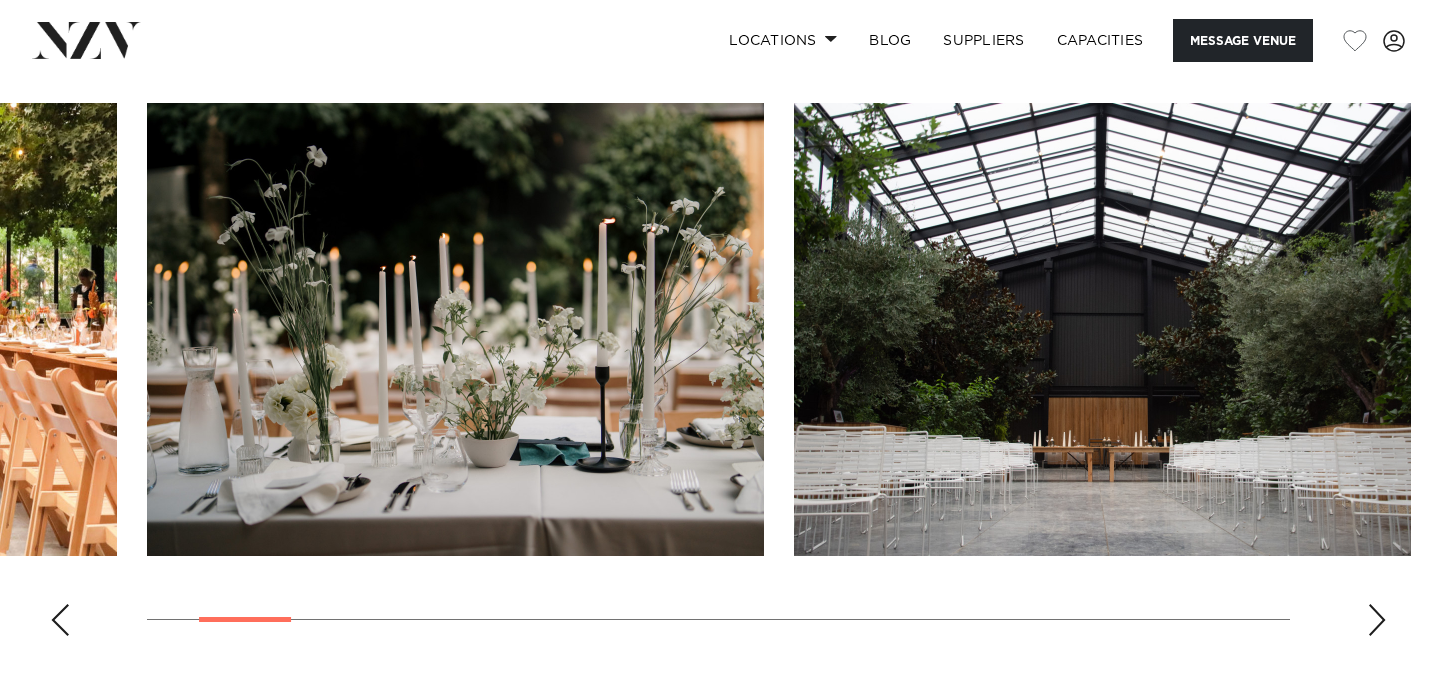 click at bounding box center (60, 620) 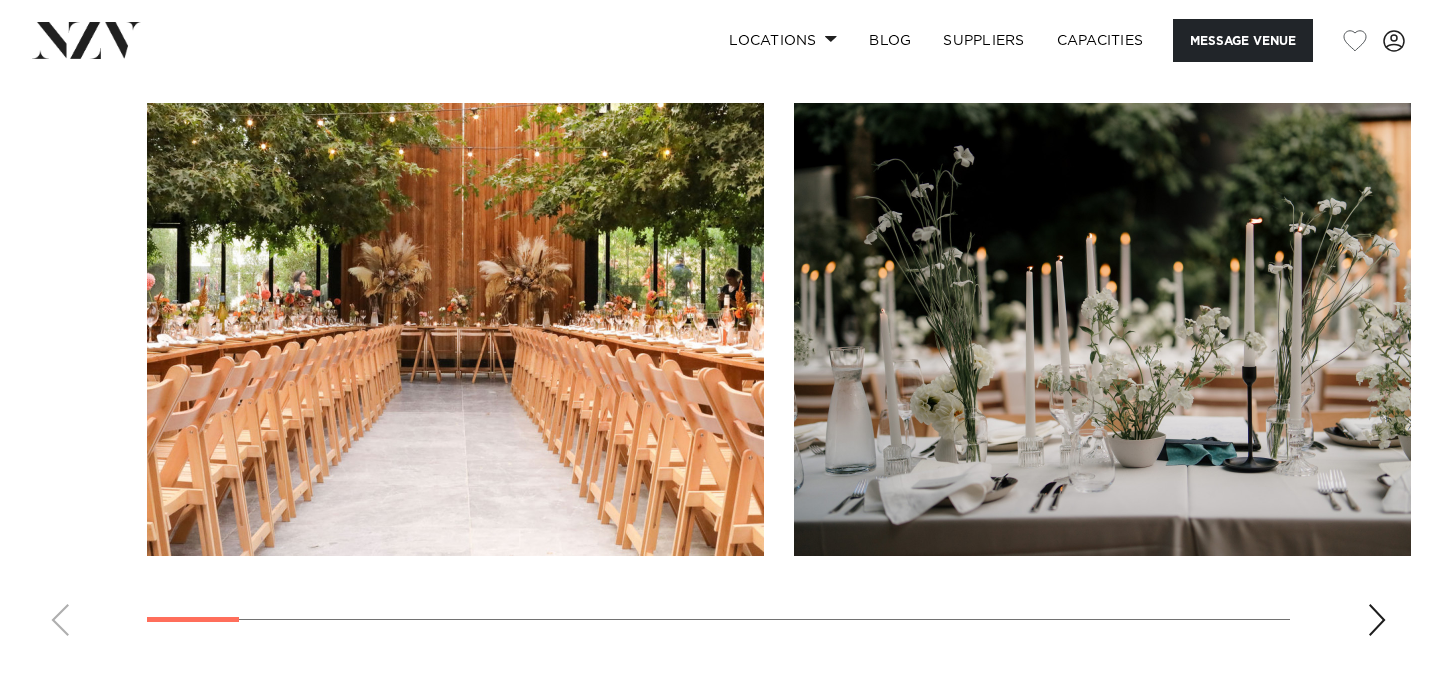 click at bounding box center [718, 377] 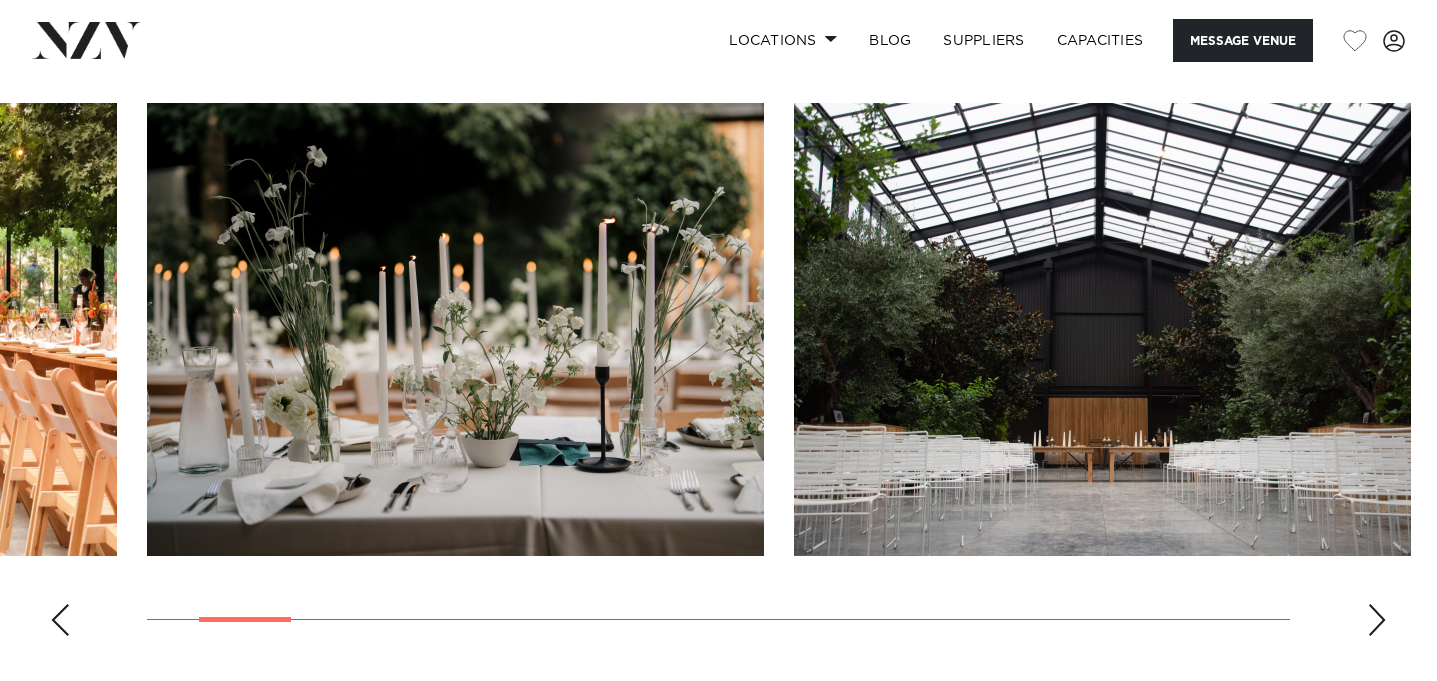 click at bounding box center (1377, 620) 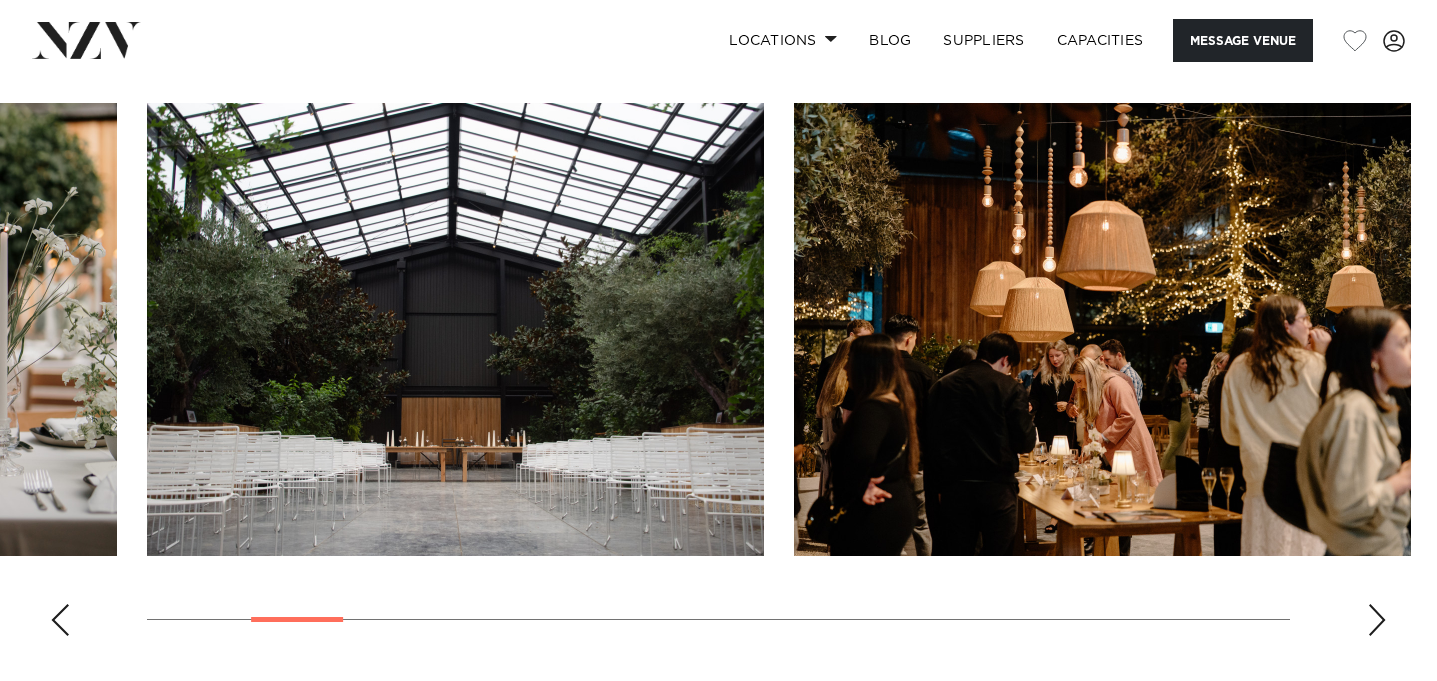 click at bounding box center (1377, 620) 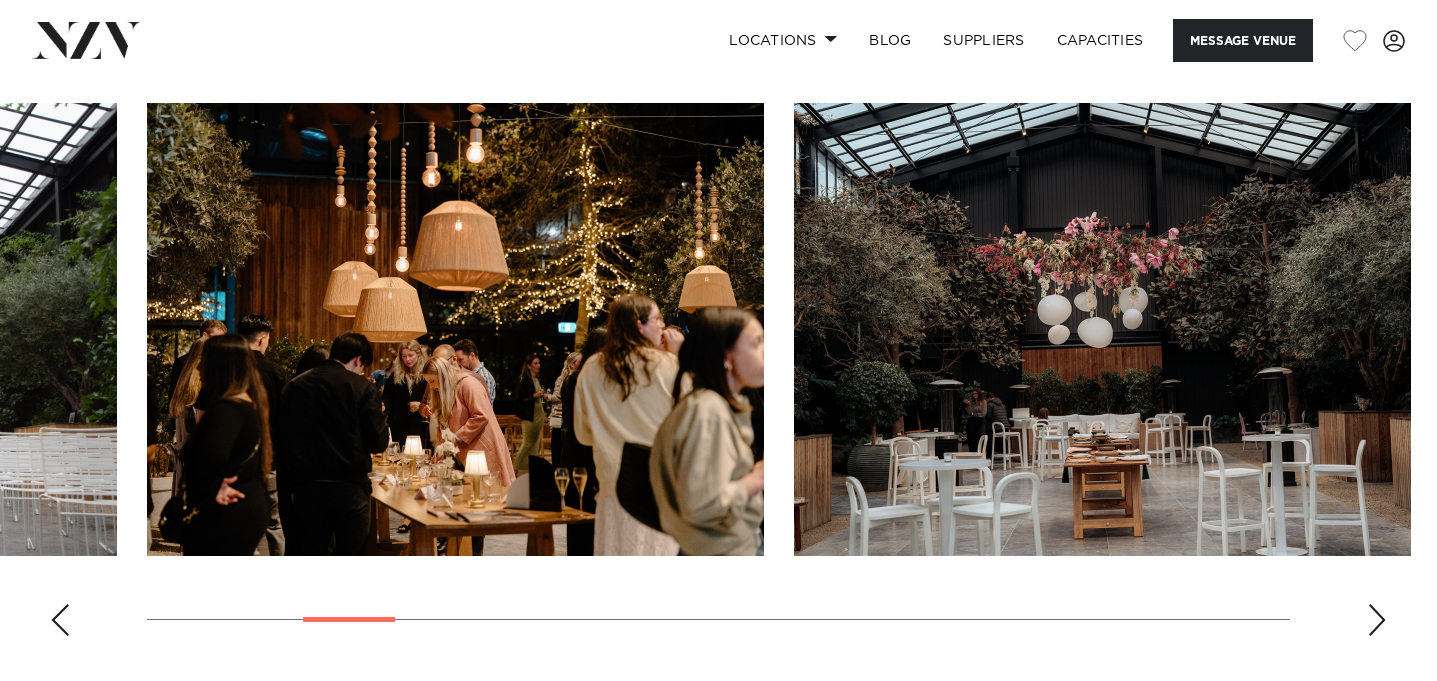 click at bounding box center [1377, 620] 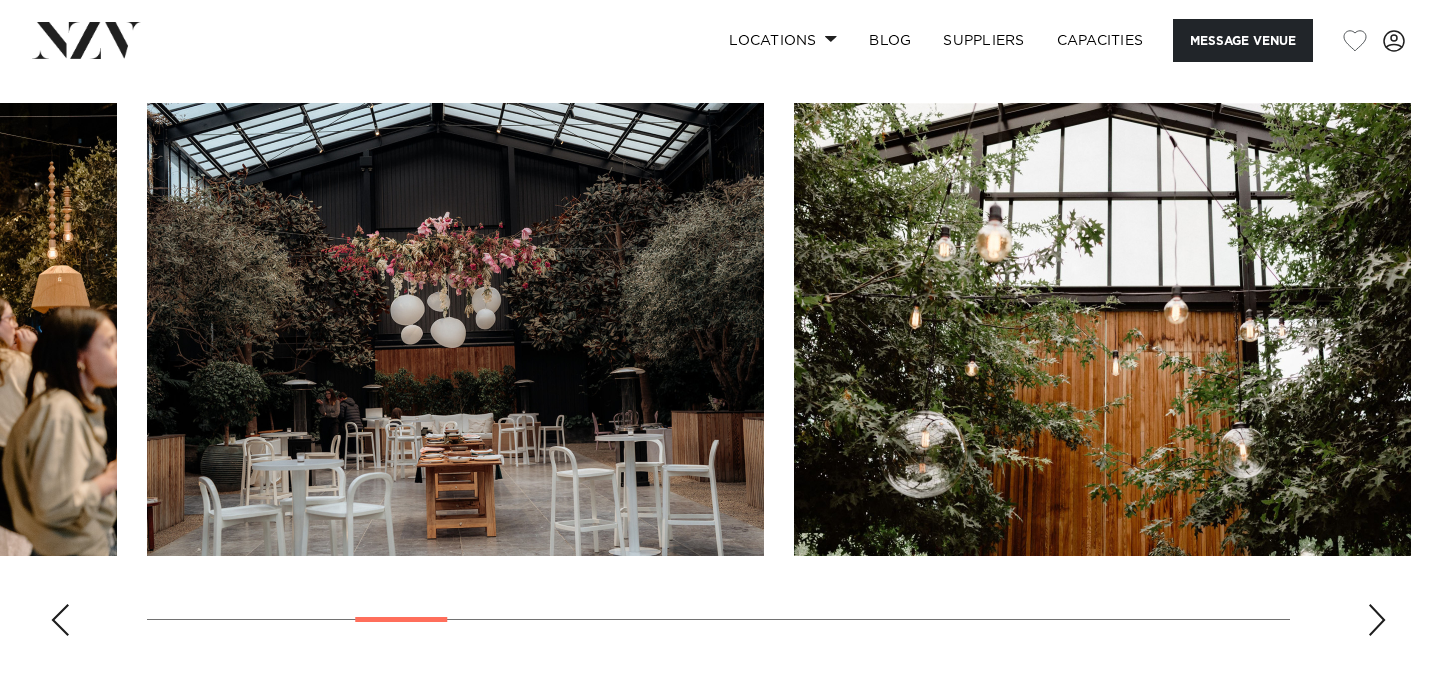 click at bounding box center [1377, 620] 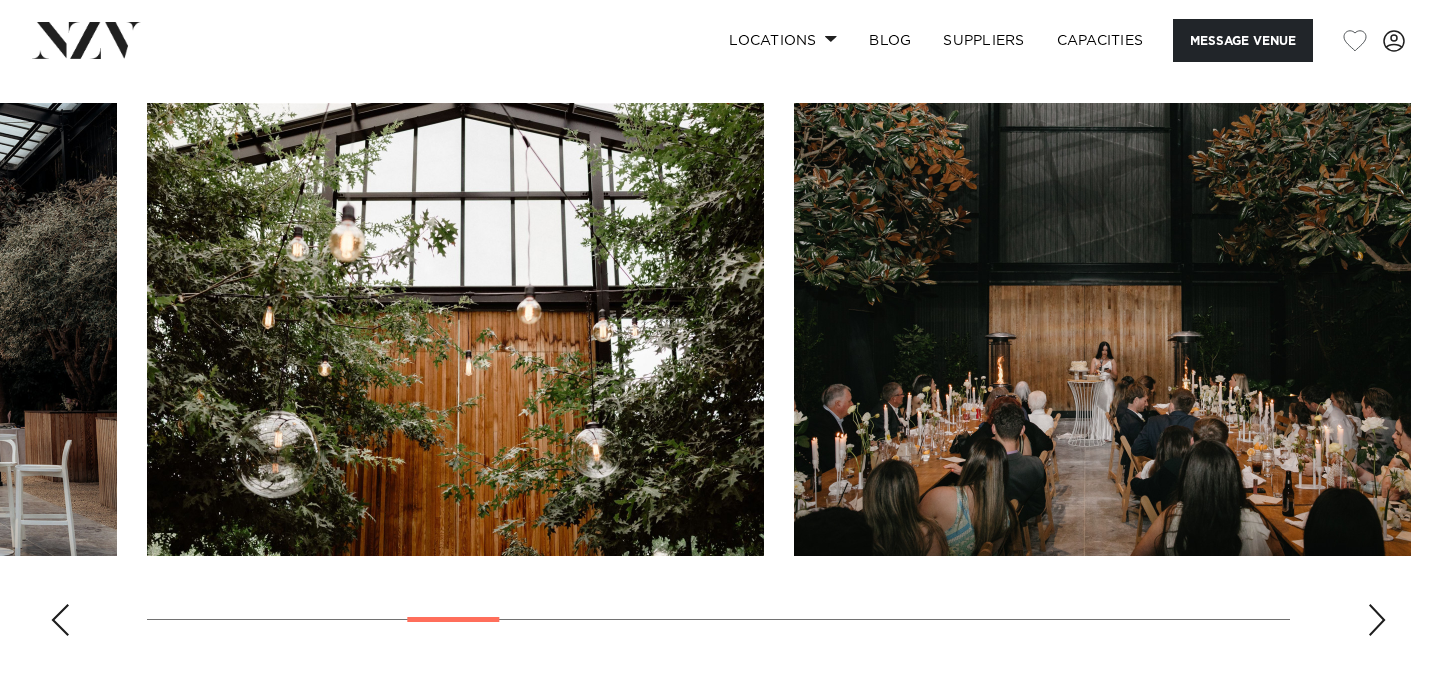 click at bounding box center [1377, 620] 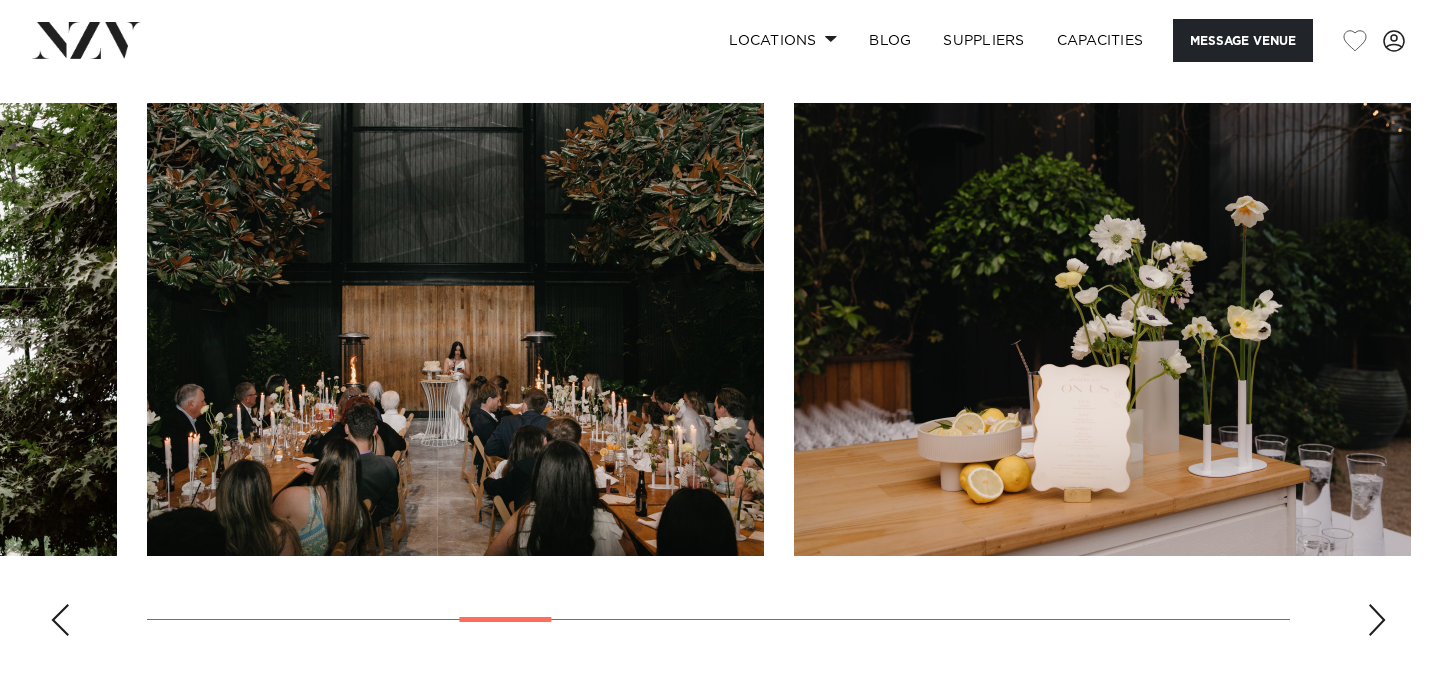 click at bounding box center (1377, 620) 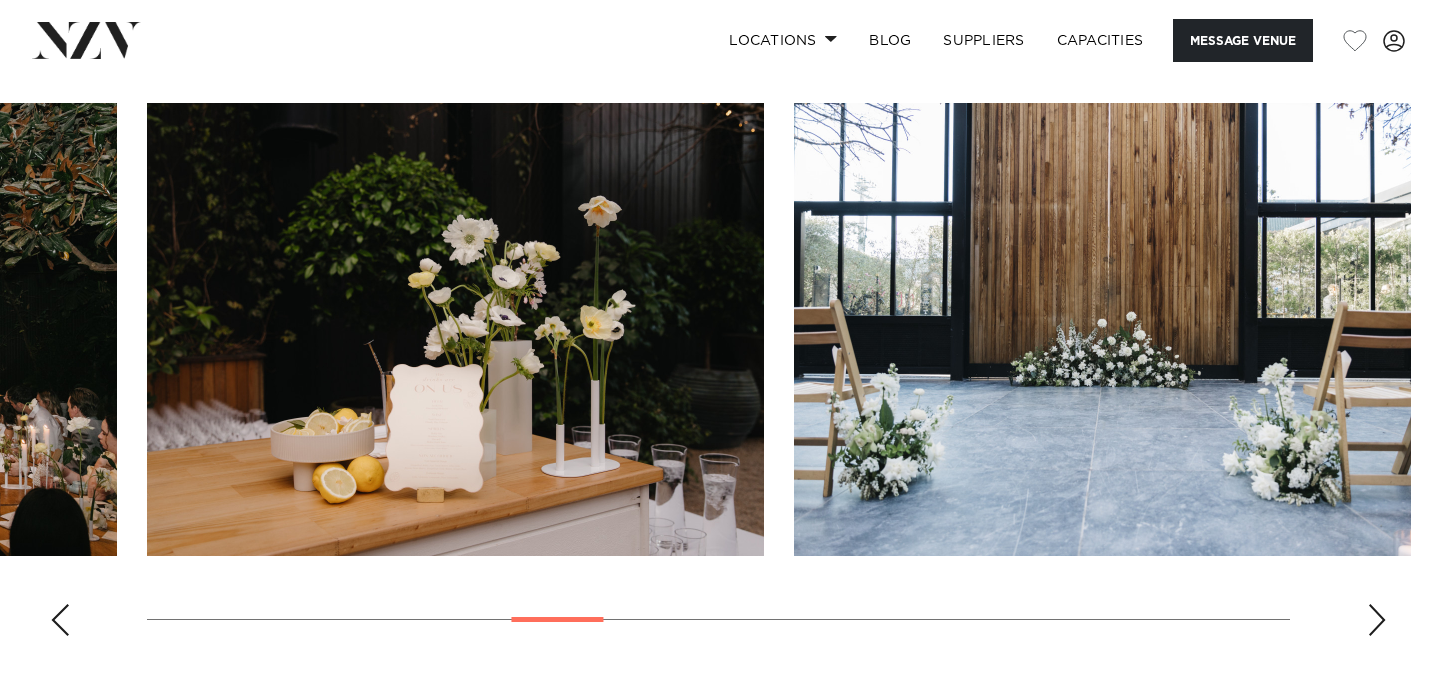 click at bounding box center (1377, 620) 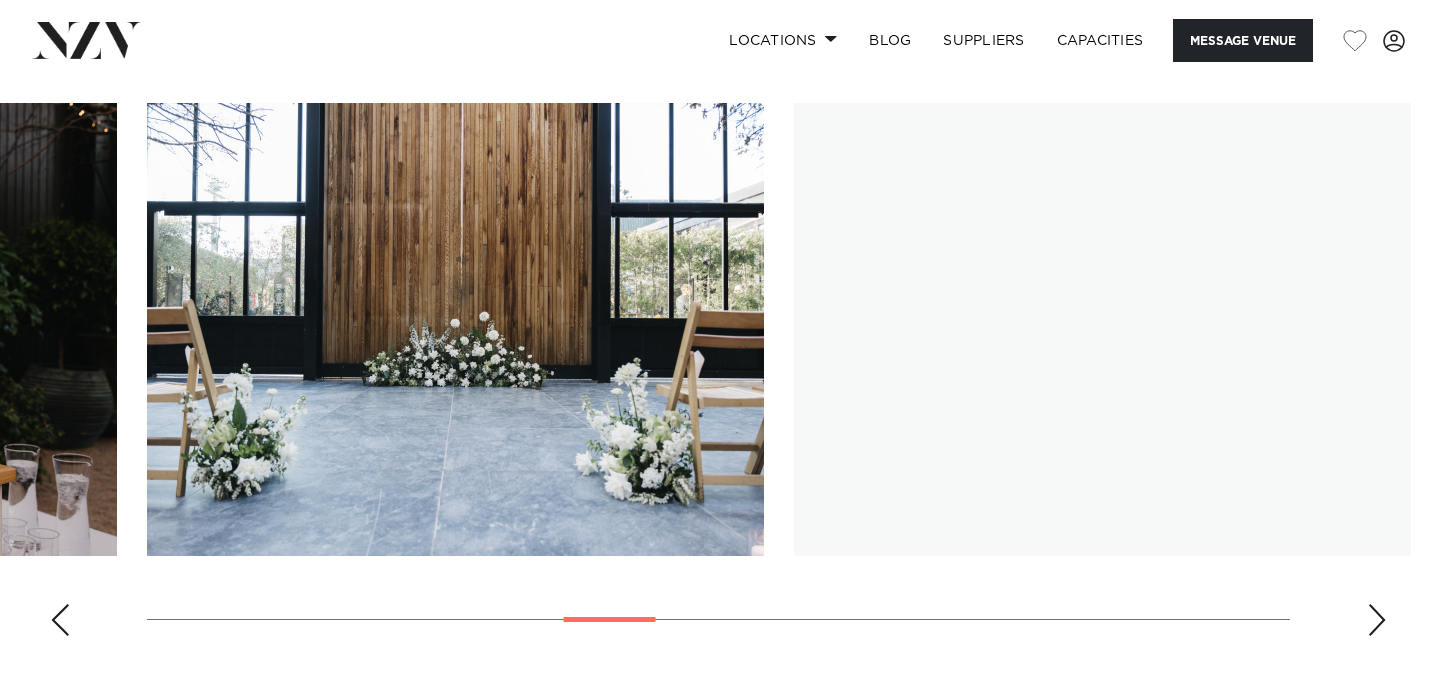 click at bounding box center [1377, 620] 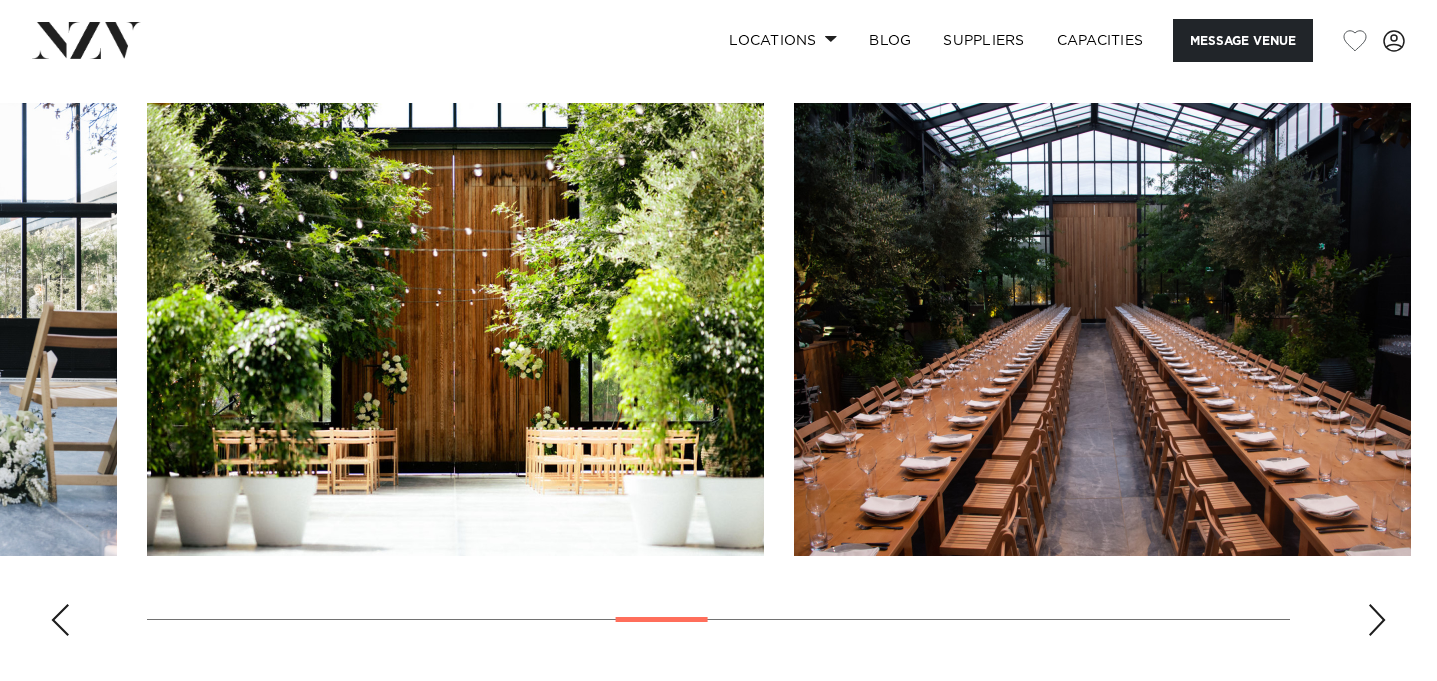click at bounding box center (1377, 620) 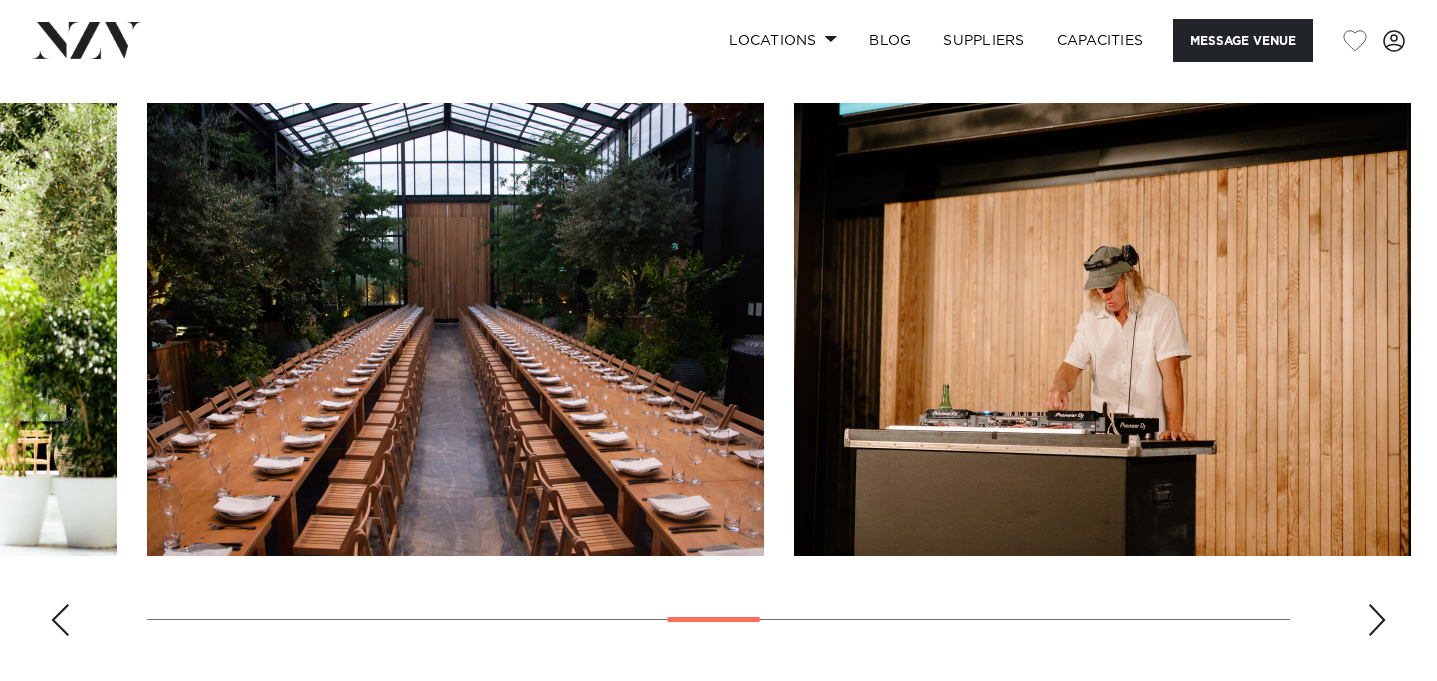 click at bounding box center [1377, 620] 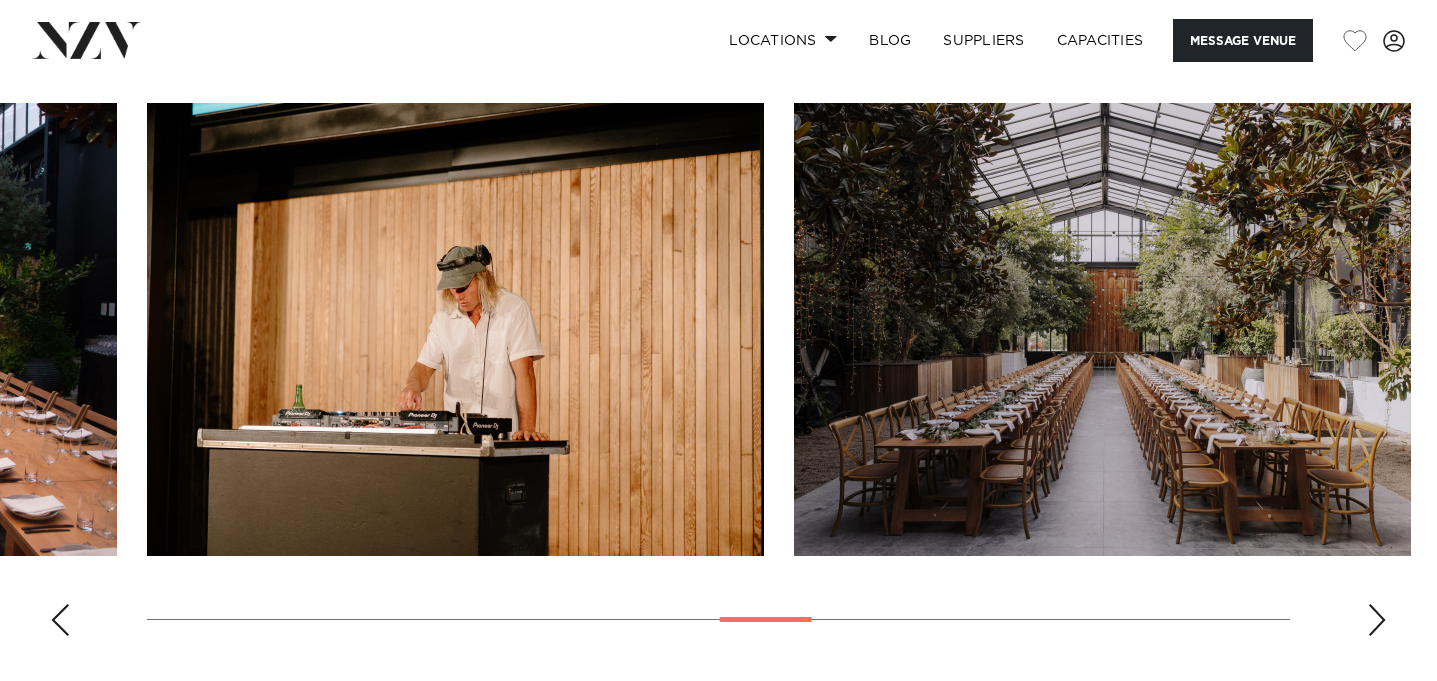 click at bounding box center [1377, 620] 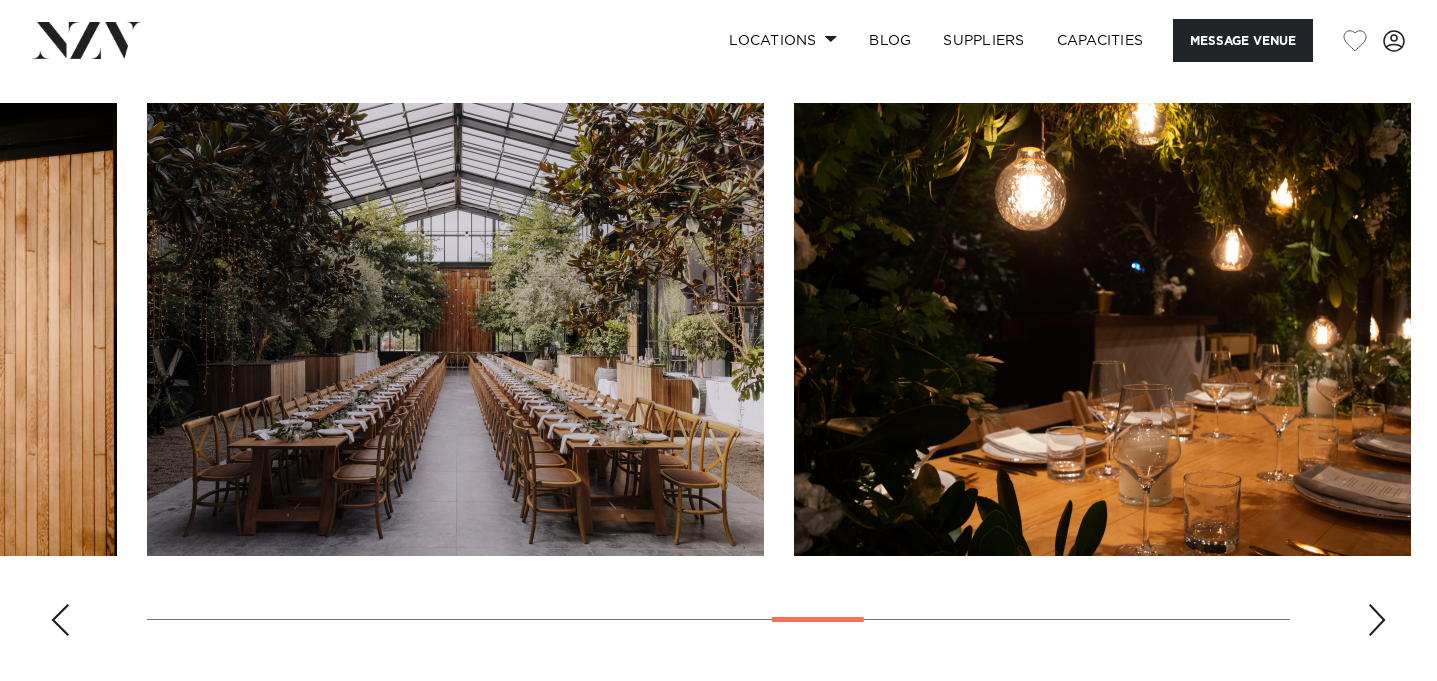 click at bounding box center [1377, 620] 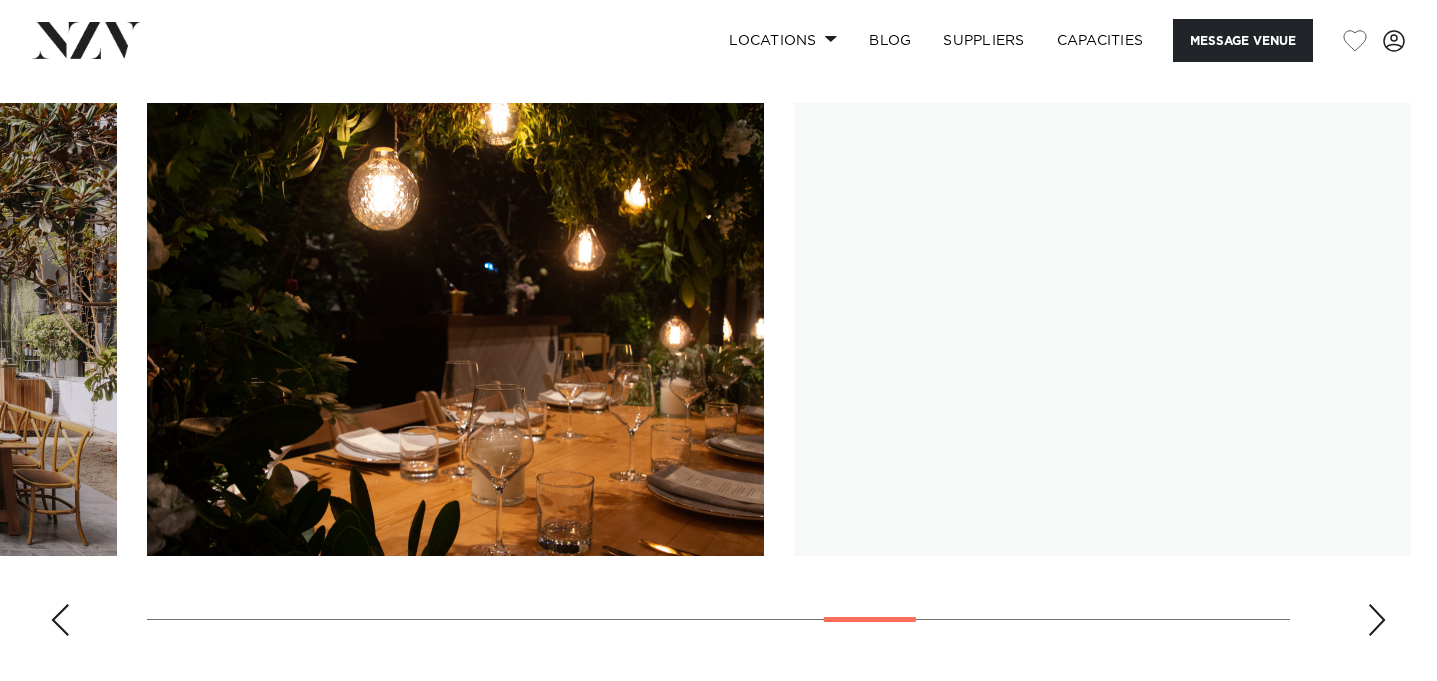 click at bounding box center [1377, 620] 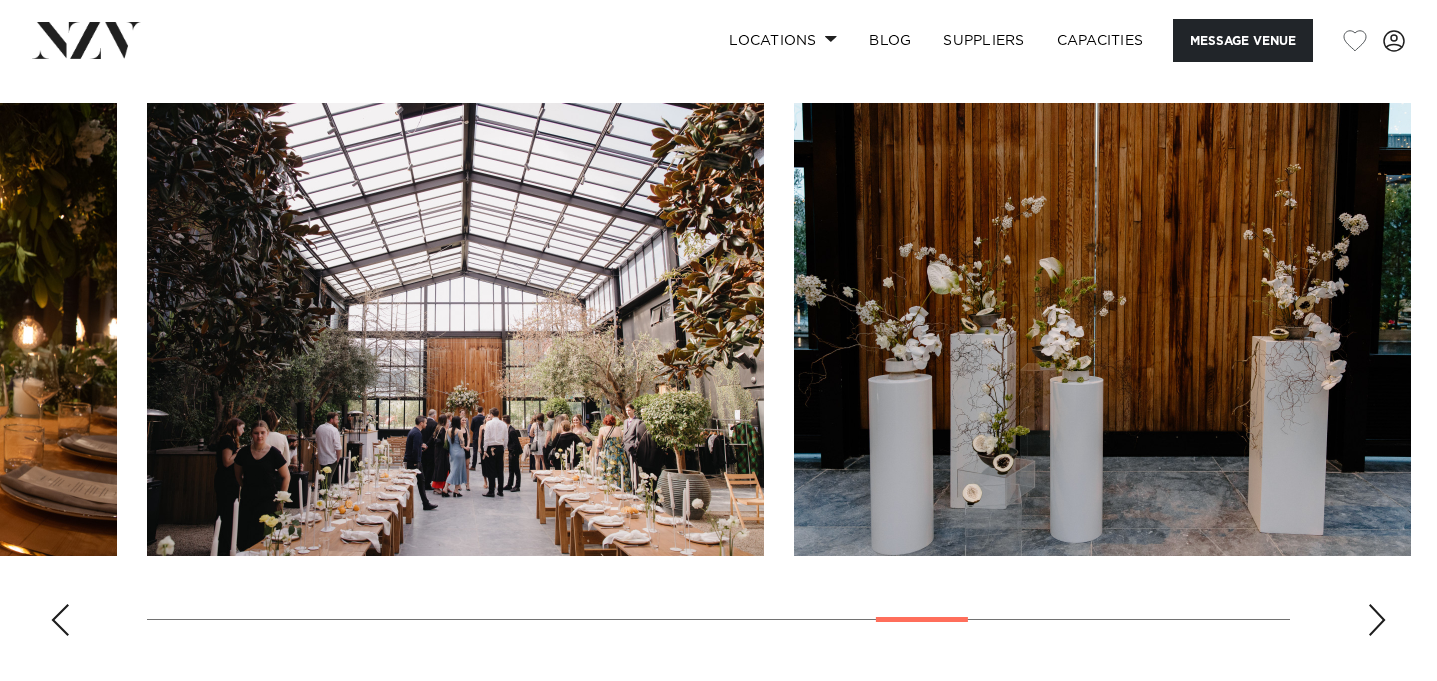click at bounding box center [1377, 620] 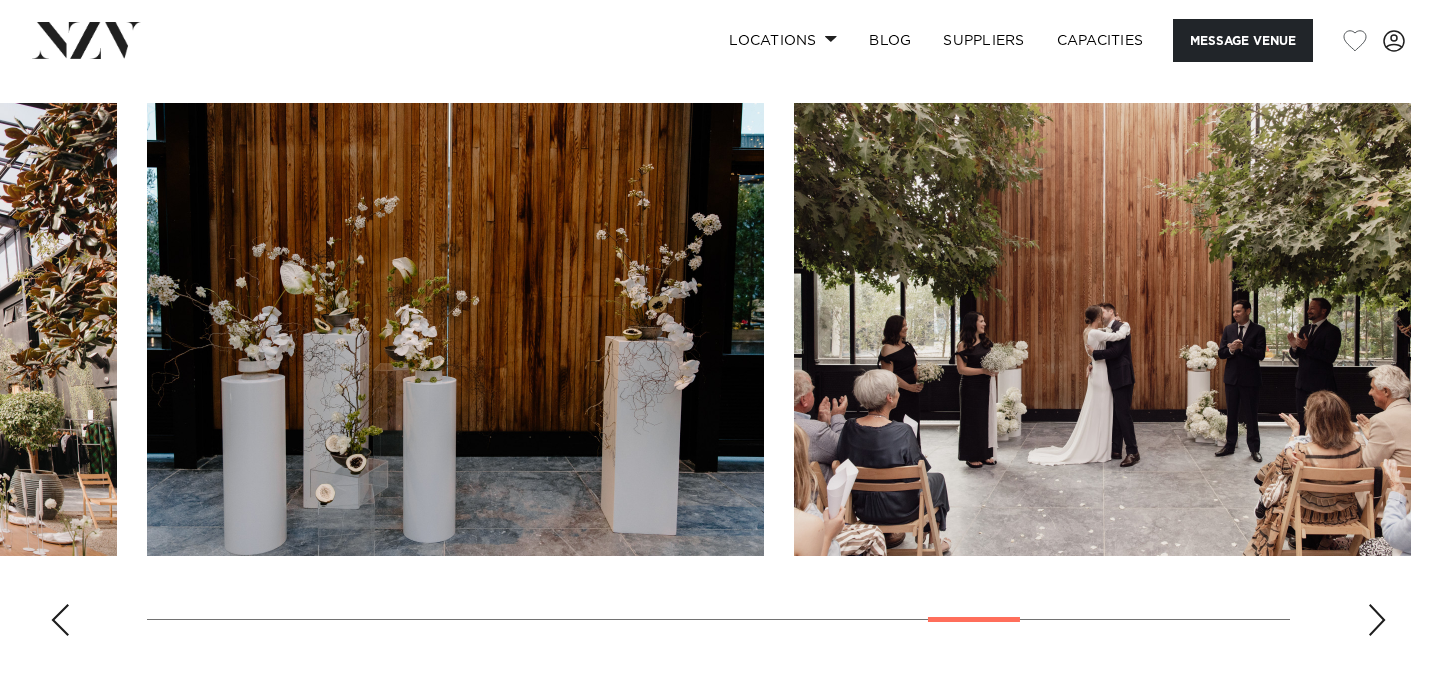 click at bounding box center [1377, 620] 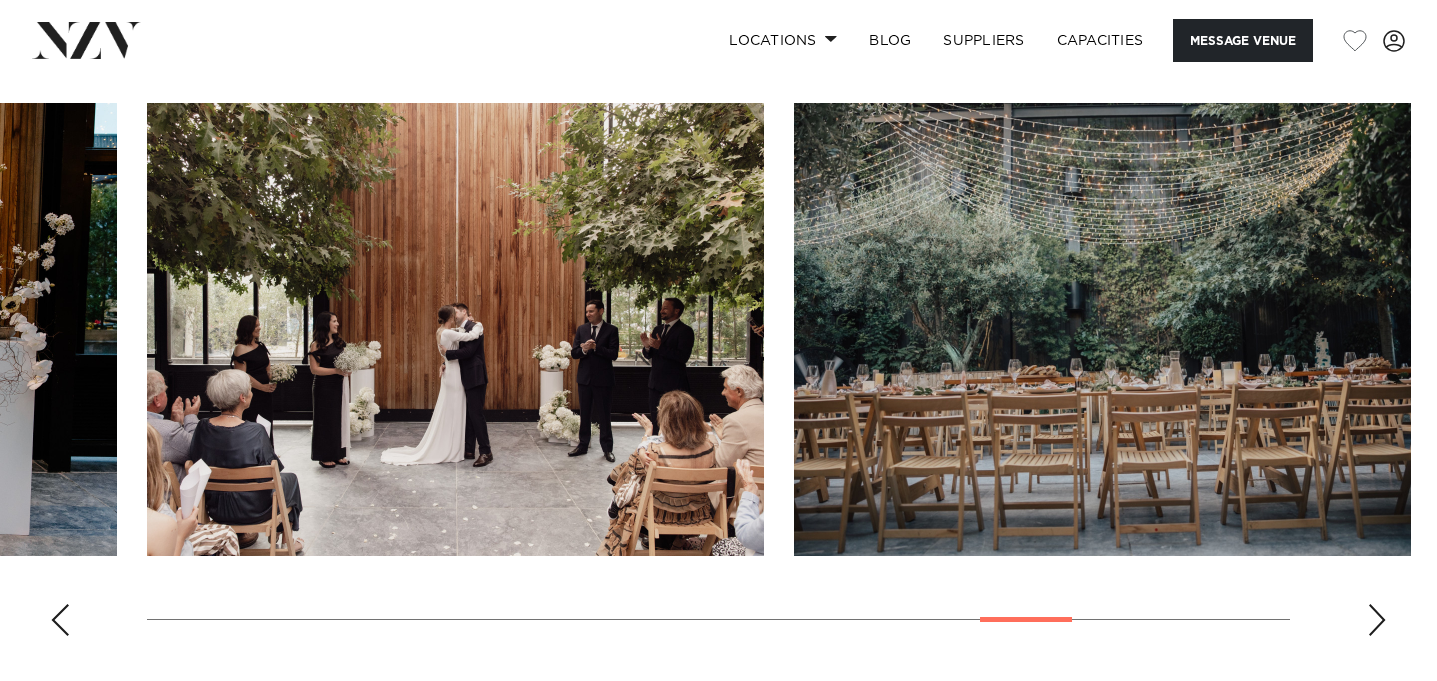 click at bounding box center (1377, 620) 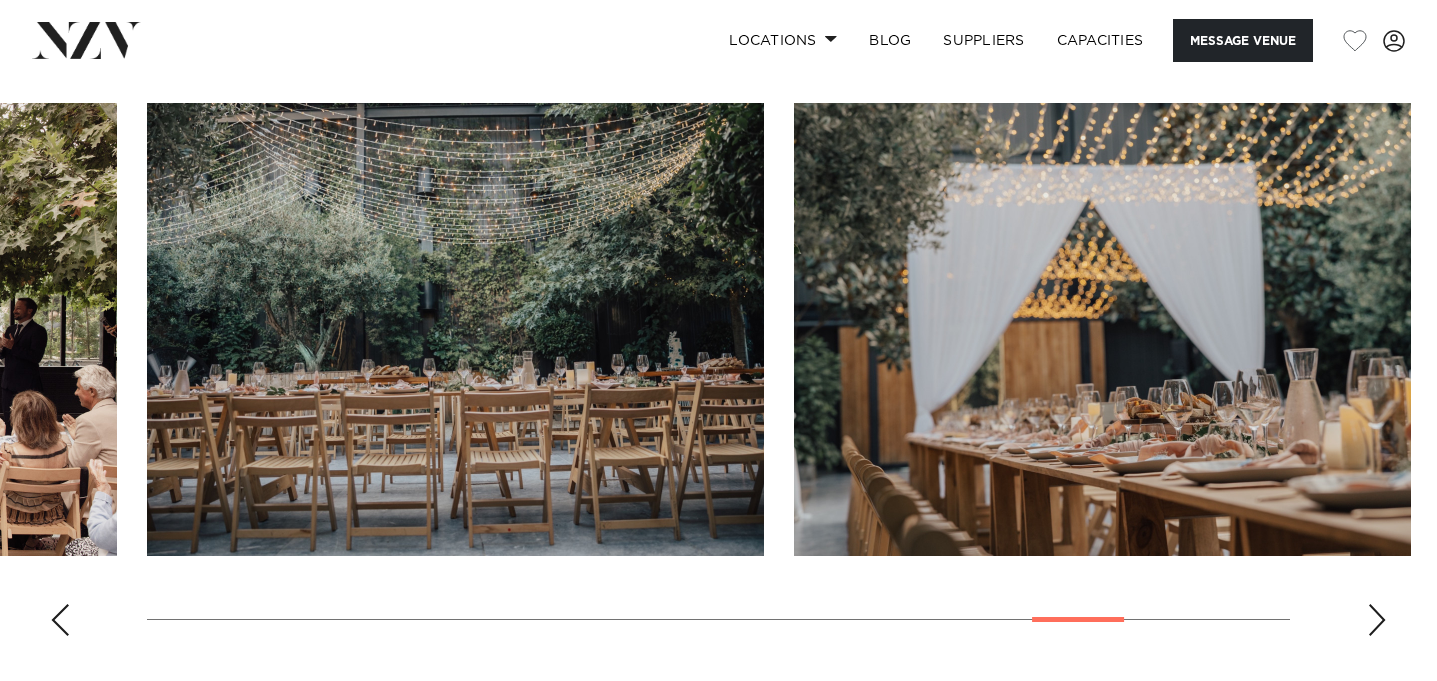 click at bounding box center (1377, 620) 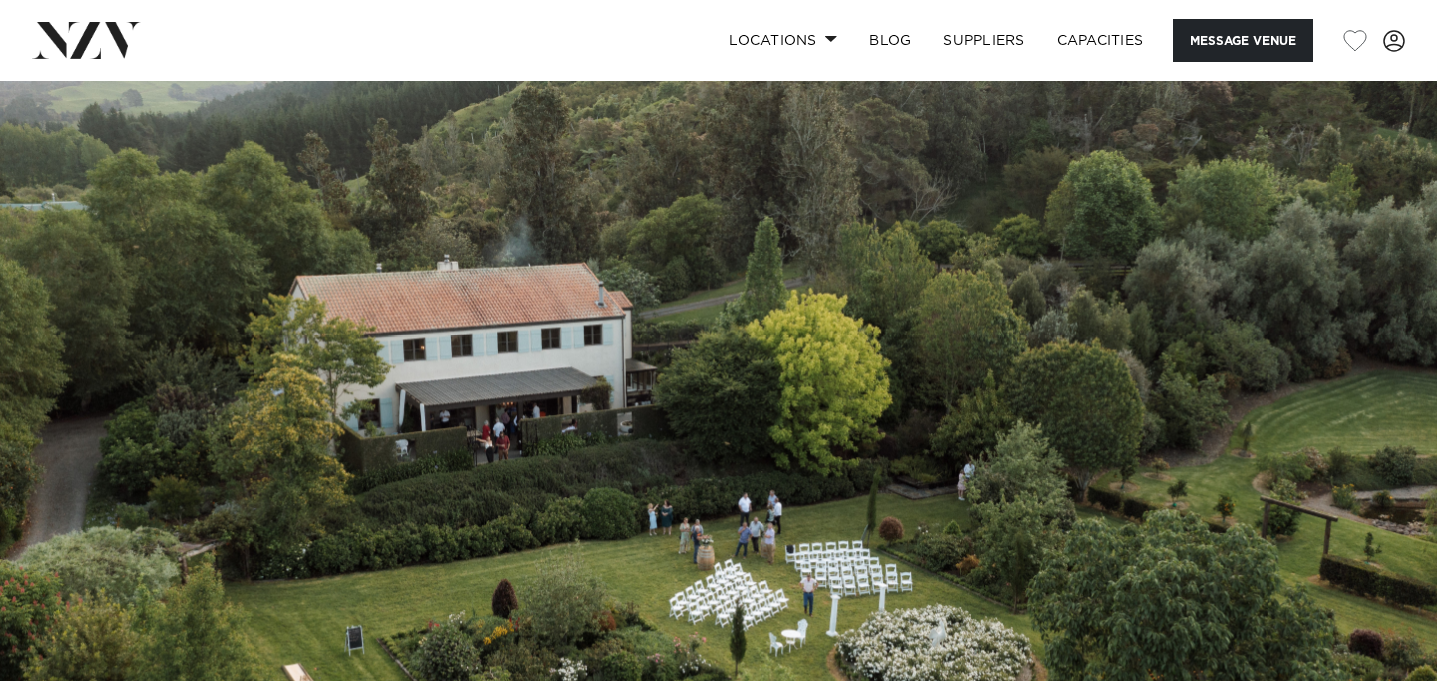 scroll, scrollTop: 0, scrollLeft: 0, axis: both 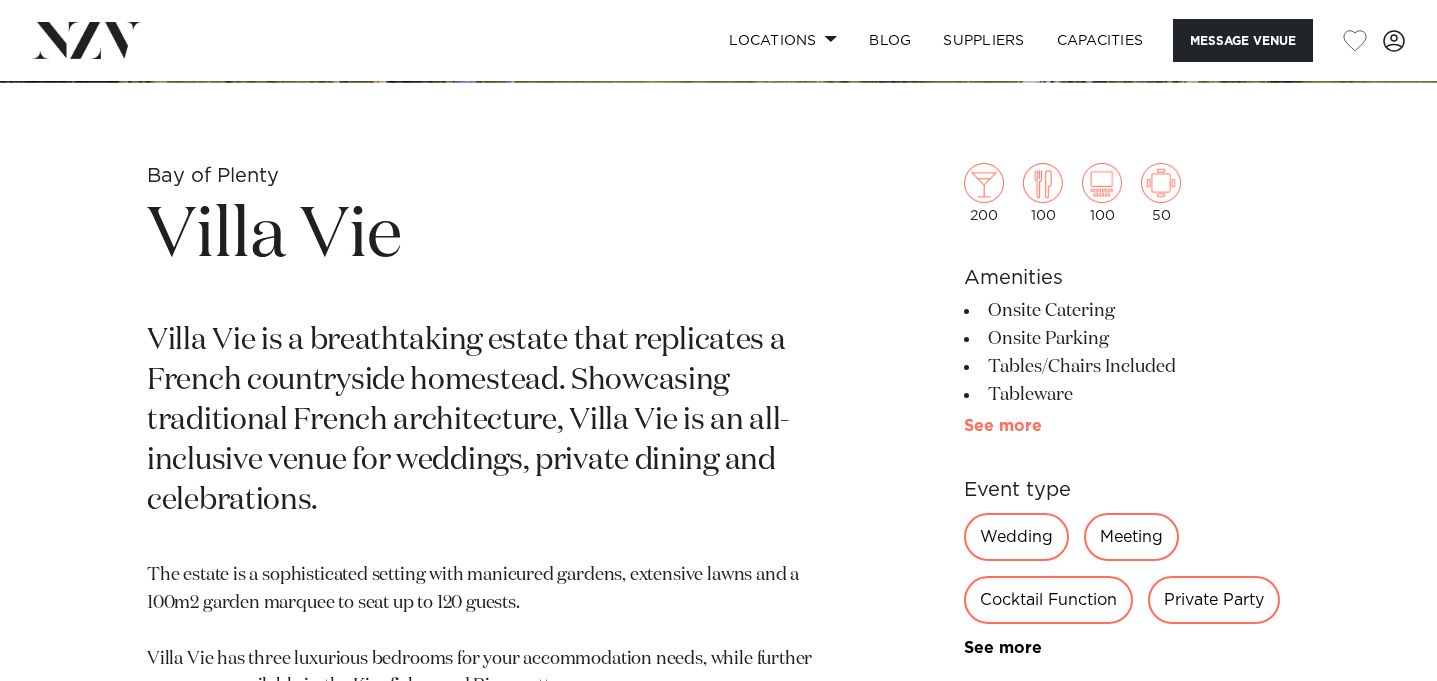click on "See more" at bounding box center [1042, 426] 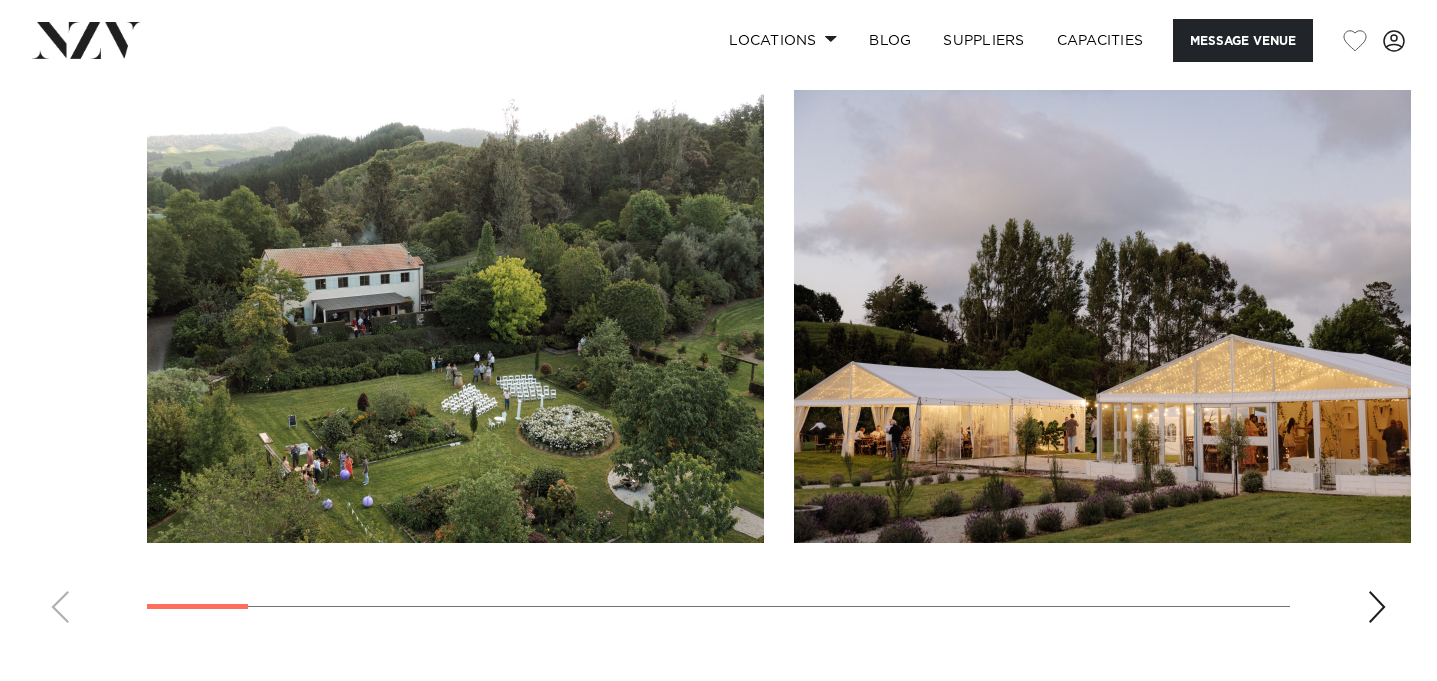 scroll, scrollTop: 2068, scrollLeft: 0, axis: vertical 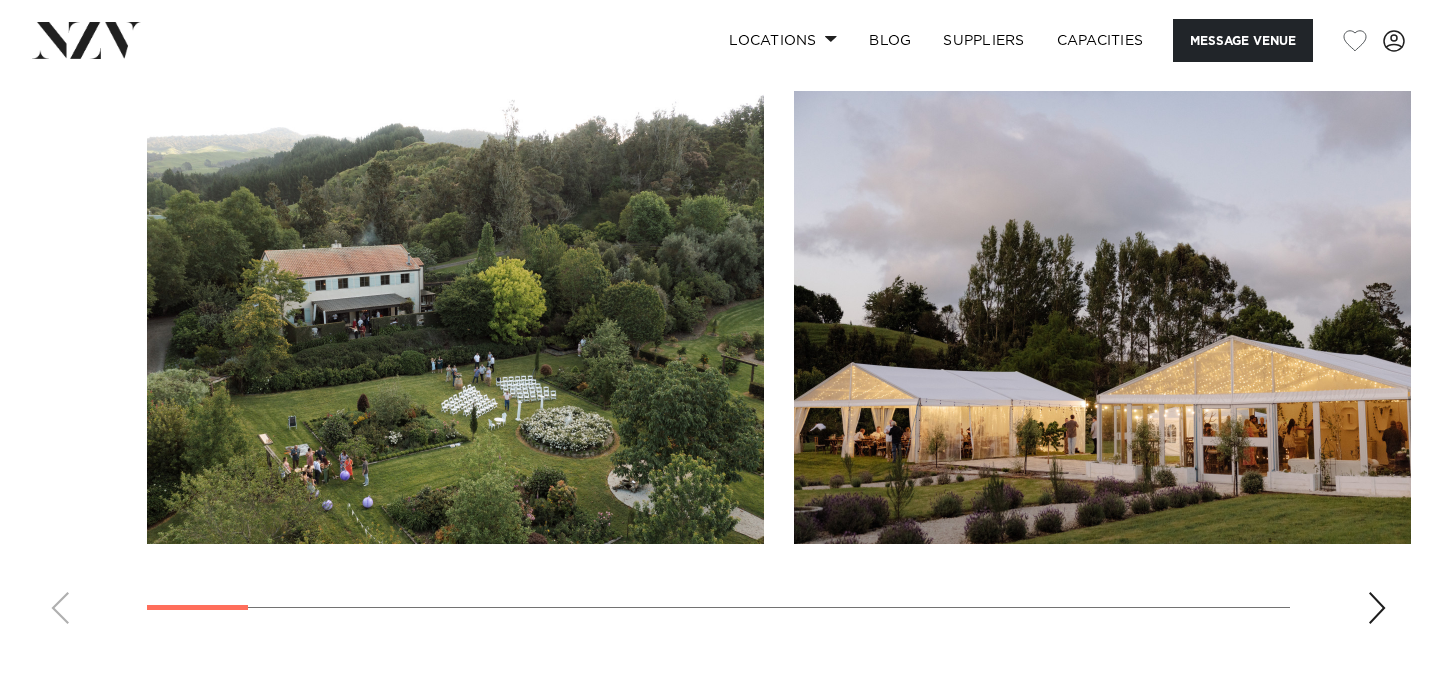 click at bounding box center (1377, 608) 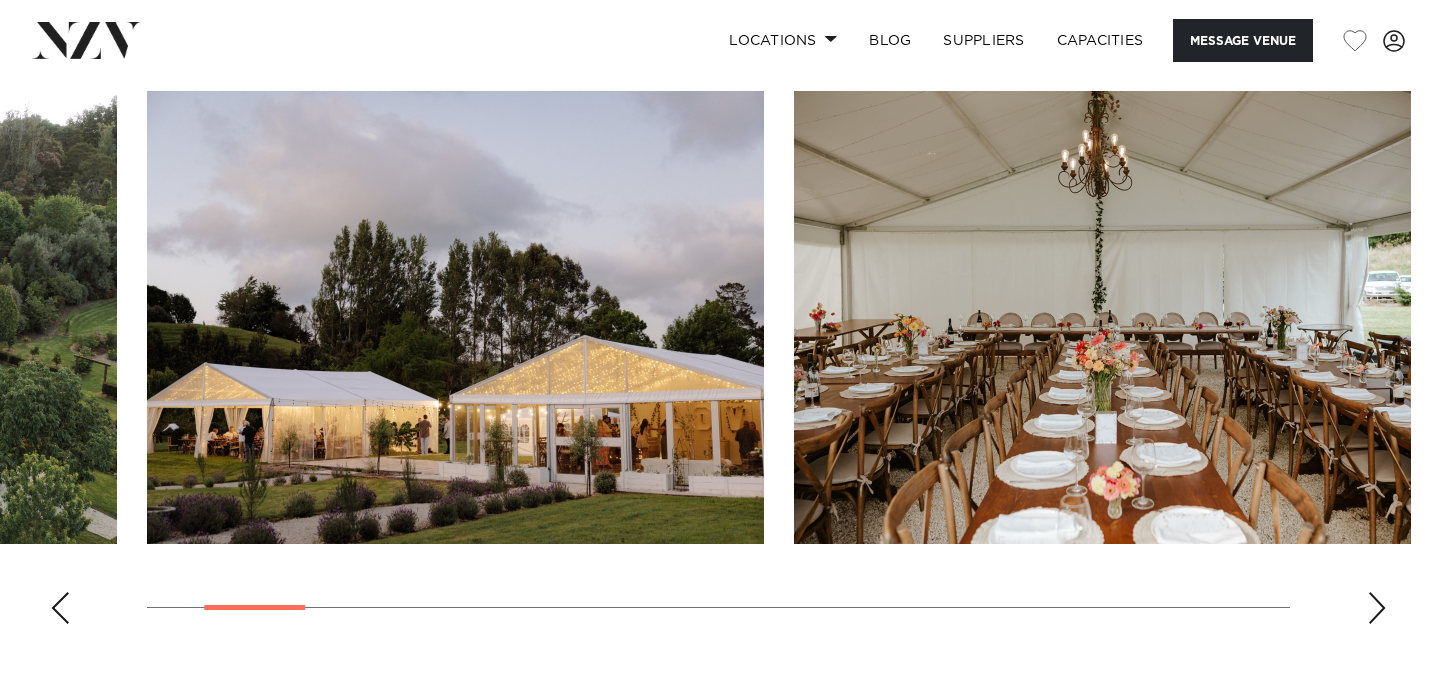 click at bounding box center (1377, 608) 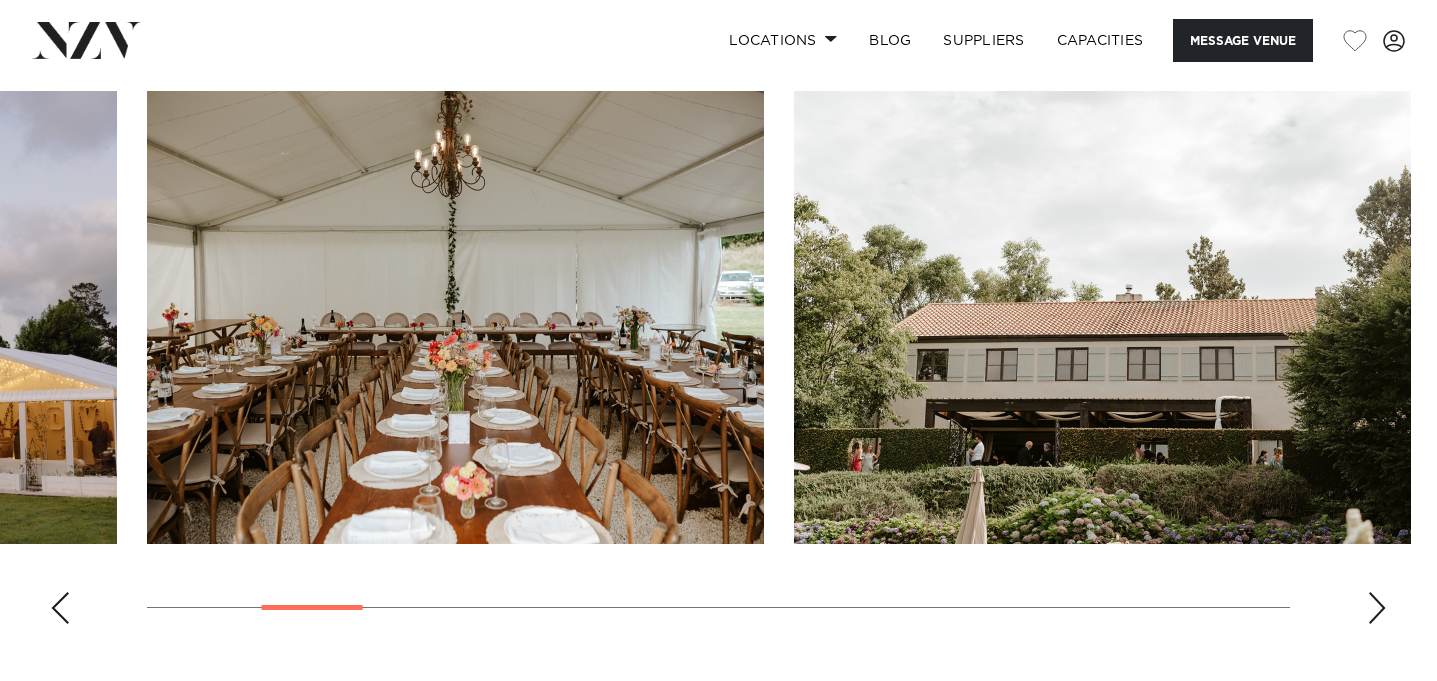 click at bounding box center [1377, 608] 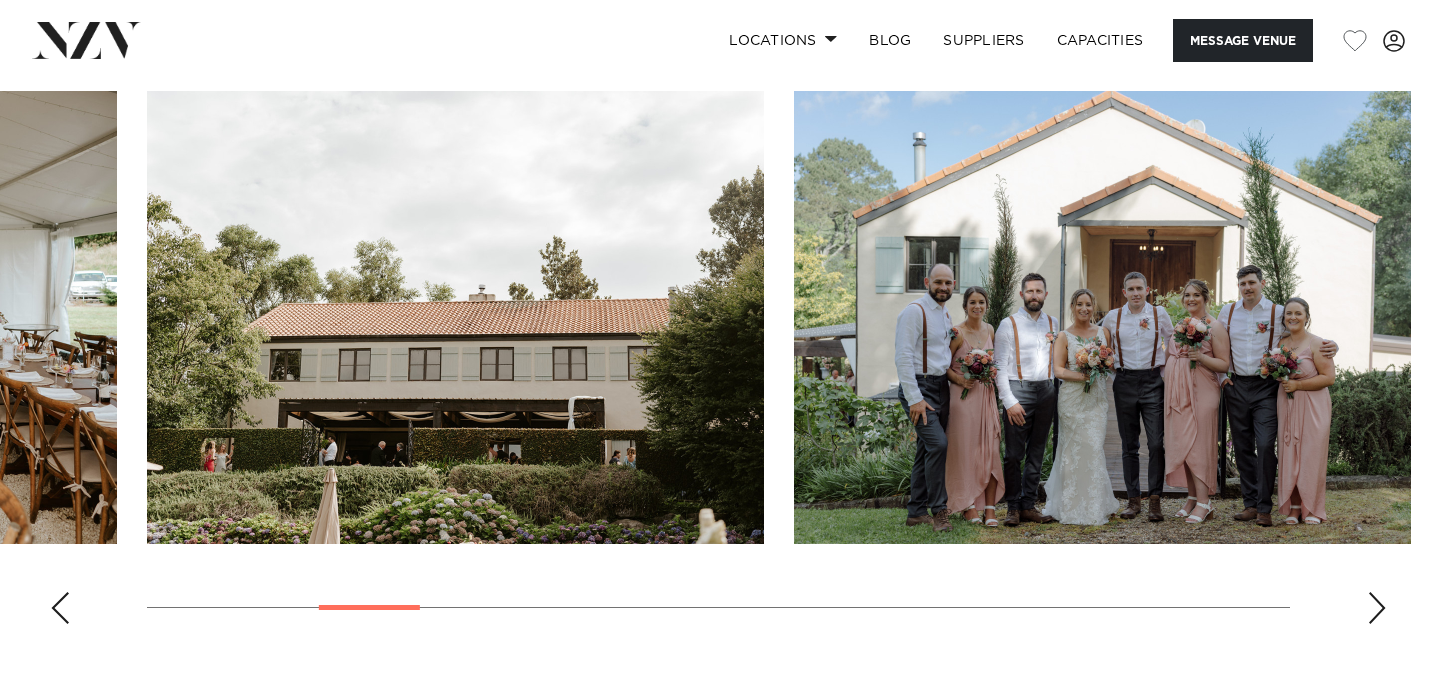 click at bounding box center [1377, 608] 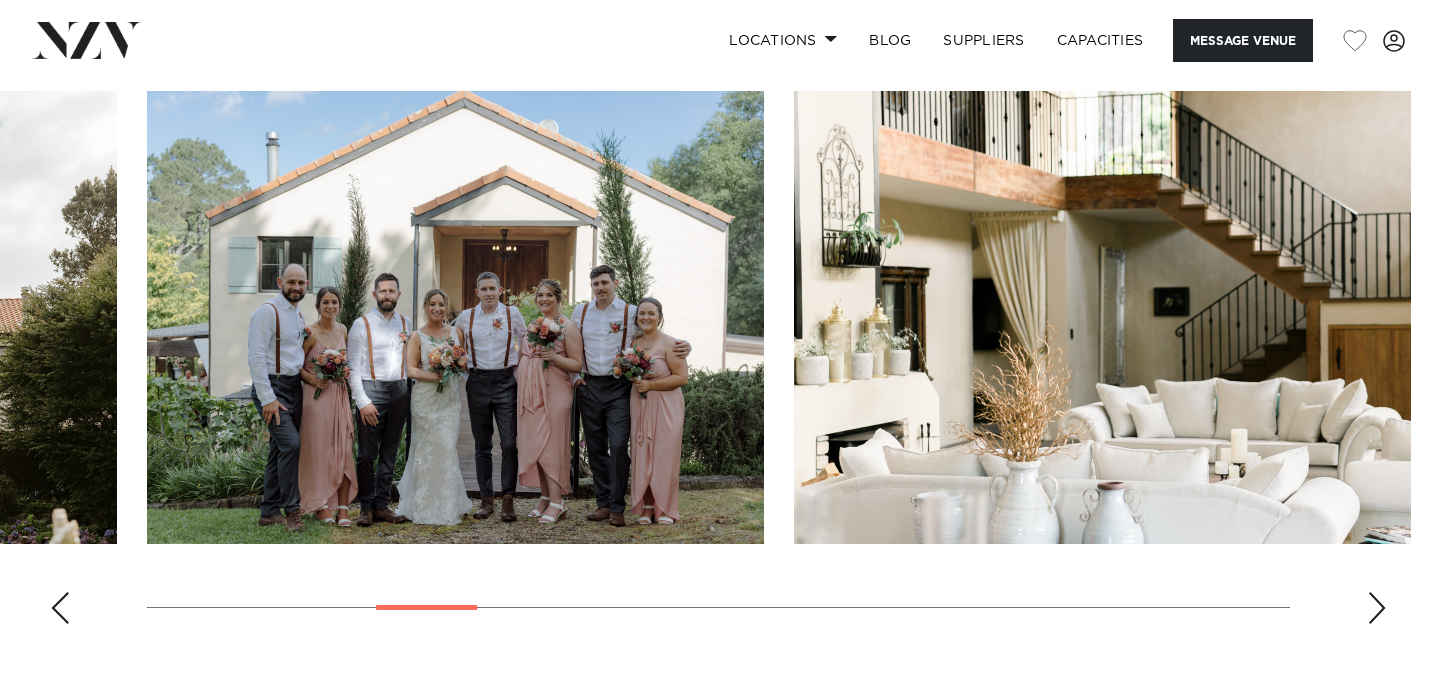 click at bounding box center (1377, 608) 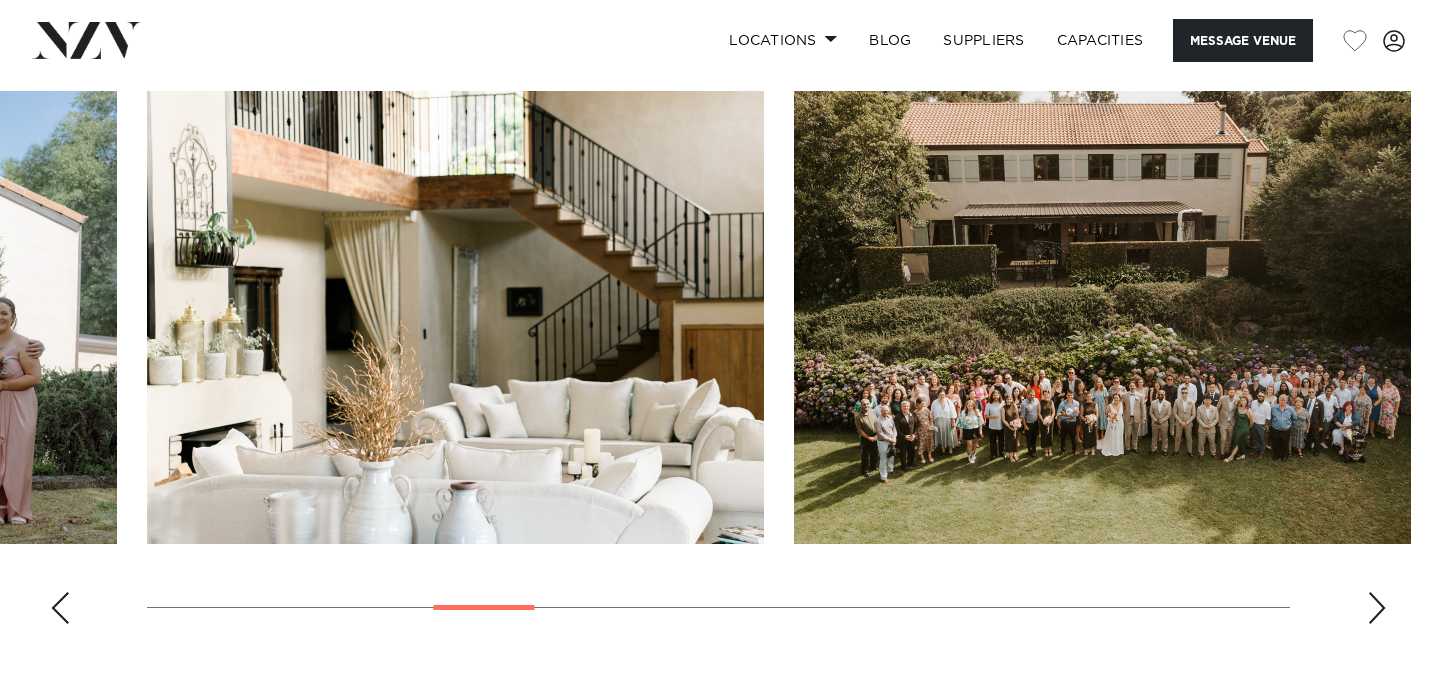 click at bounding box center [1377, 608] 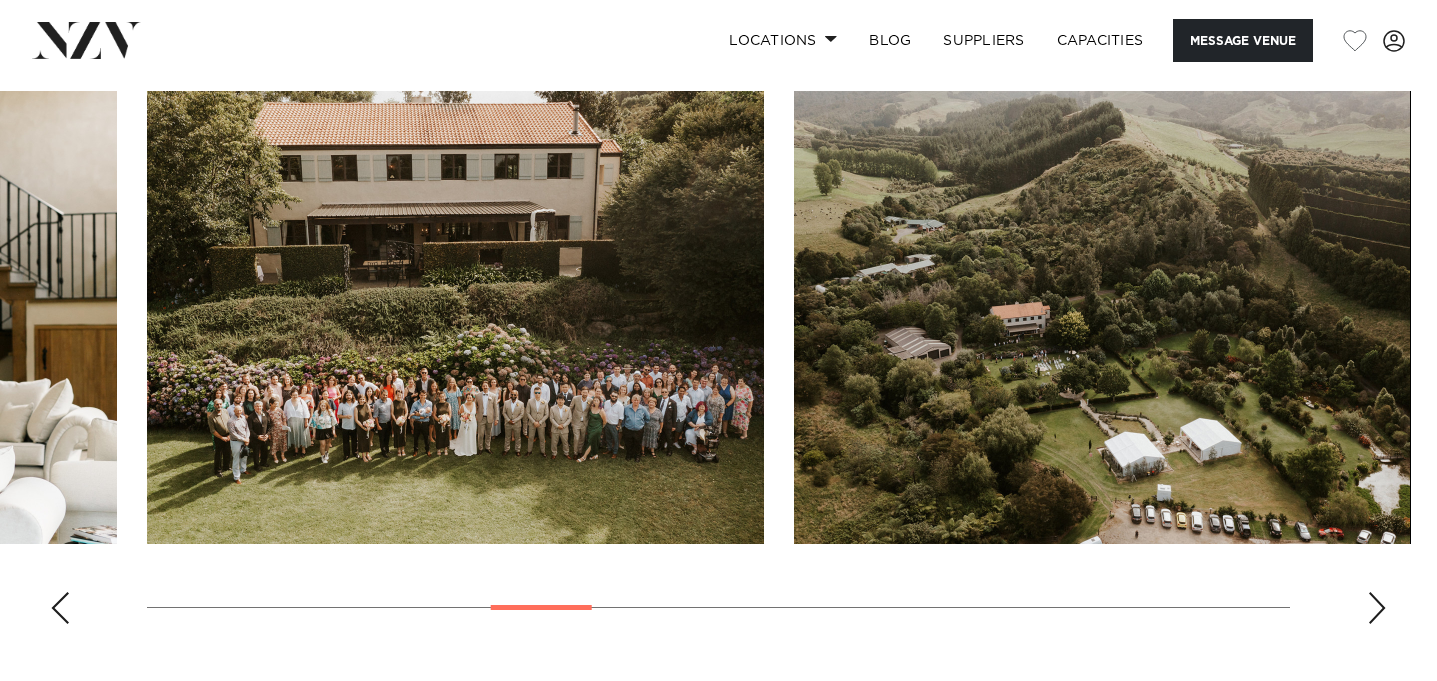 click at bounding box center (1377, 608) 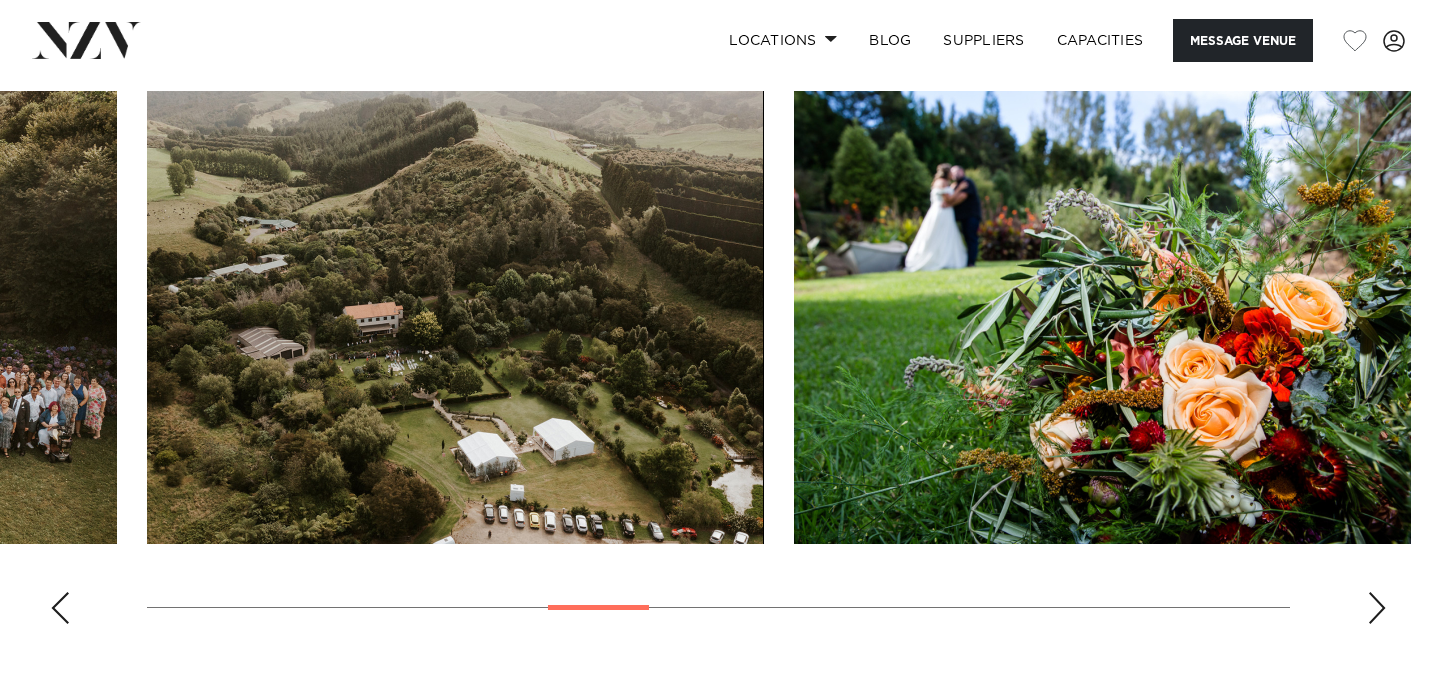 click at bounding box center [1377, 608] 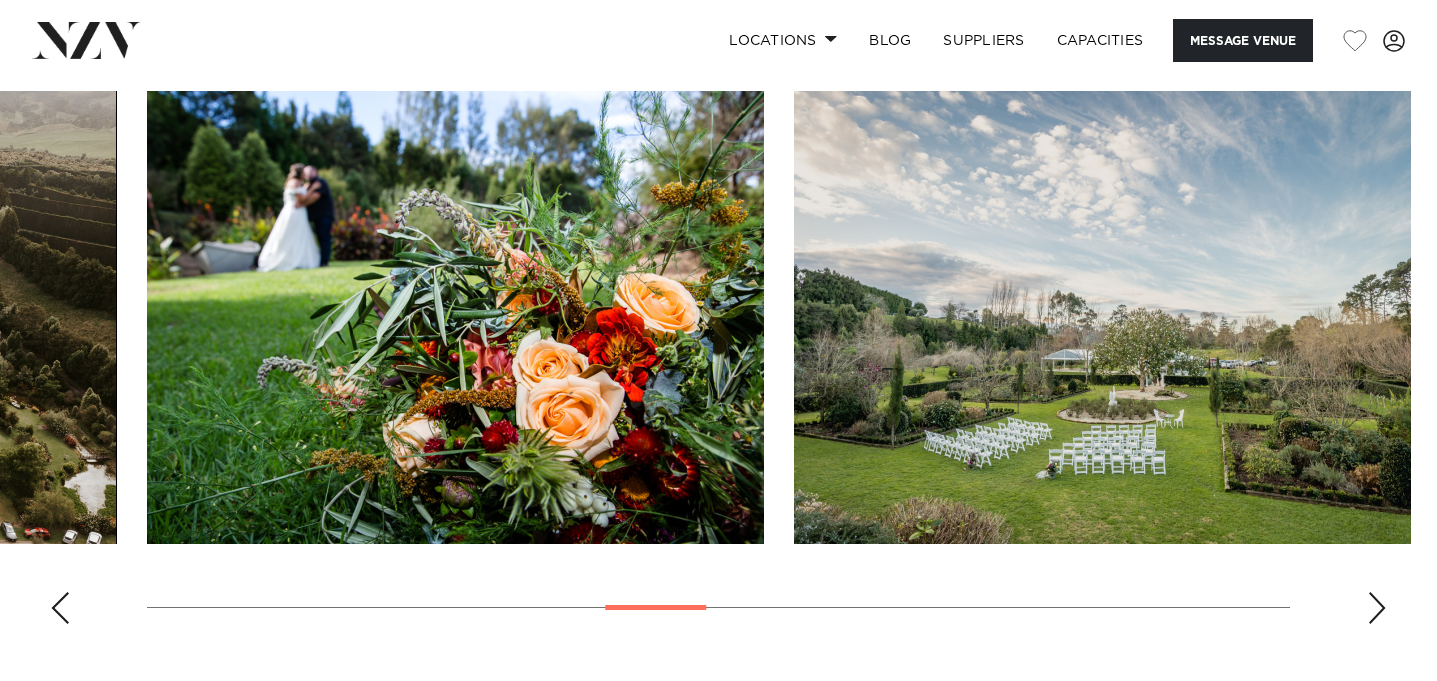 click at bounding box center (1377, 608) 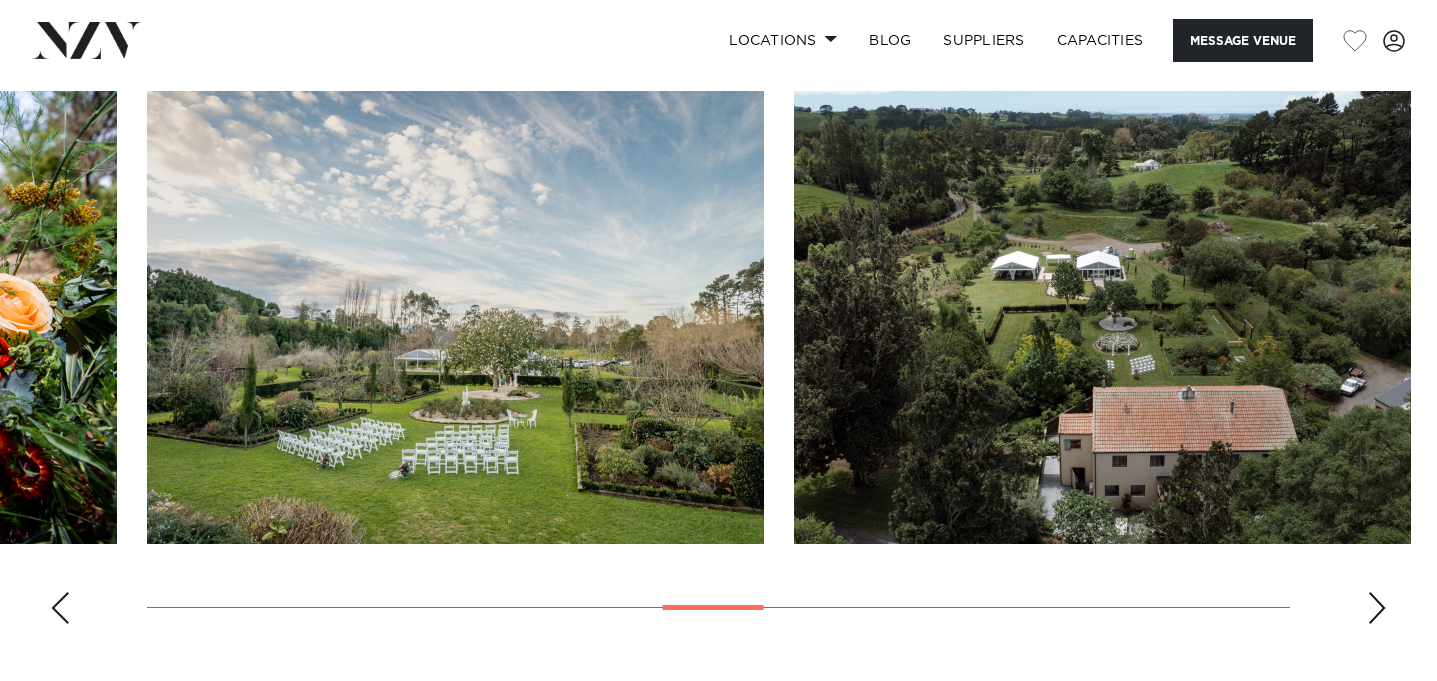 click at bounding box center [1377, 608] 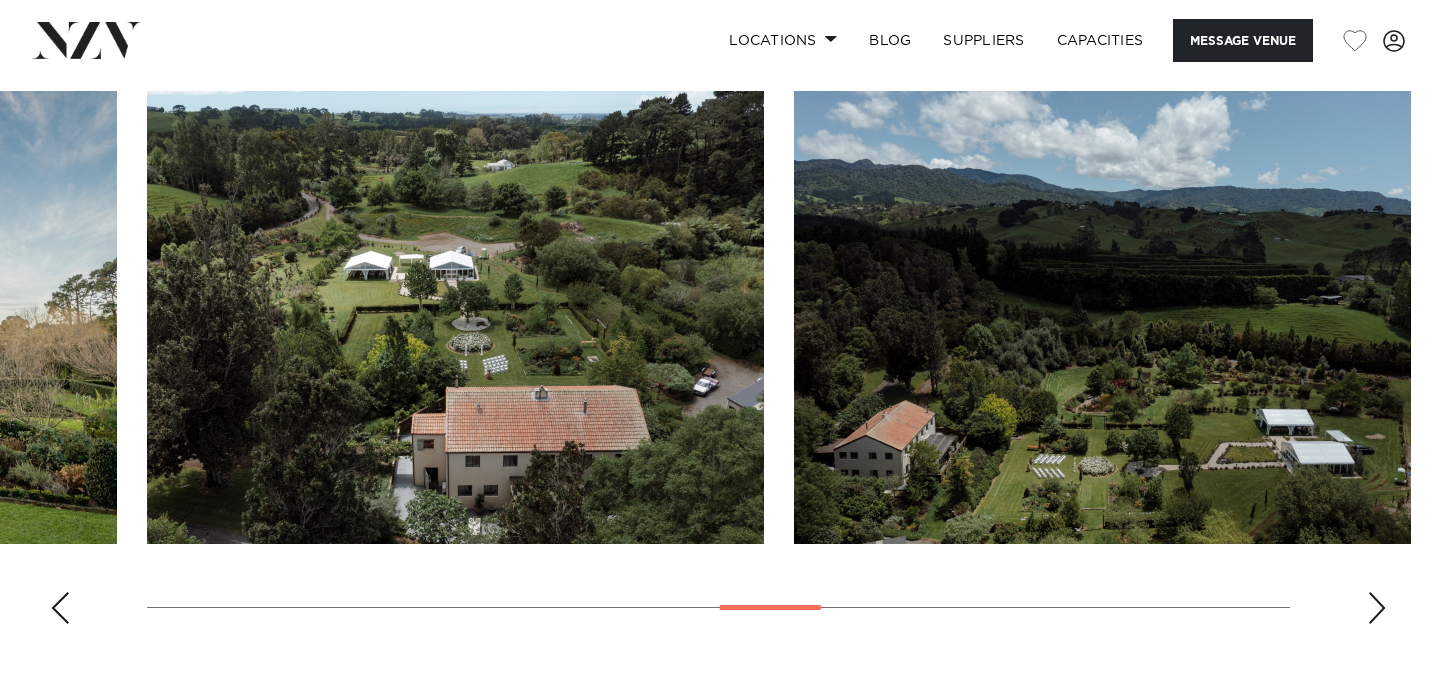 click at bounding box center [1377, 608] 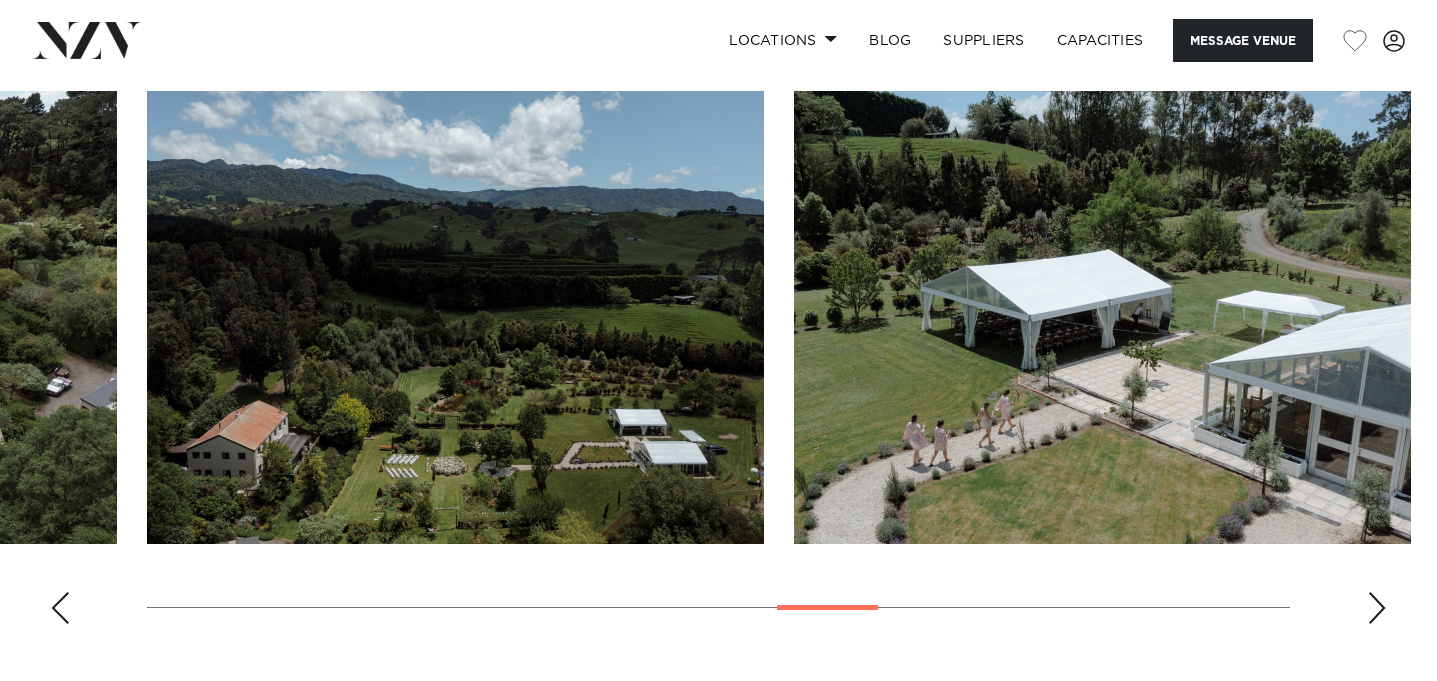 click at bounding box center (1377, 608) 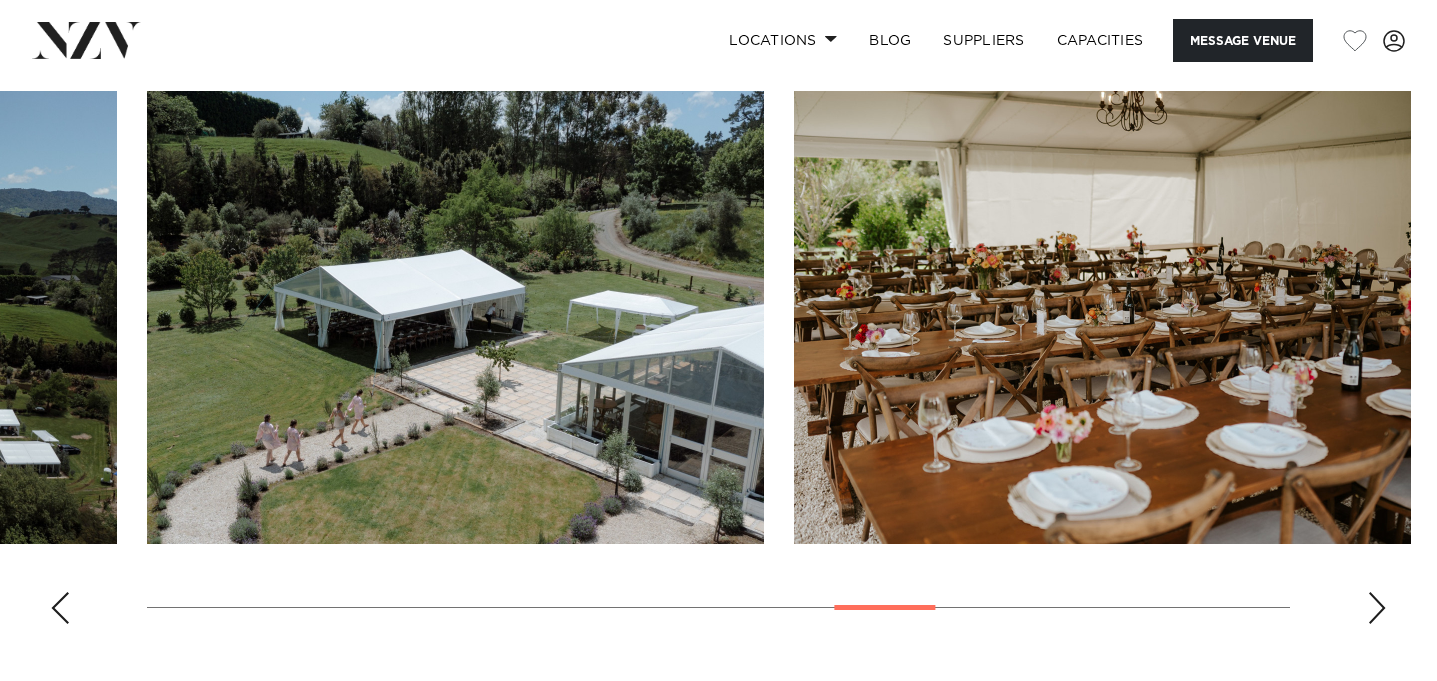 click at bounding box center (1377, 608) 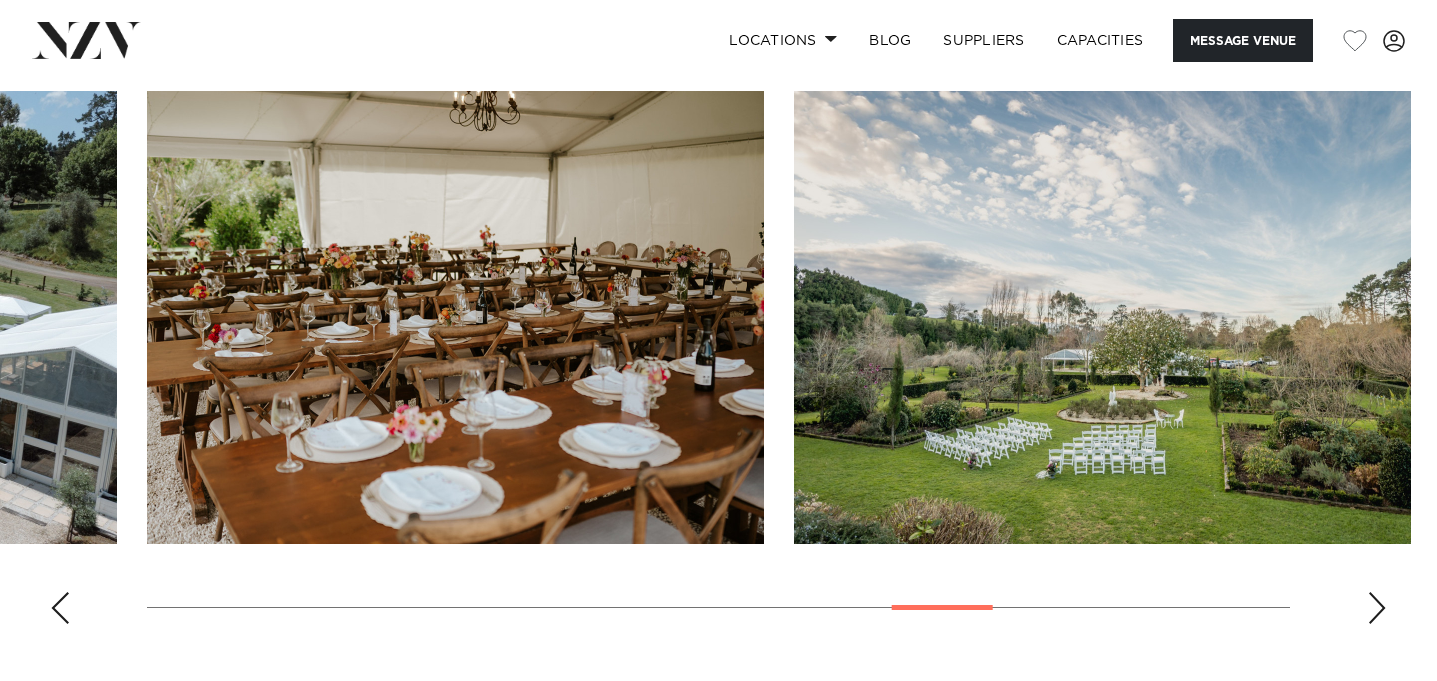 click at bounding box center [1377, 608] 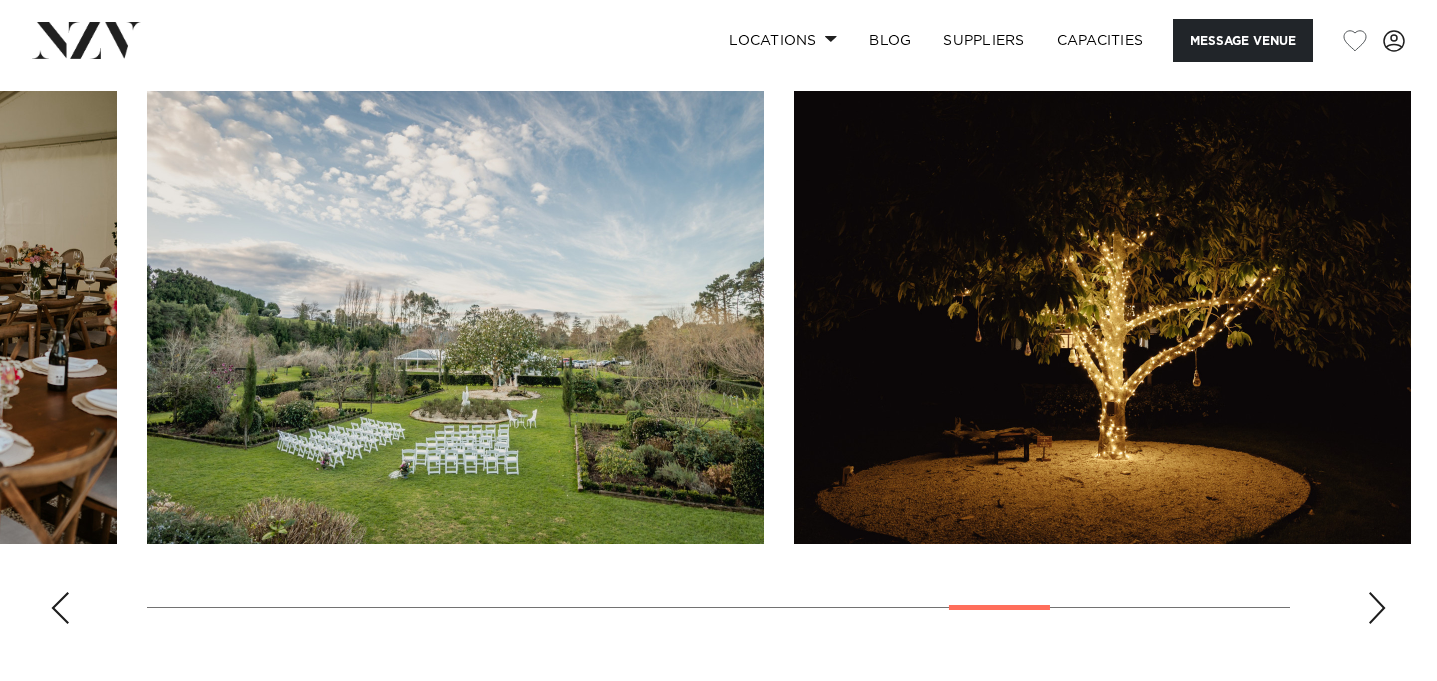click at bounding box center [1377, 608] 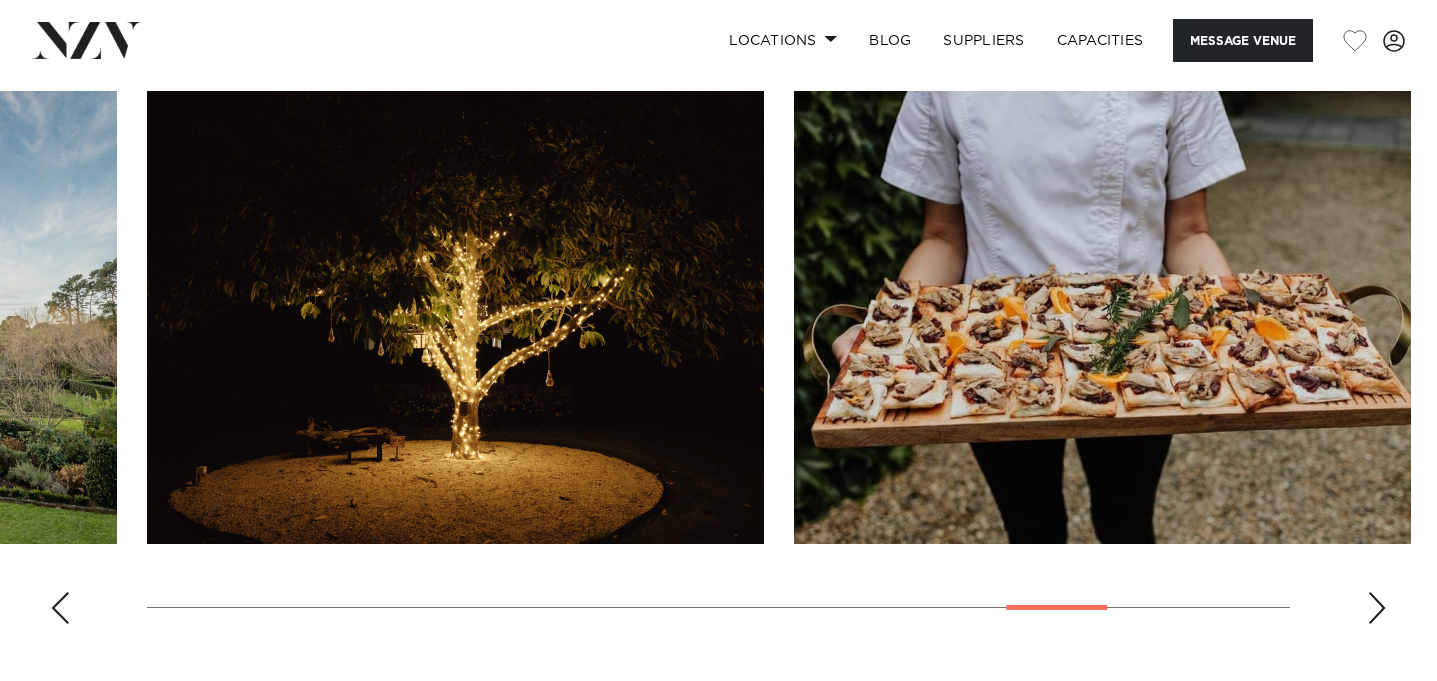 click at bounding box center (1377, 608) 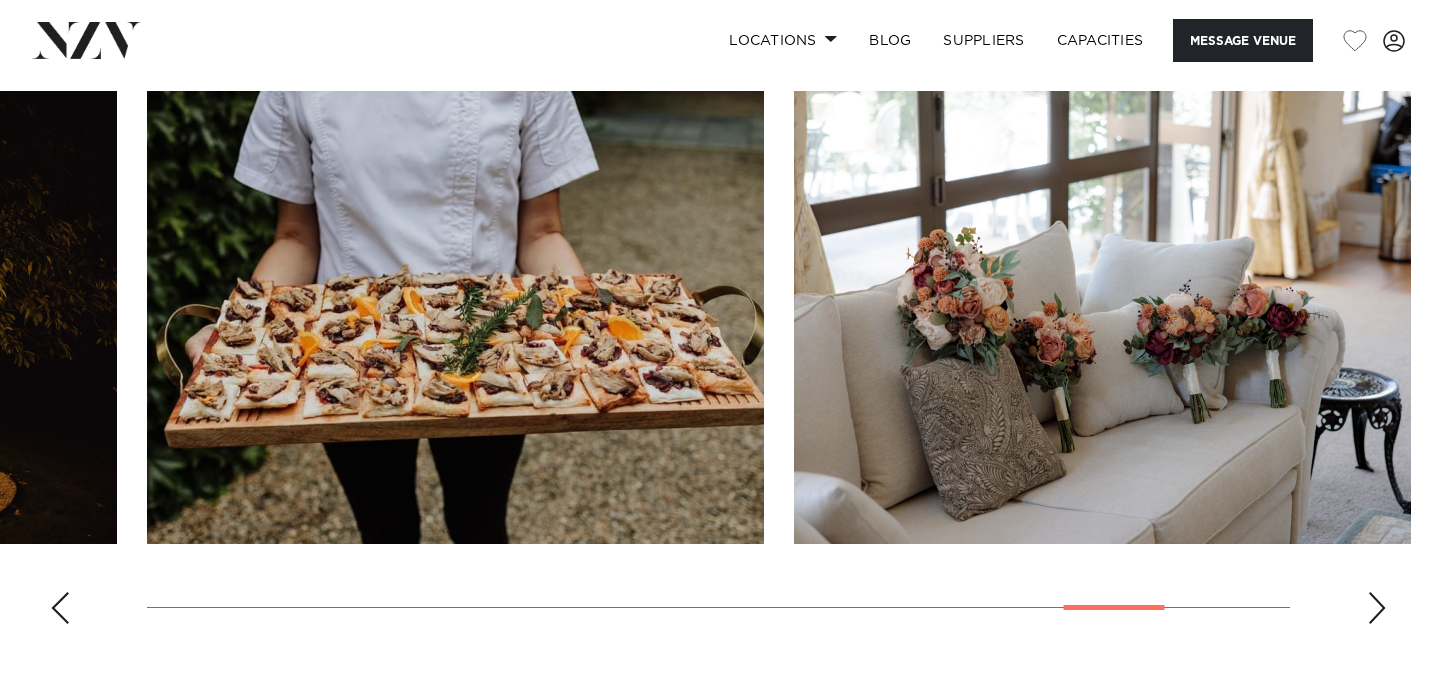 click at bounding box center (1377, 608) 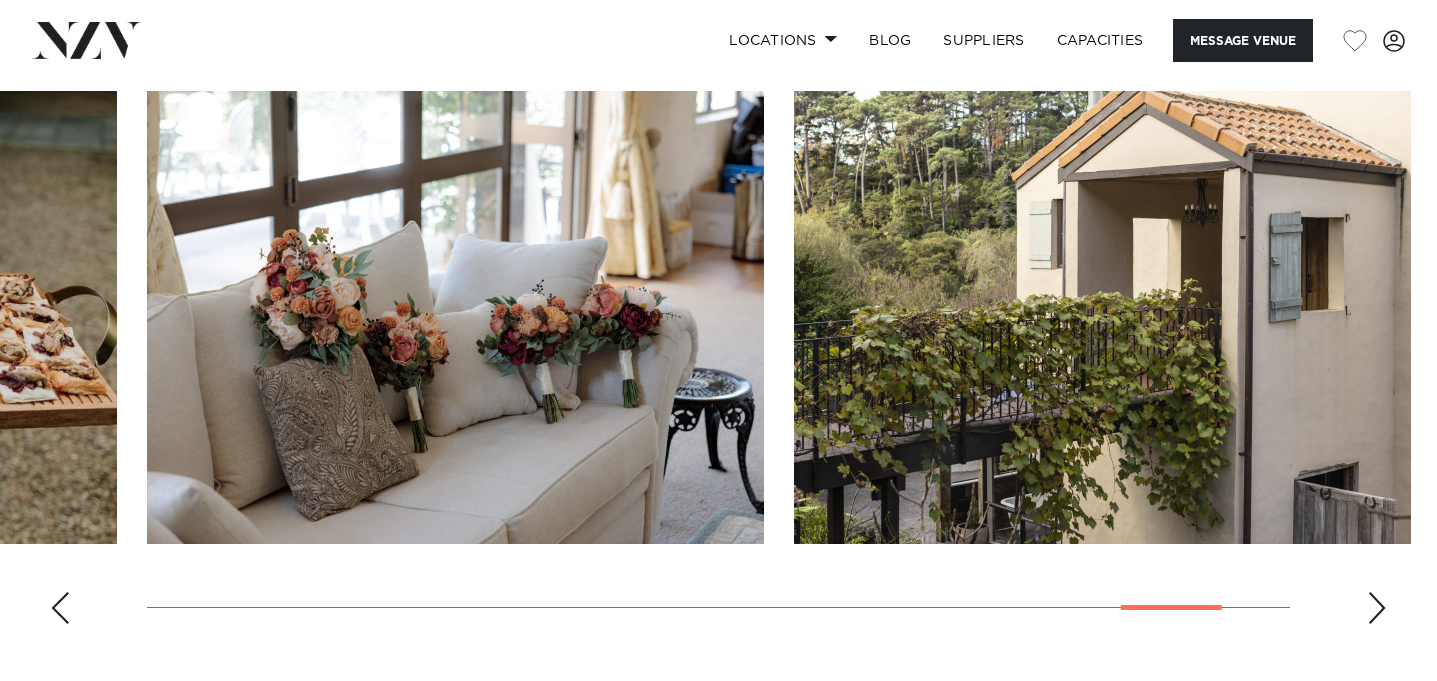 click at bounding box center [1377, 608] 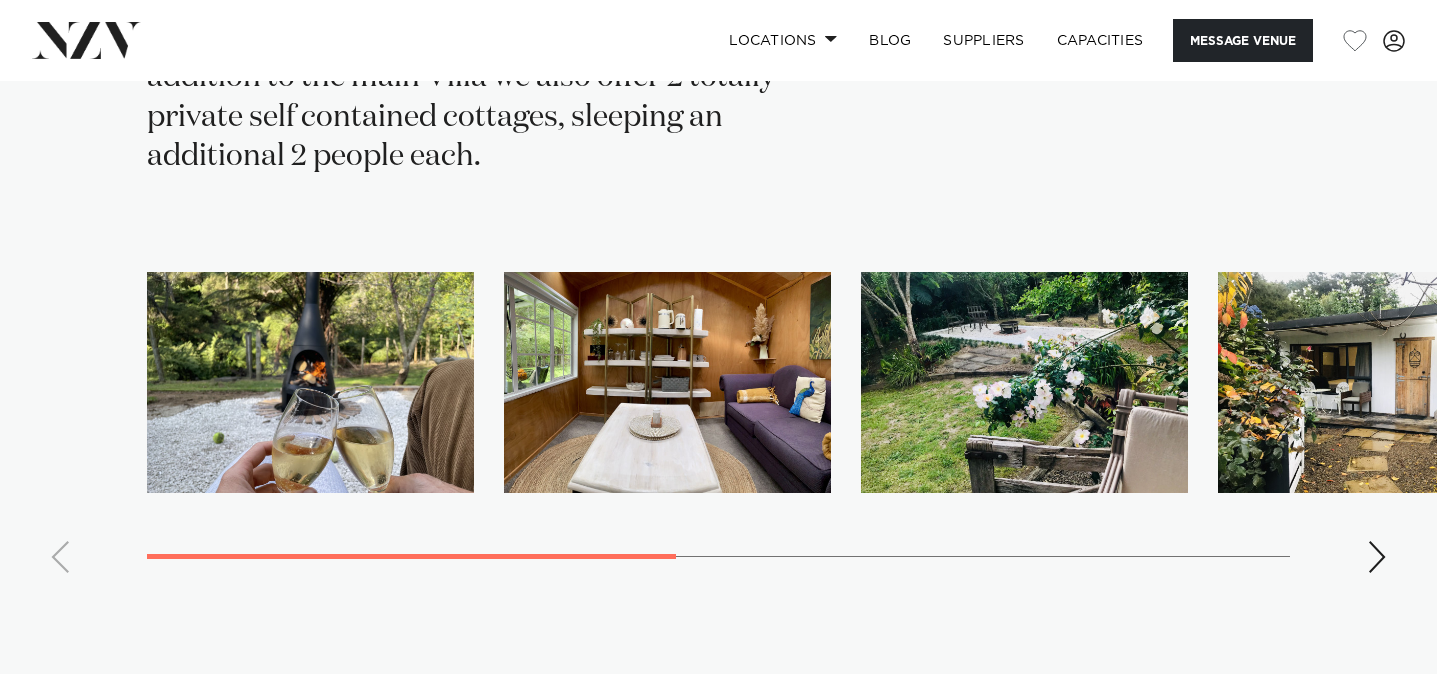 scroll, scrollTop: 4410, scrollLeft: 0, axis: vertical 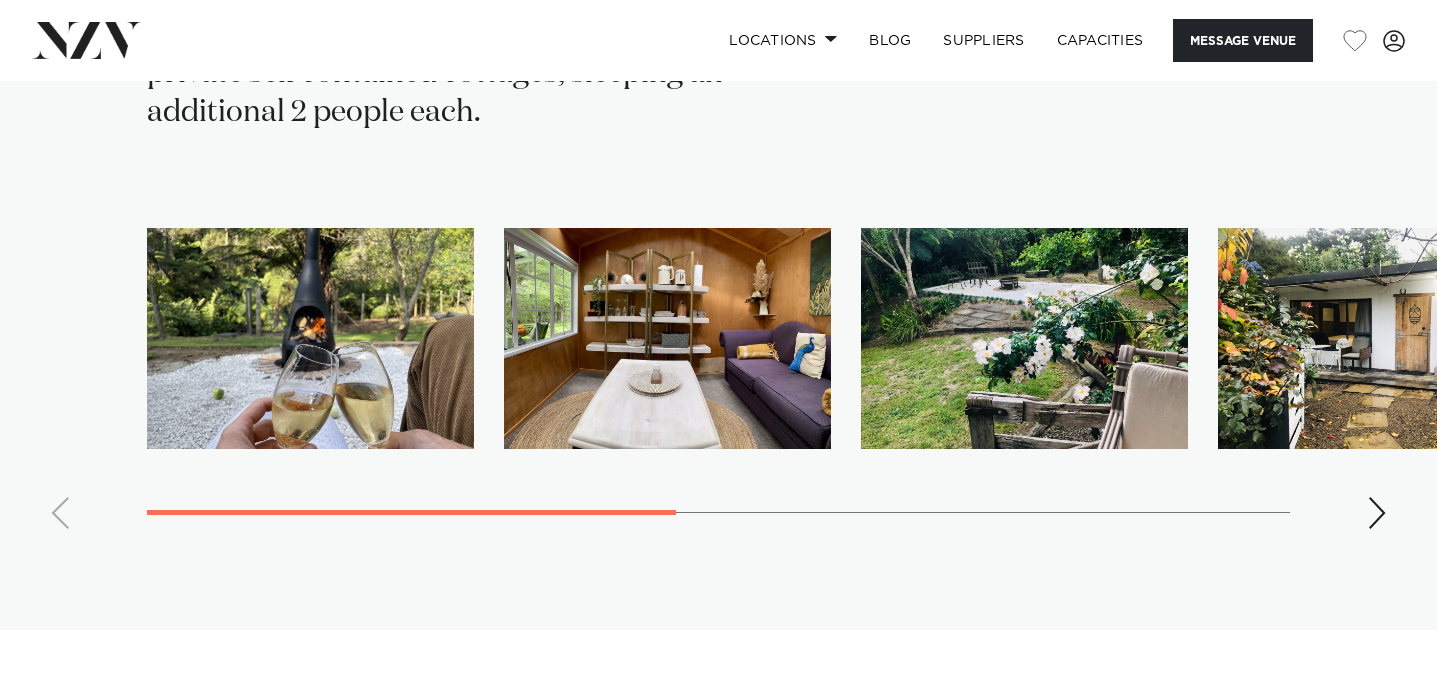 click at bounding box center (1377, 513) 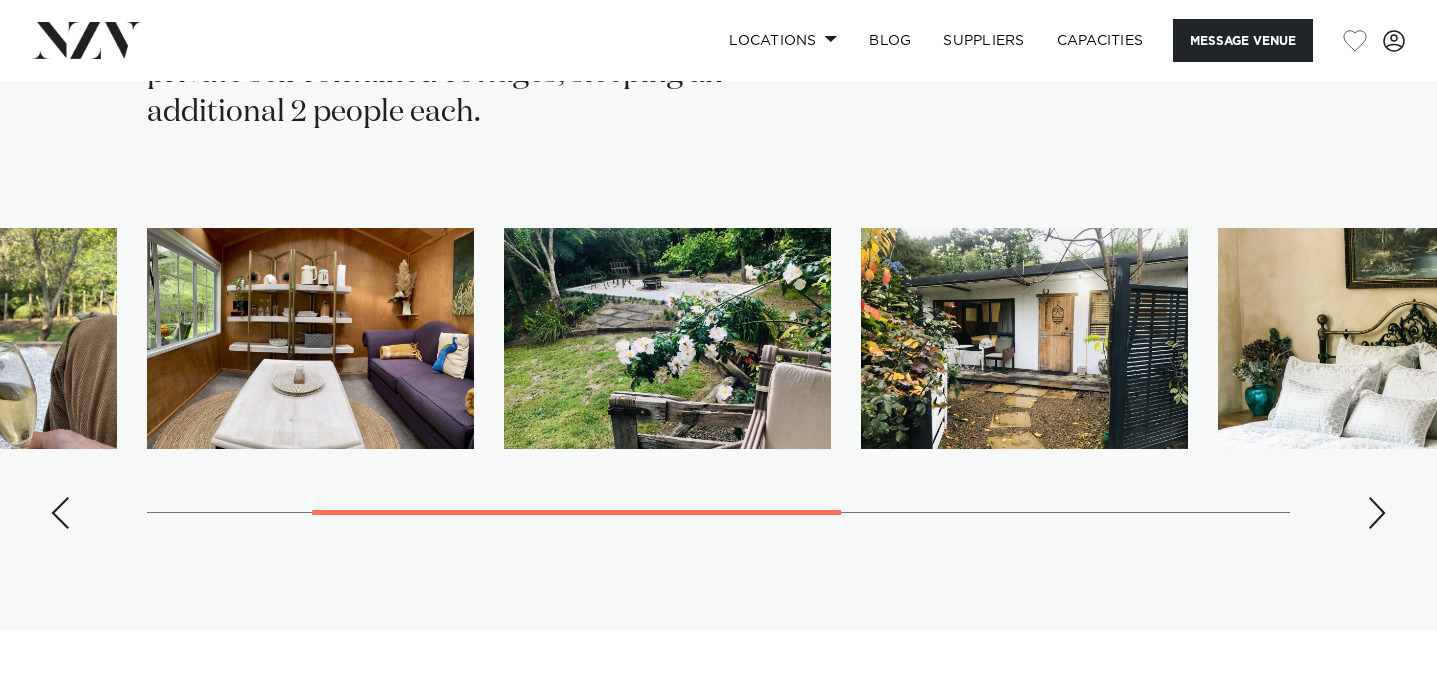 click at bounding box center (1377, 513) 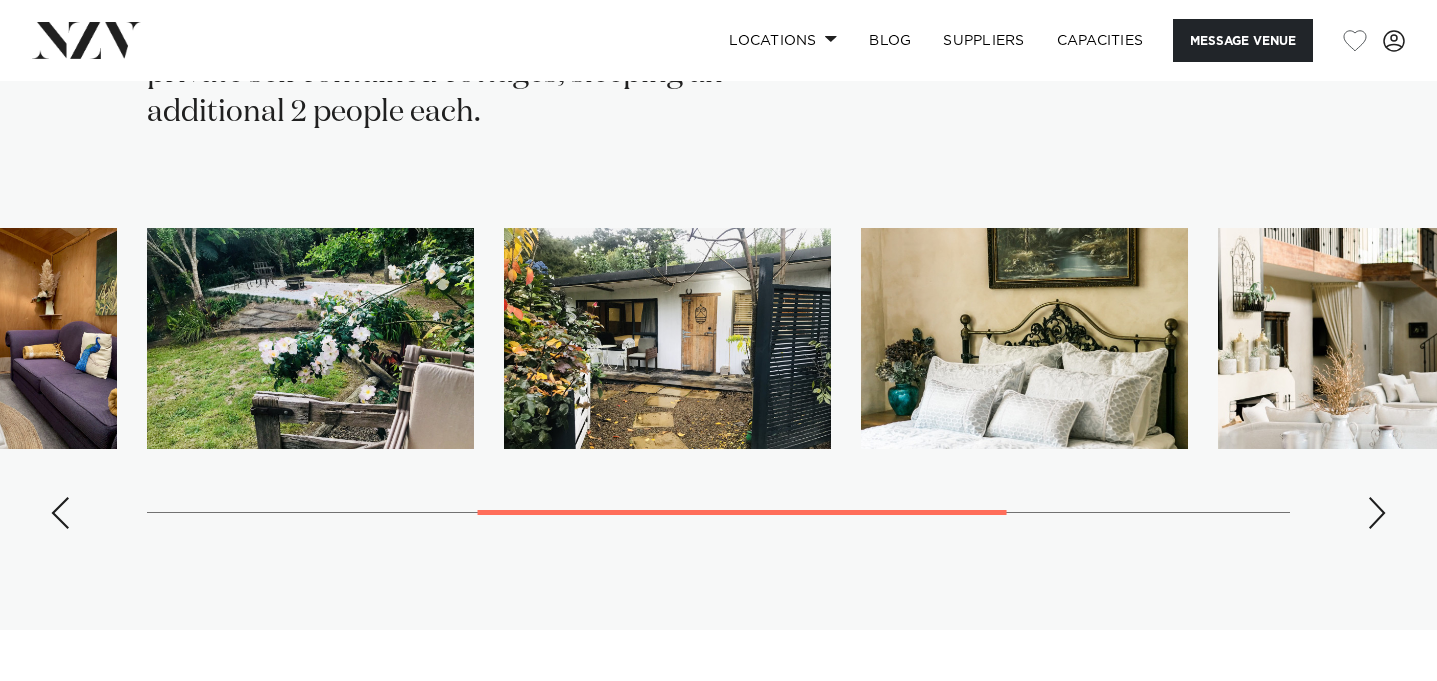 click at bounding box center [1377, 513] 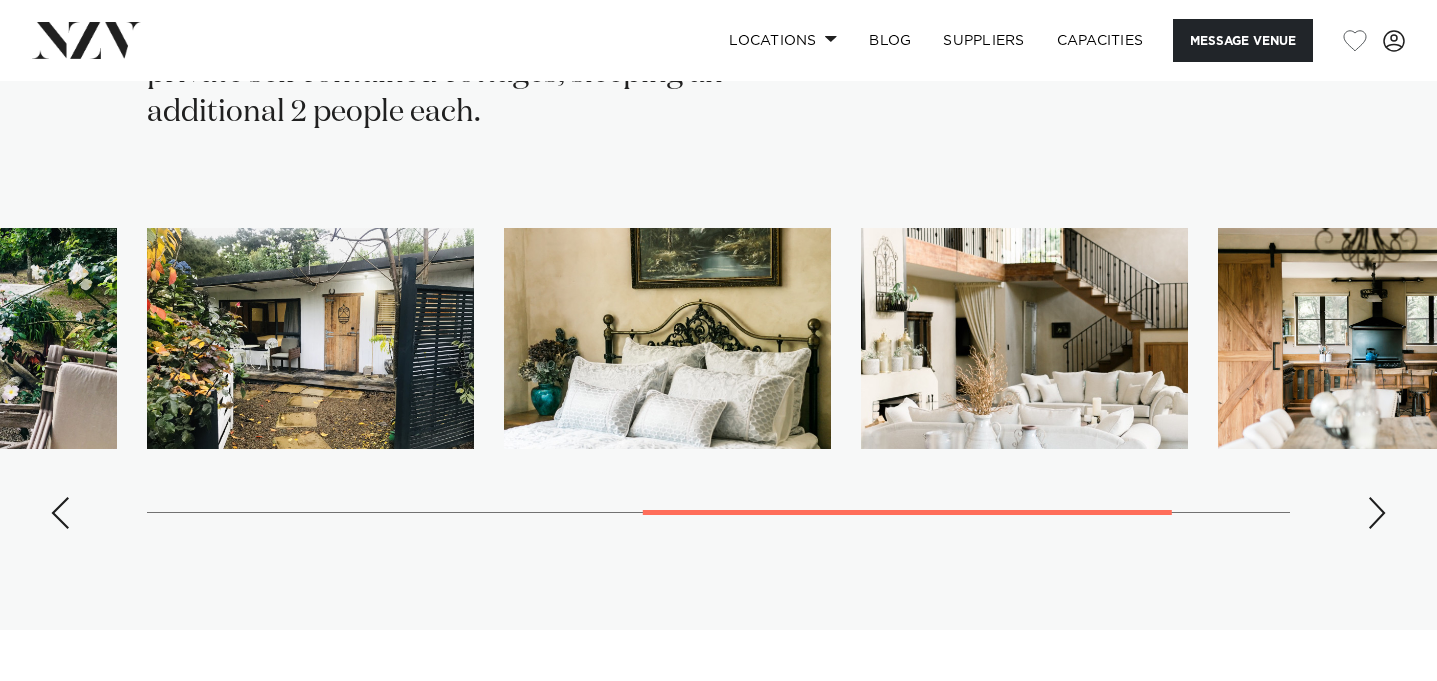 click at bounding box center (1377, 513) 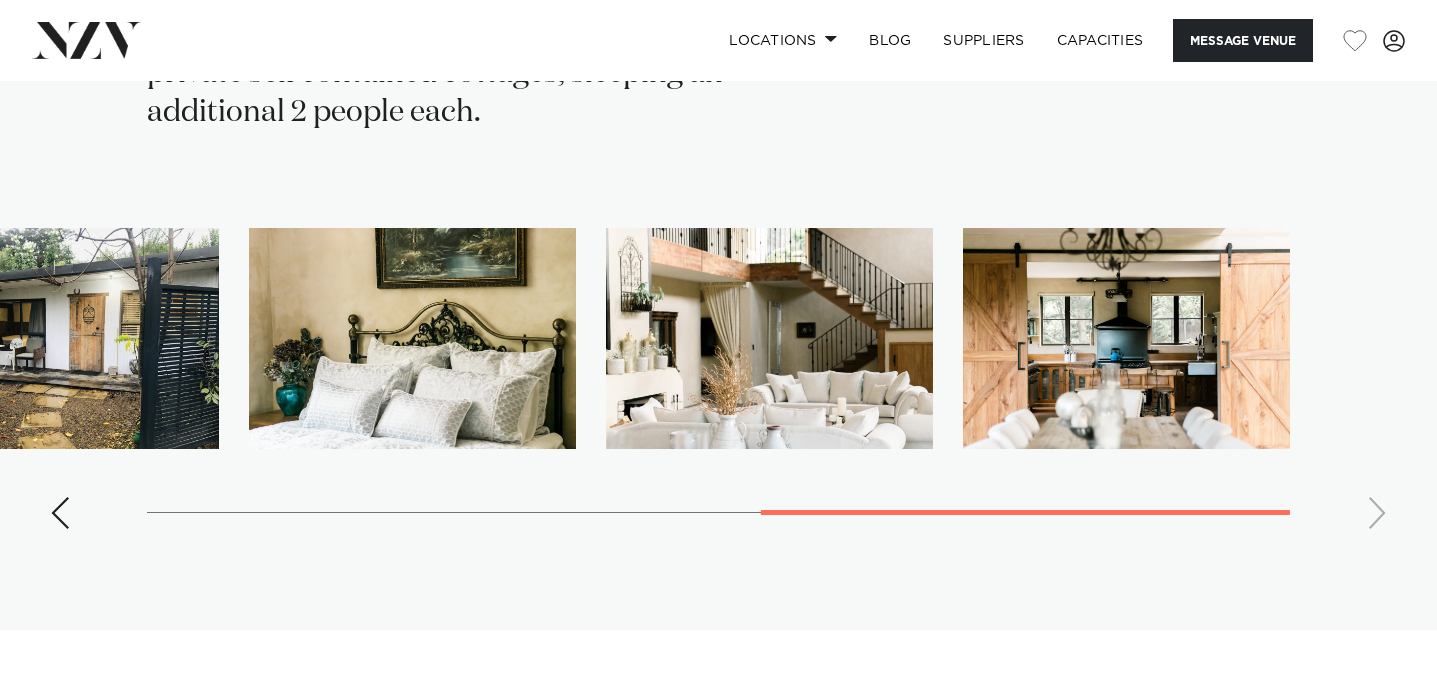 click at bounding box center [718, 386] 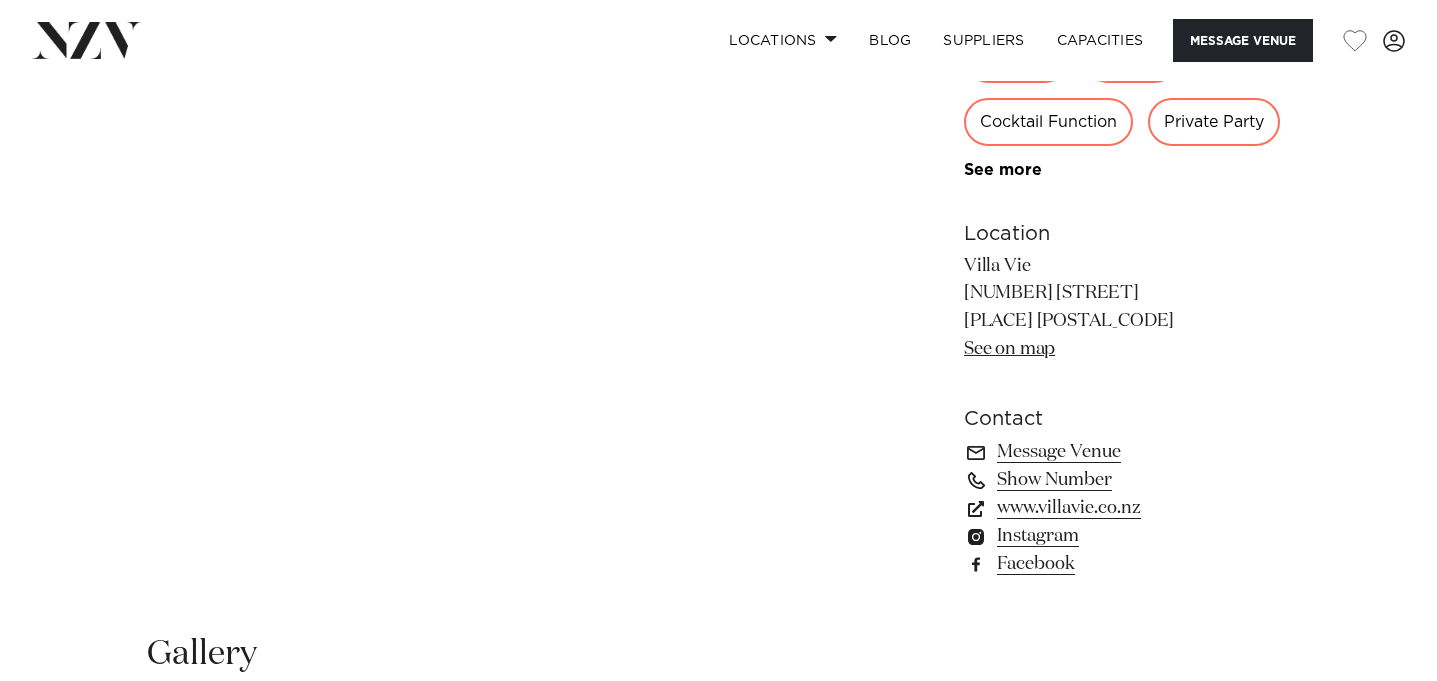 scroll, scrollTop: 1454, scrollLeft: 0, axis: vertical 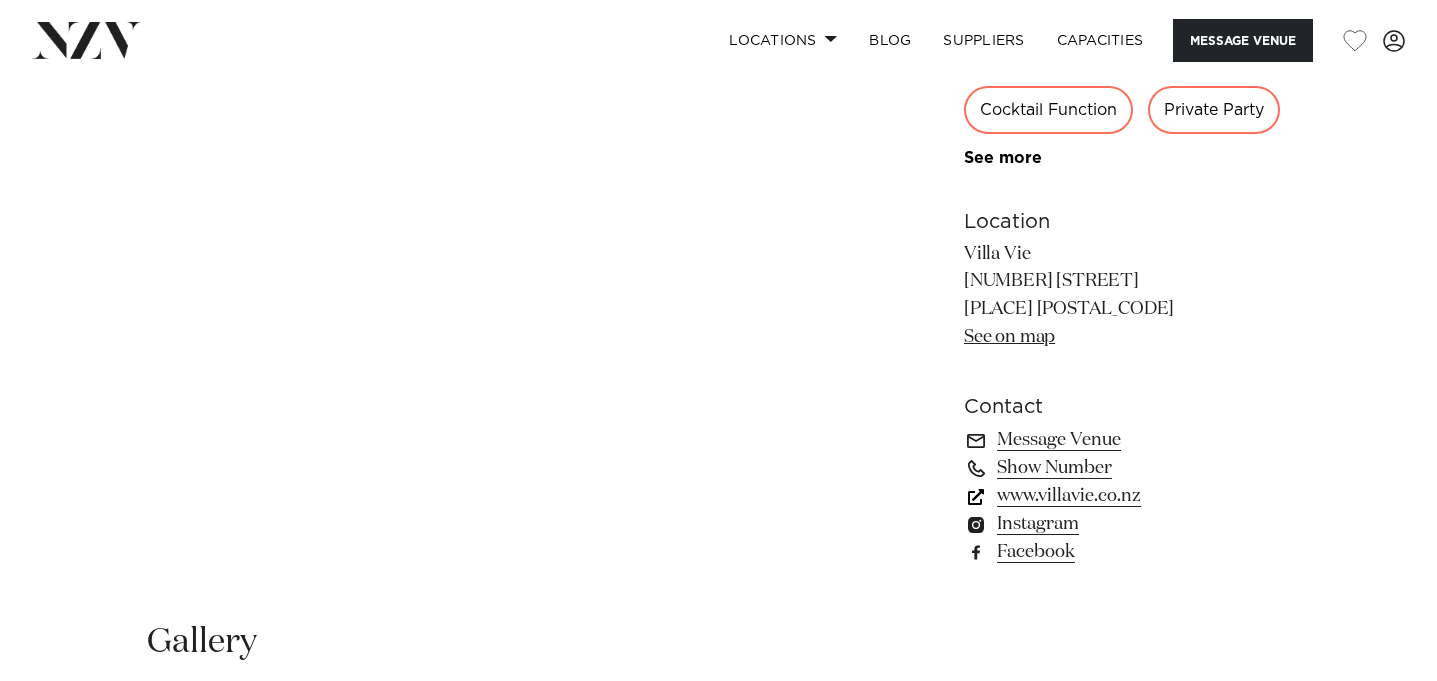click on "www.villavie.co.nz" at bounding box center [1127, 496] 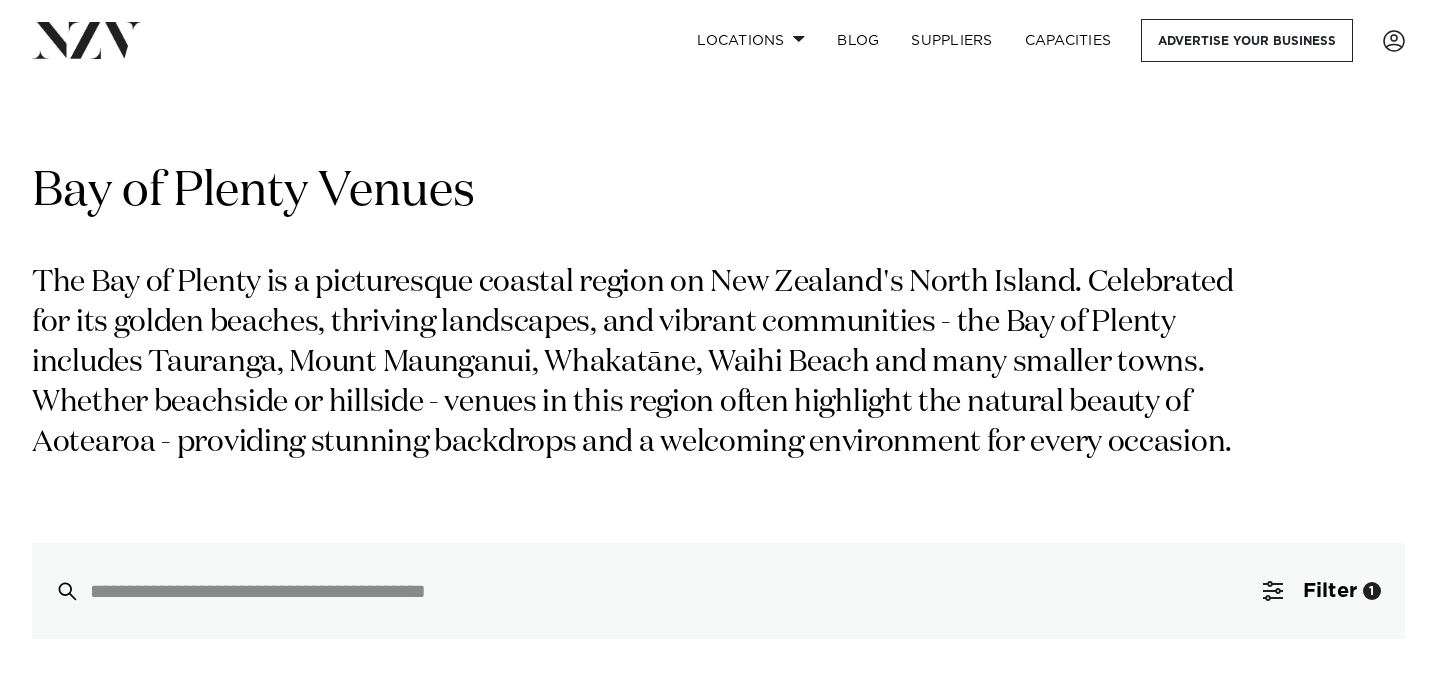 scroll, scrollTop: 0, scrollLeft: 0, axis: both 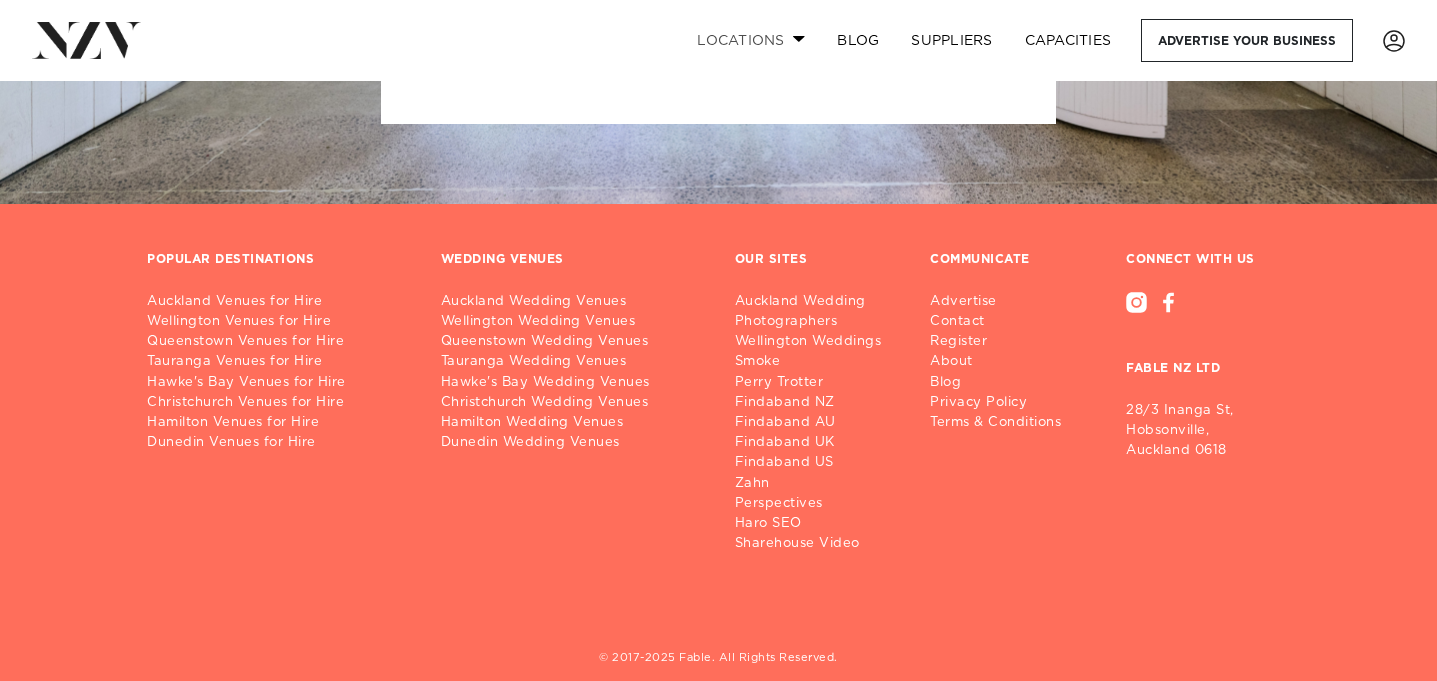 click on "Locations" at bounding box center (751, 40) 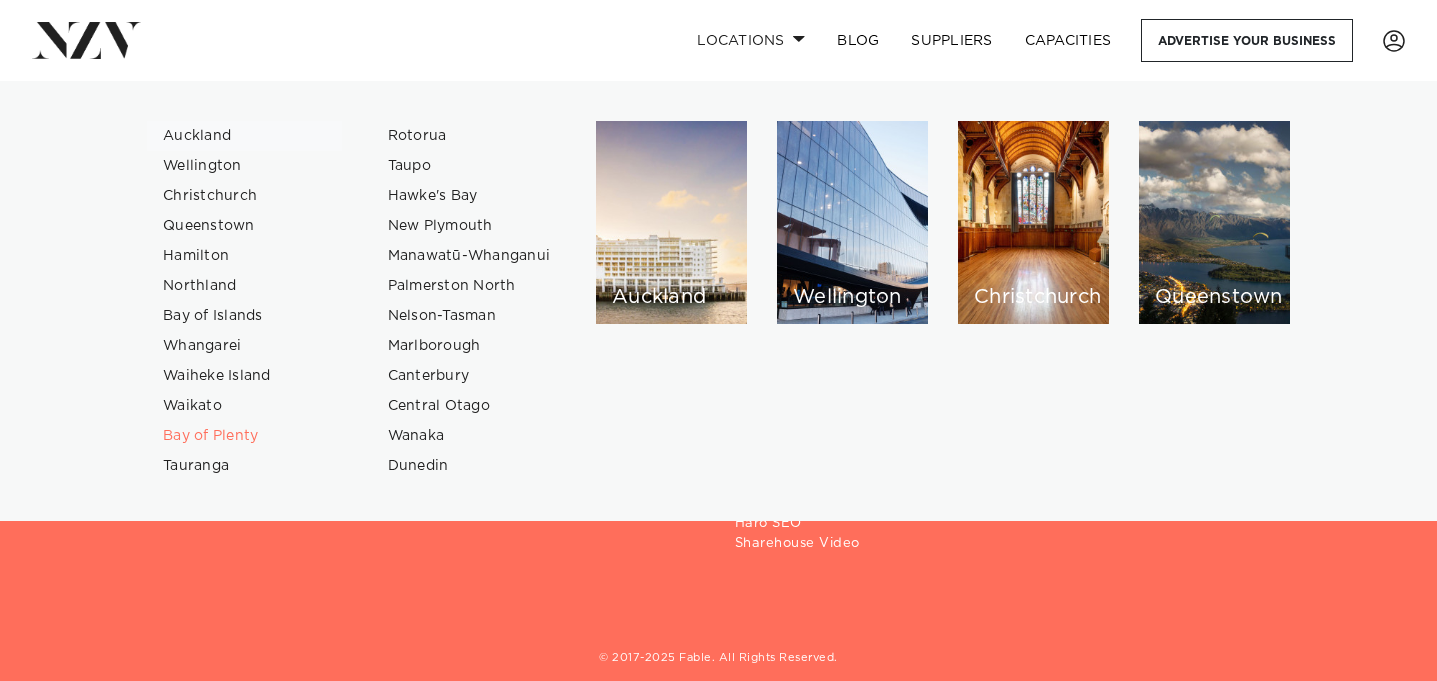 click on "Auckland" at bounding box center [244, 136] 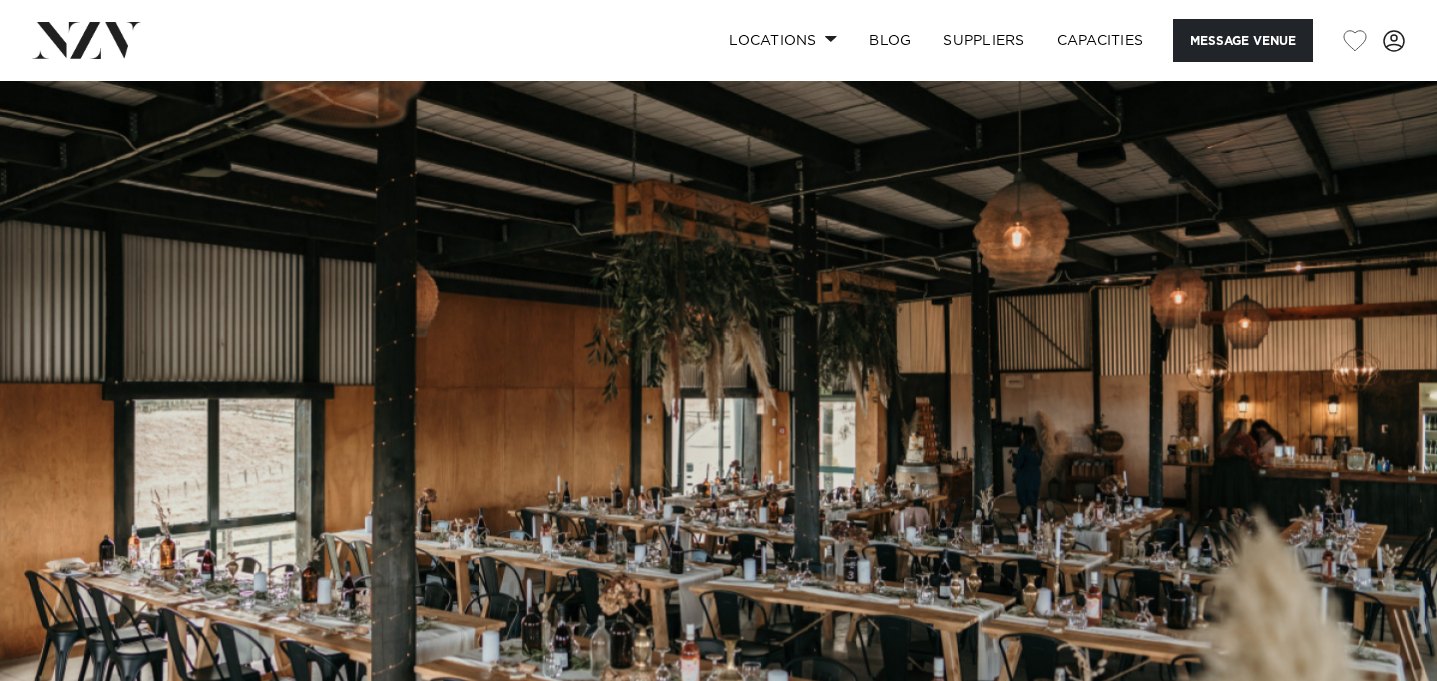 scroll, scrollTop: 0, scrollLeft: 0, axis: both 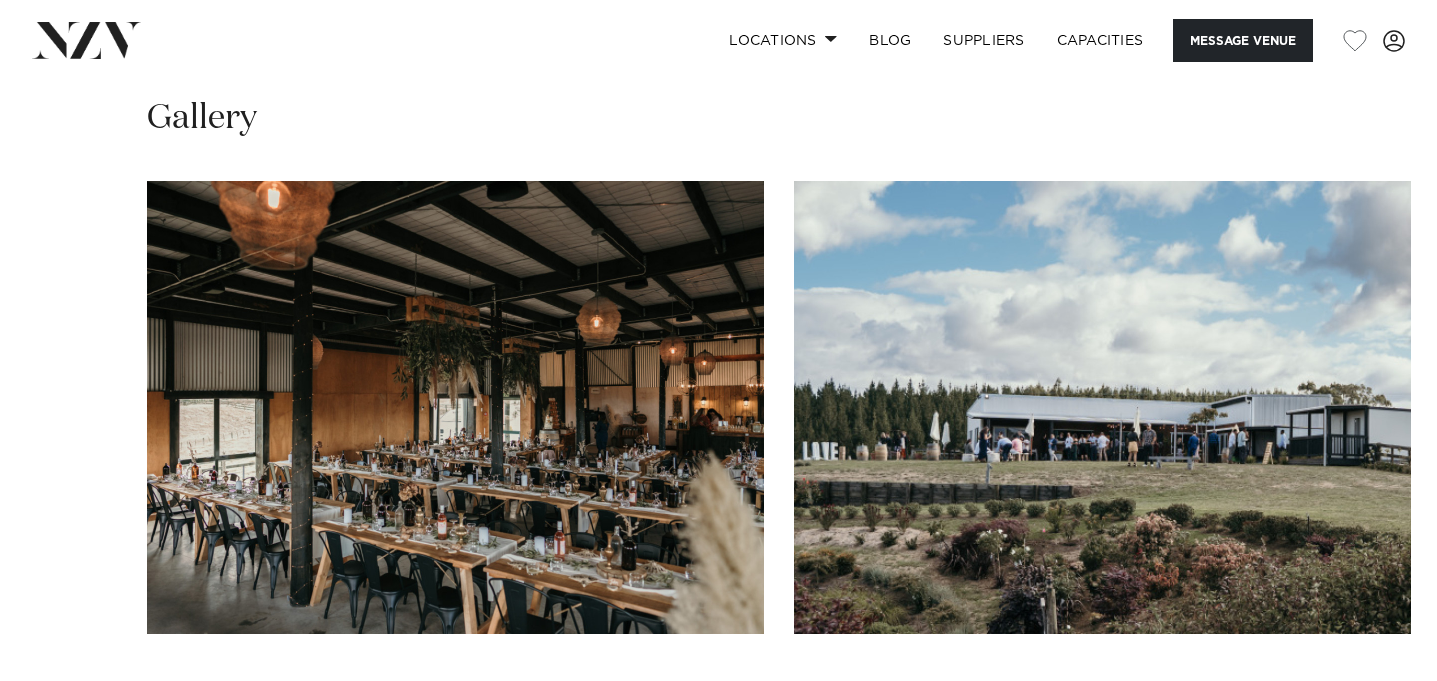 click at bounding box center (1377, 698) 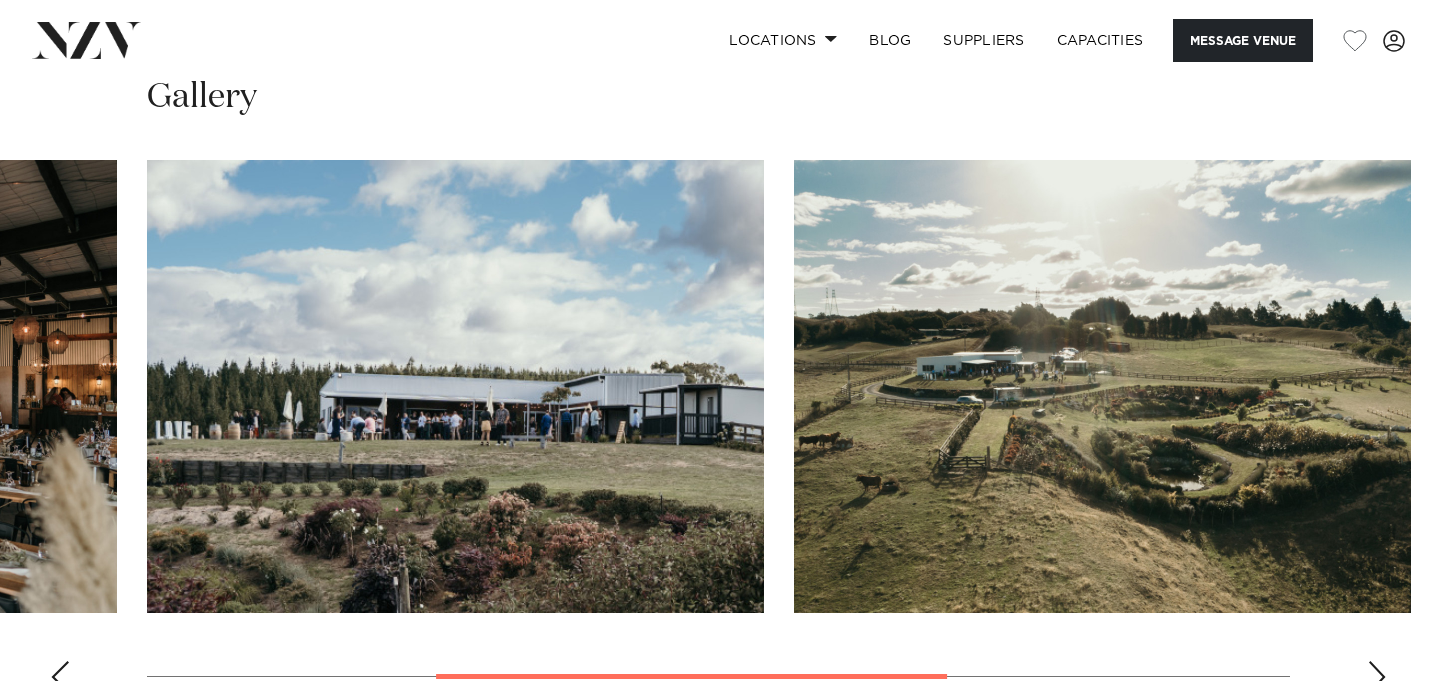 scroll, scrollTop: 1421, scrollLeft: 0, axis: vertical 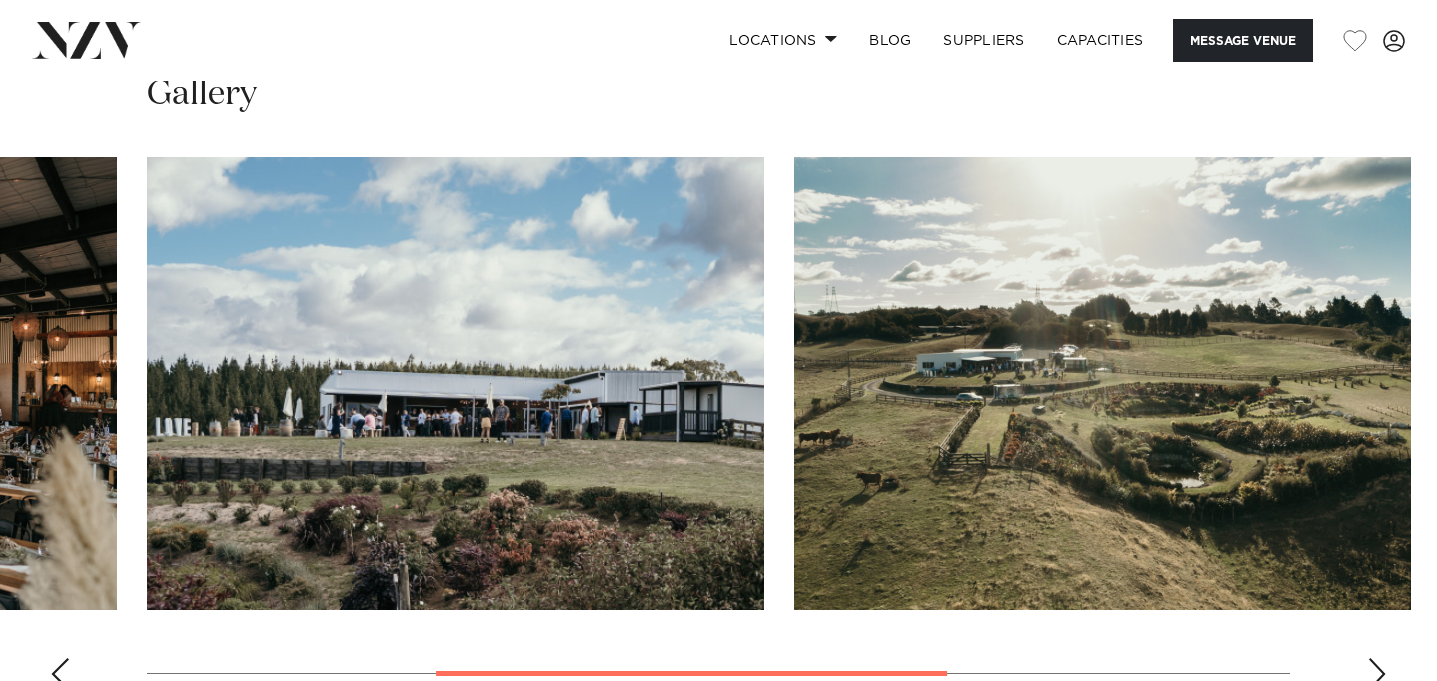 click at bounding box center [1377, 674] 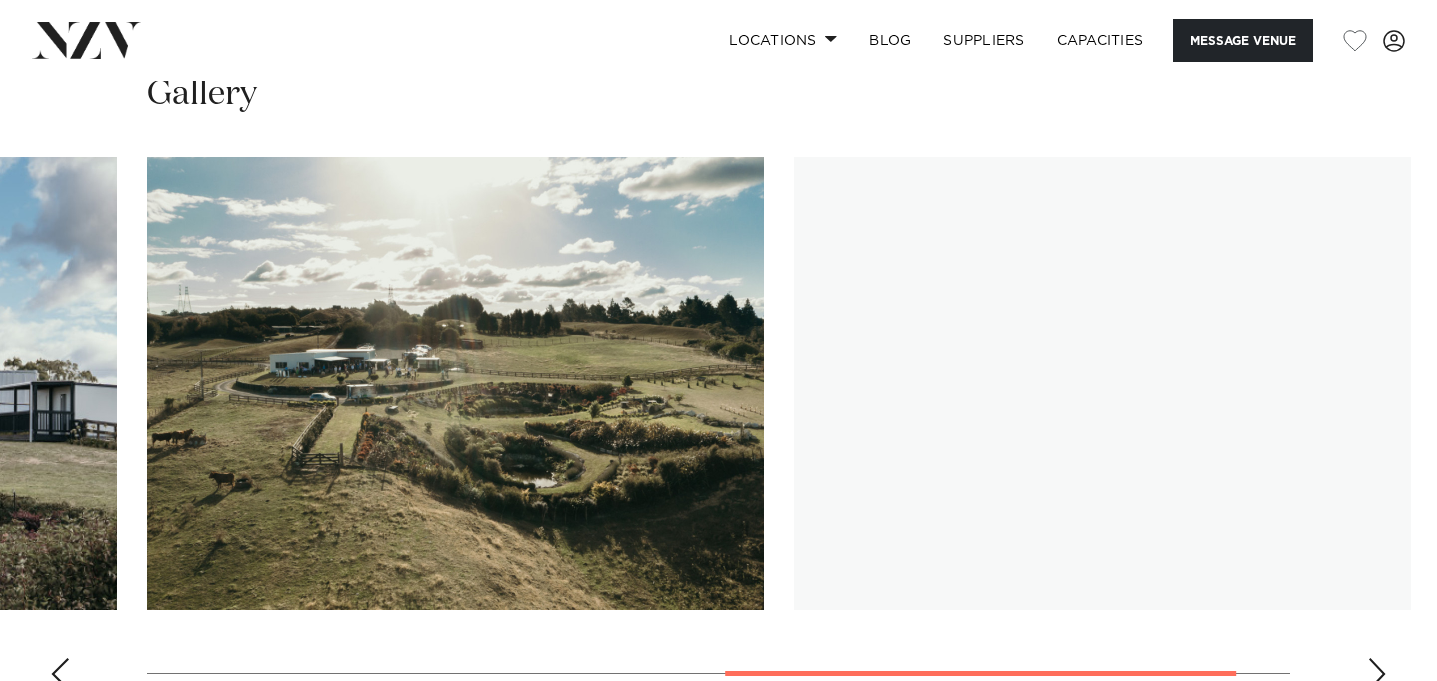 click at bounding box center (1377, 674) 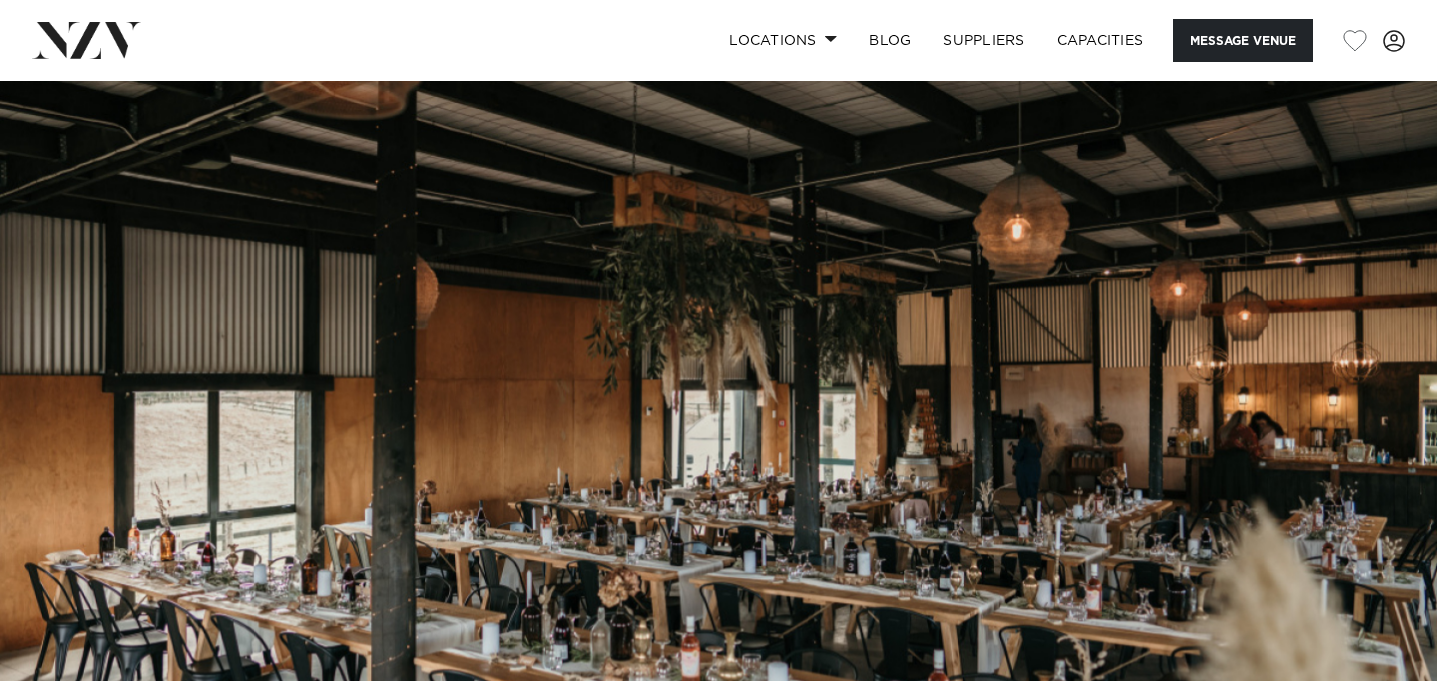scroll, scrollTop: 0, scrollLeft: 0, axis: both 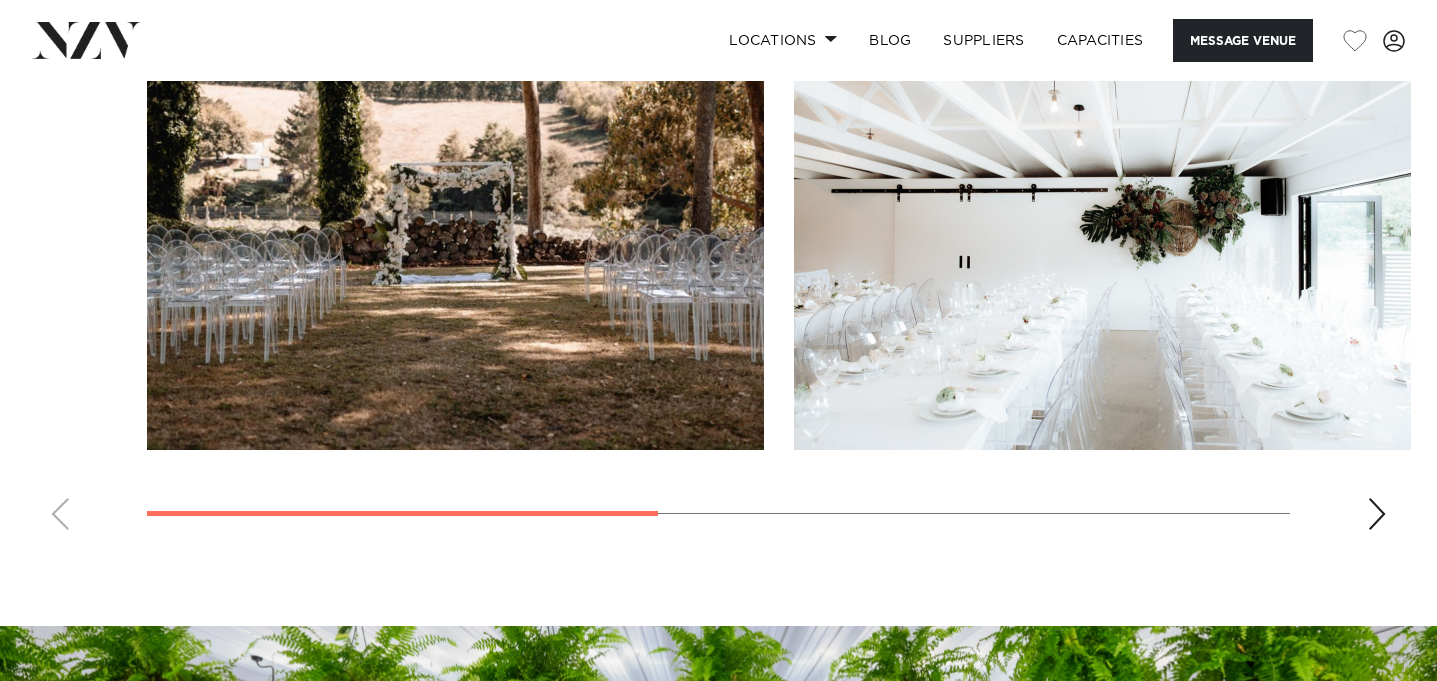 click at bounding box center (1377, 514) 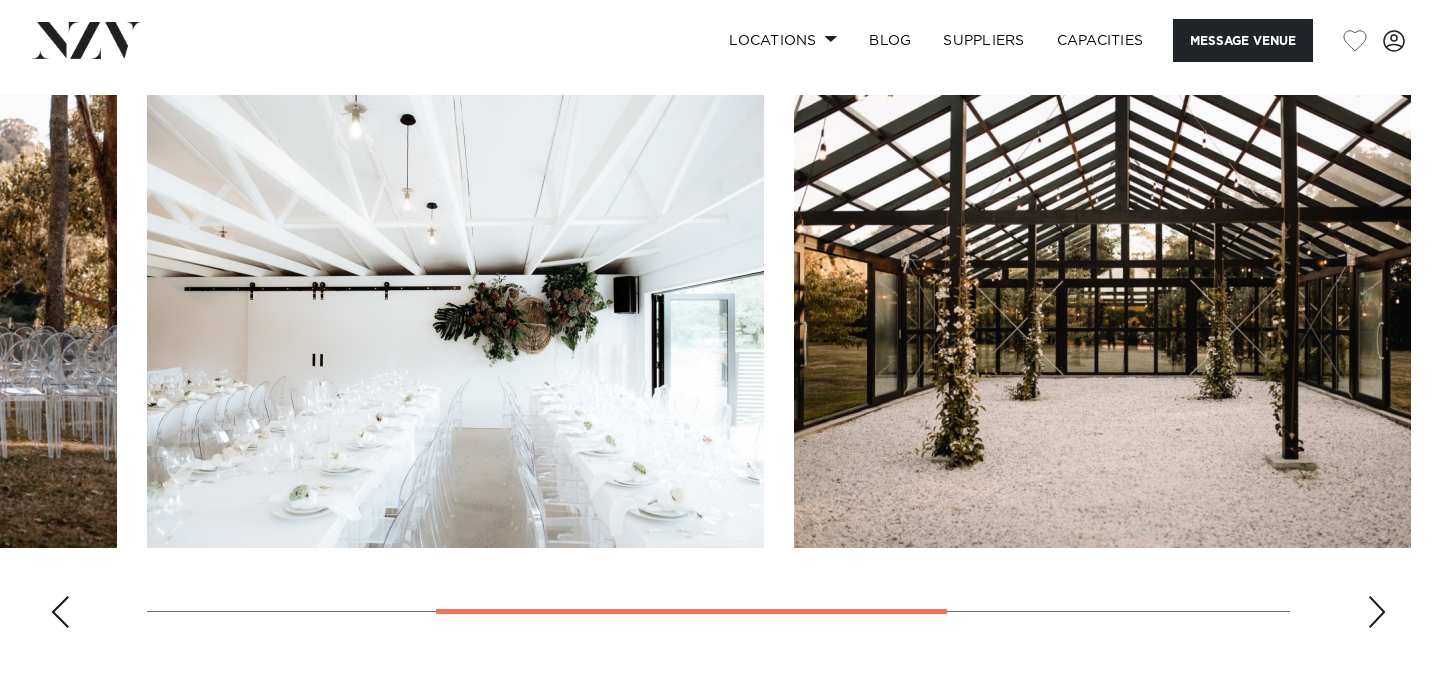 scroll, scrollTop: 1487, scrollLeft: 0, axis: vertical 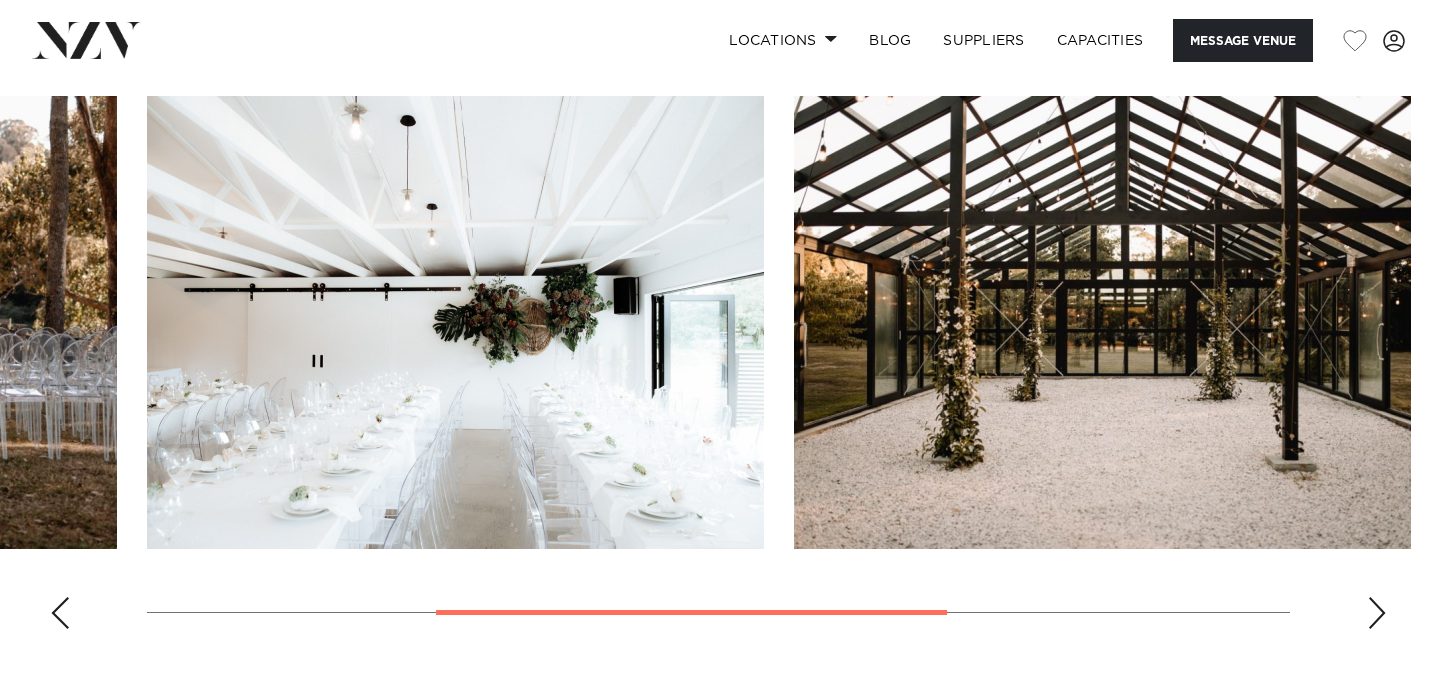 click at bounding box center (1377, 613) 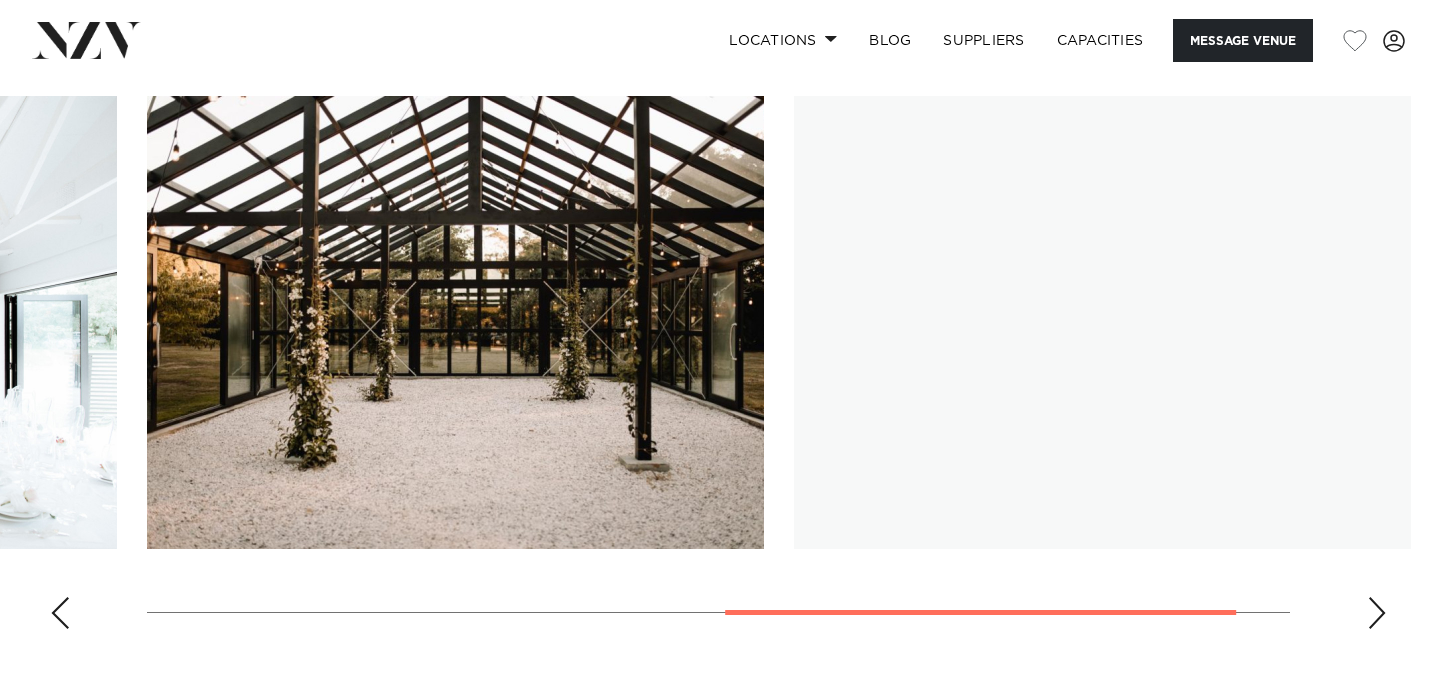 click at bounding box center [1377, 613] 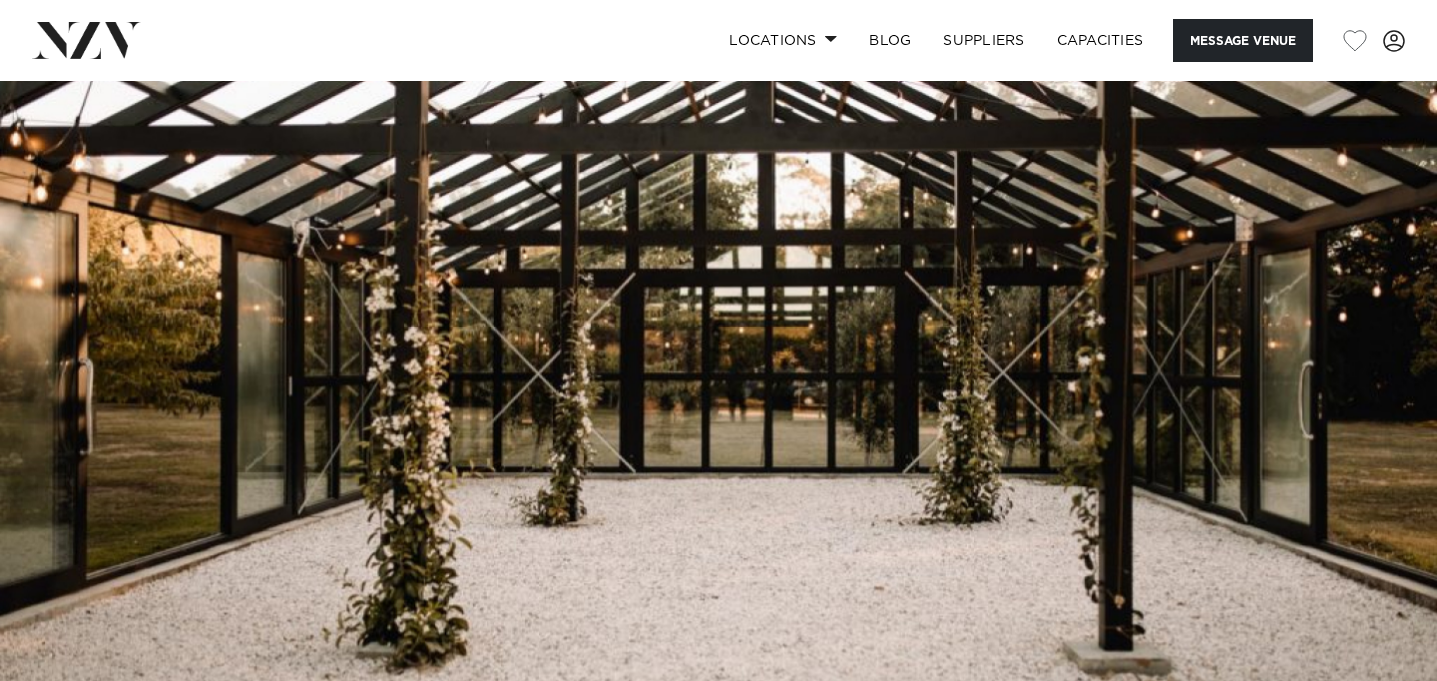 scroll, scrollTop: 0, scrollLeft: 0, axis: both 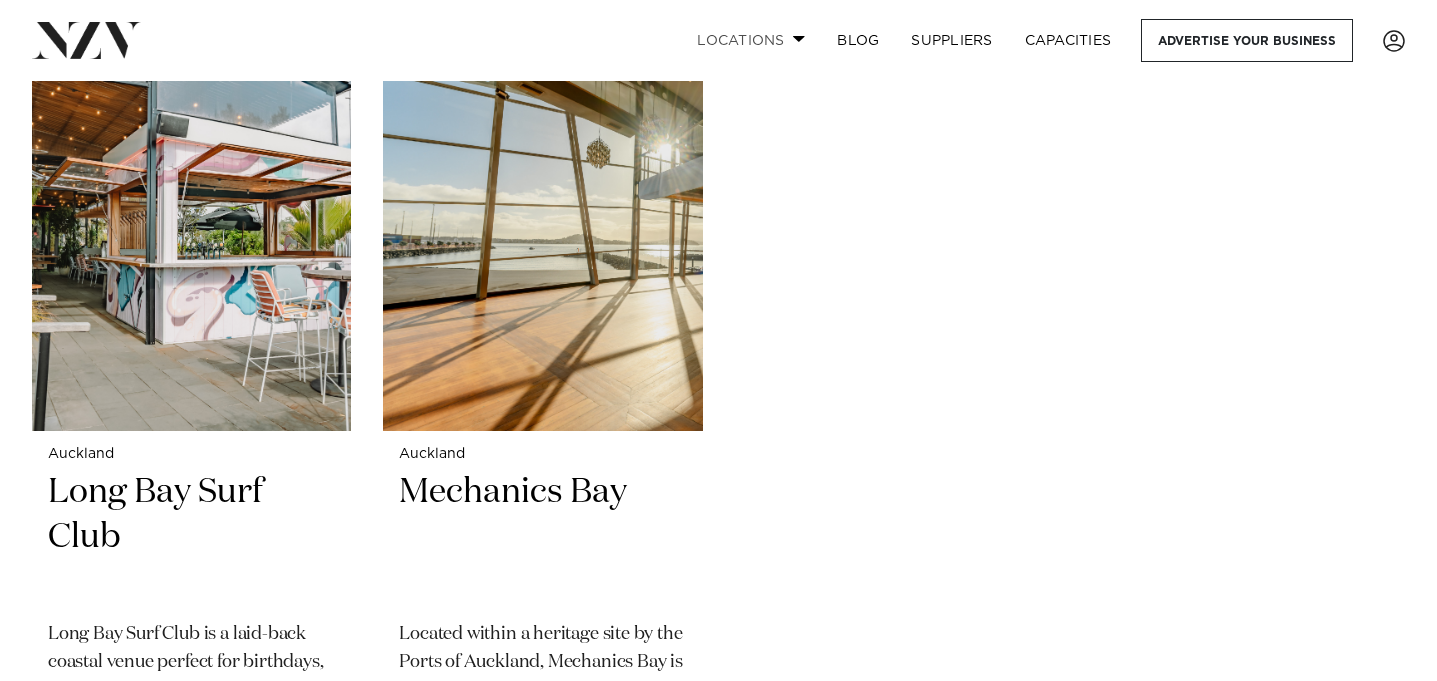 click at bounding box center [799, 38] 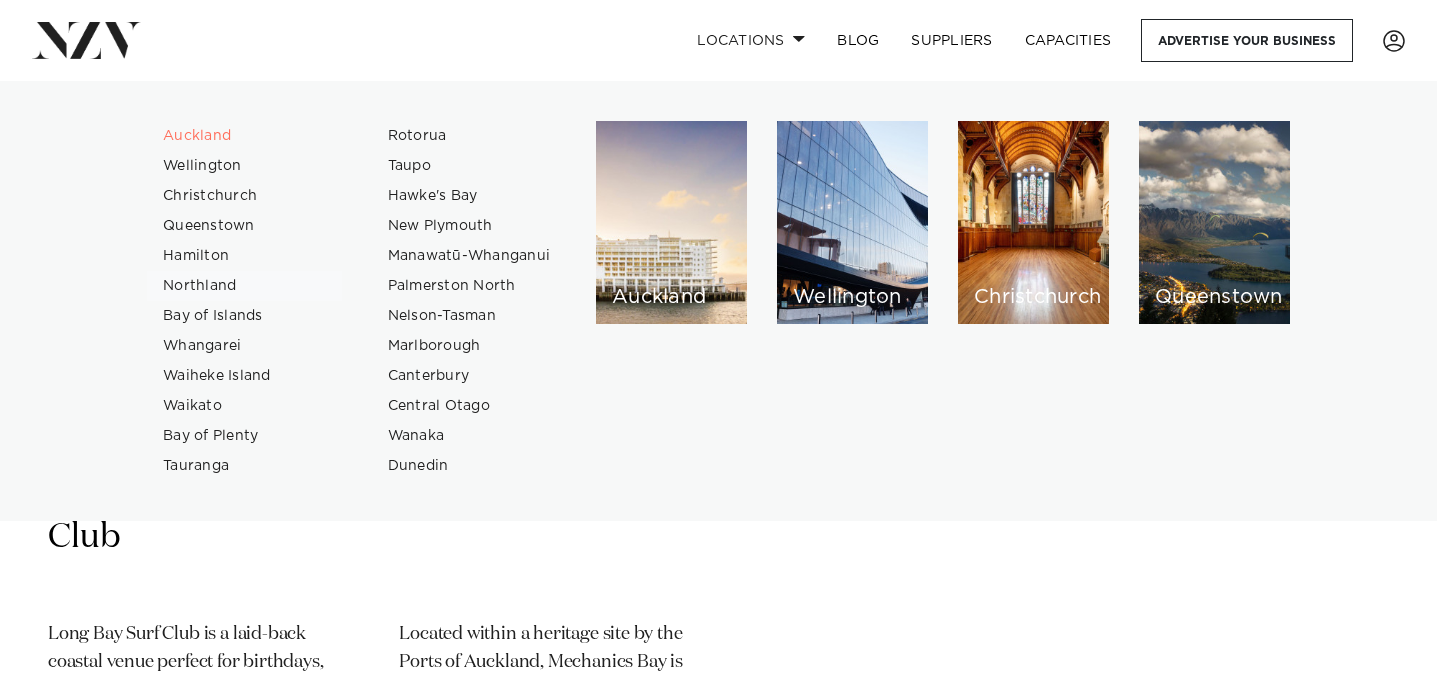 click on "Northland" at bounding box center (244, 286) 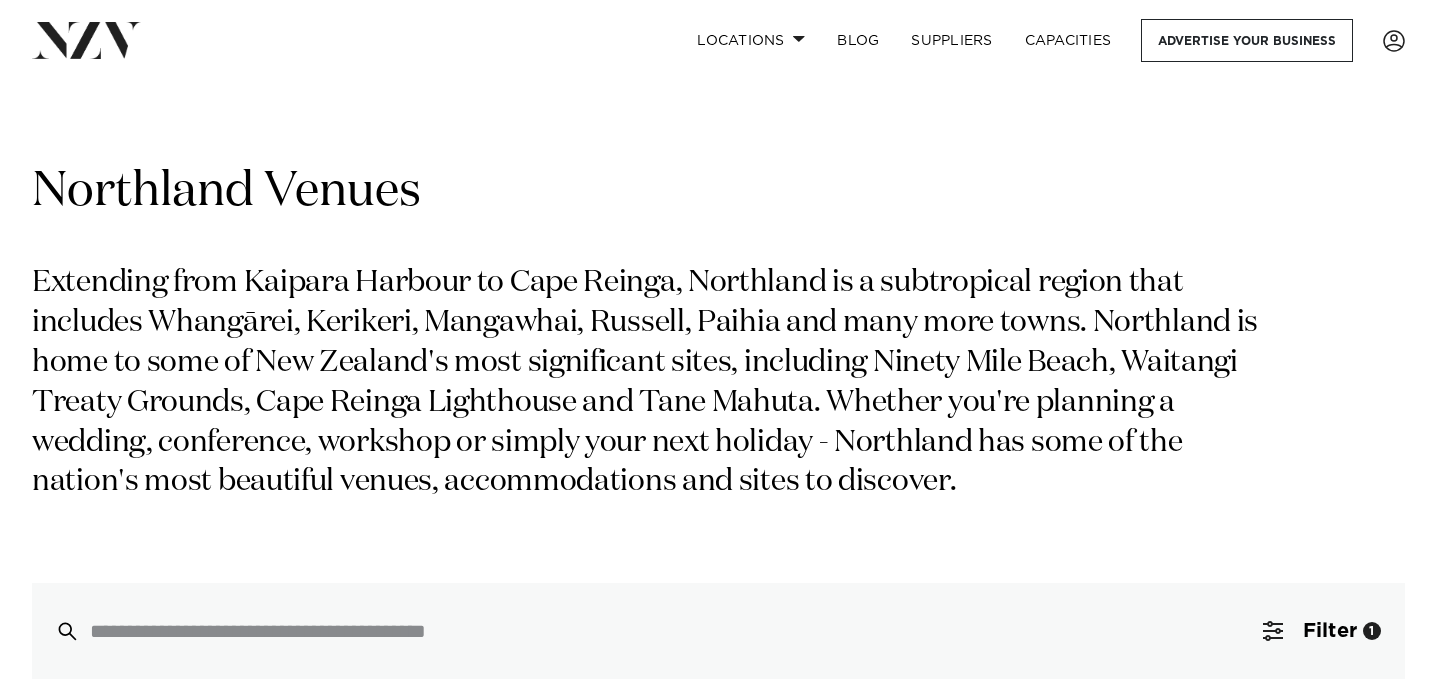 scroll, scrollTop: 0, scrollLeft: 0, axis: both 